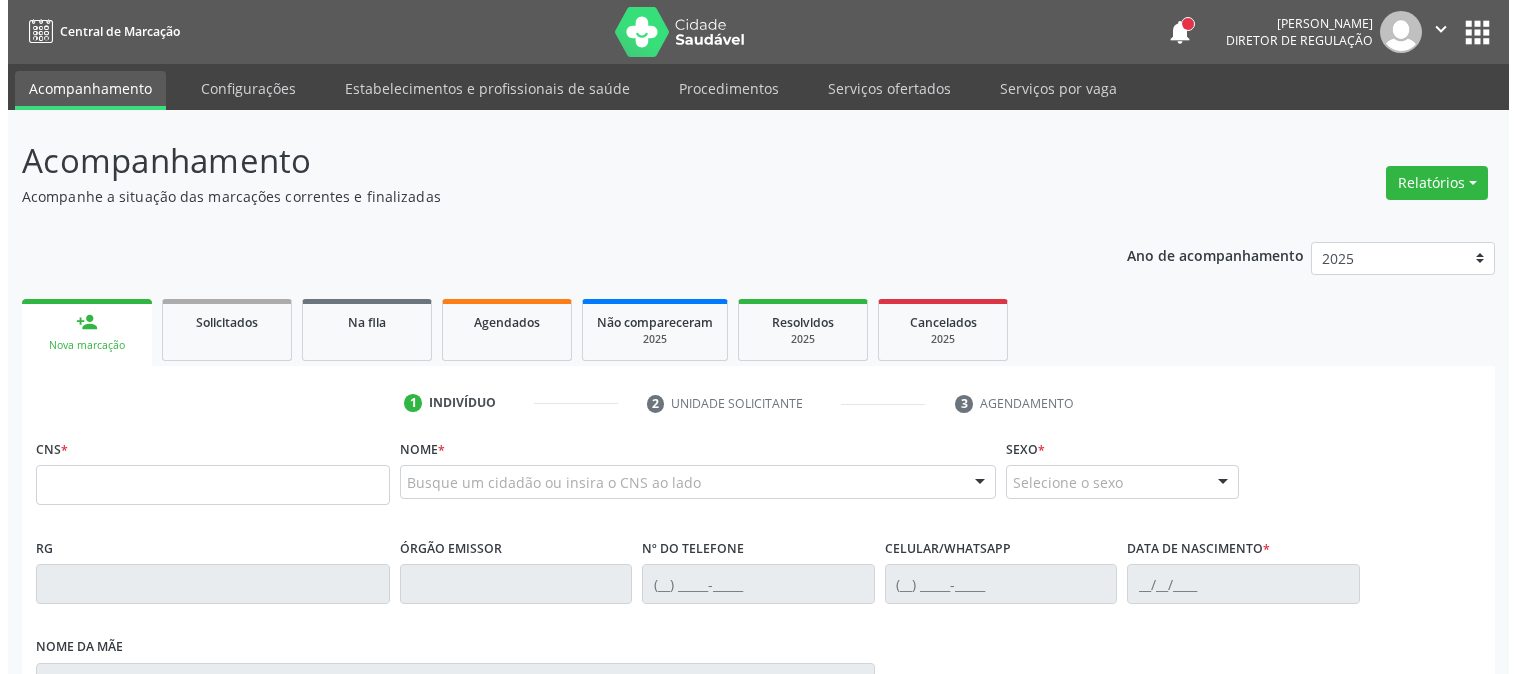 scroll, scrollTop: 0, scrollLeft: 0, axis: both 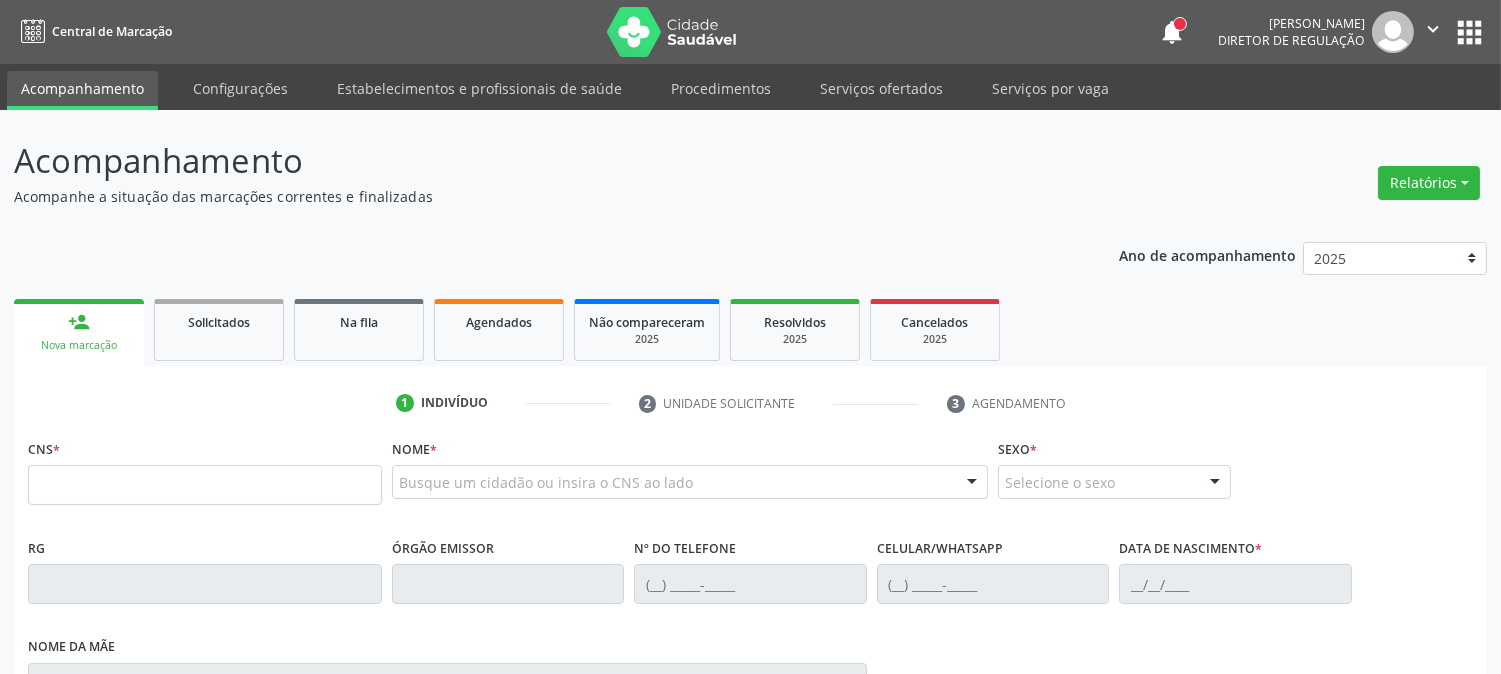 click on "Serviços ofertados" at bounding box center [881, 88] 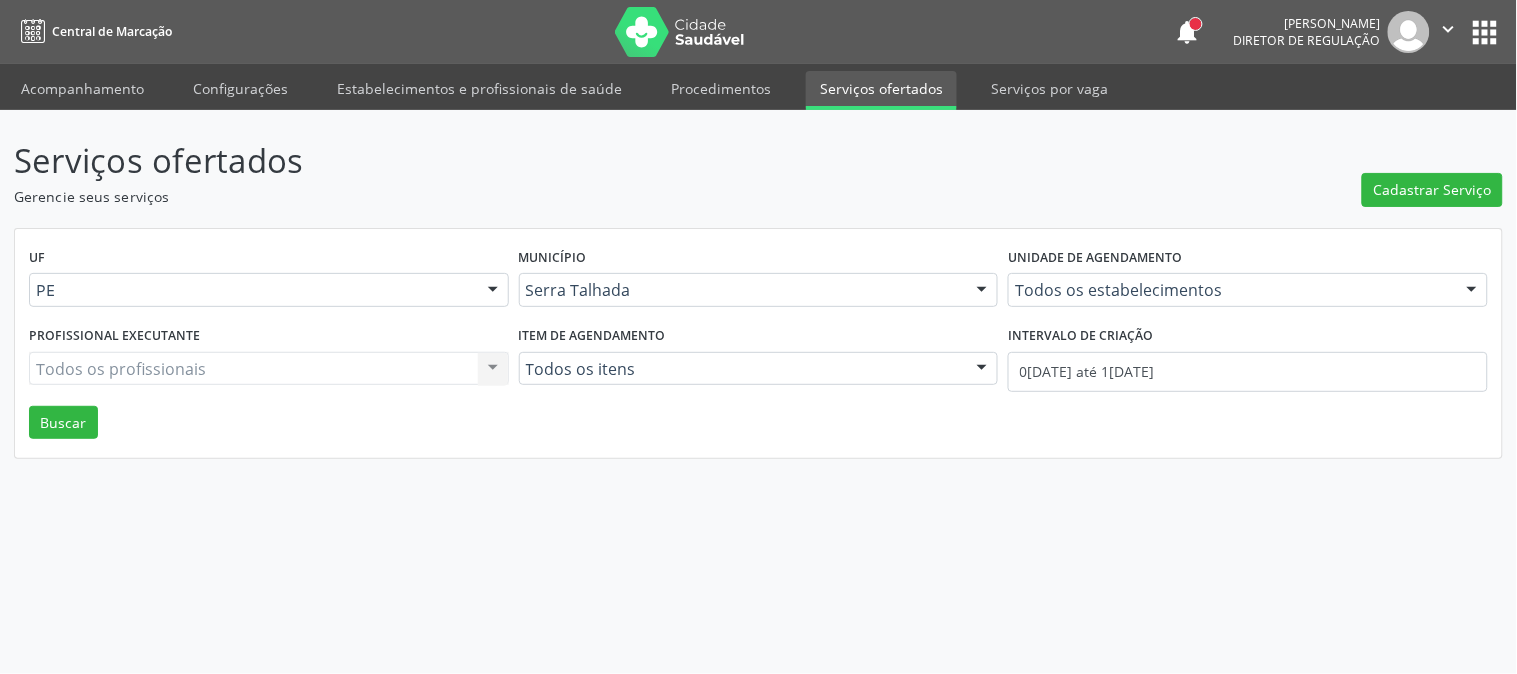 click on "Cadastrar Serviço" at bounding box center [1432, 171] 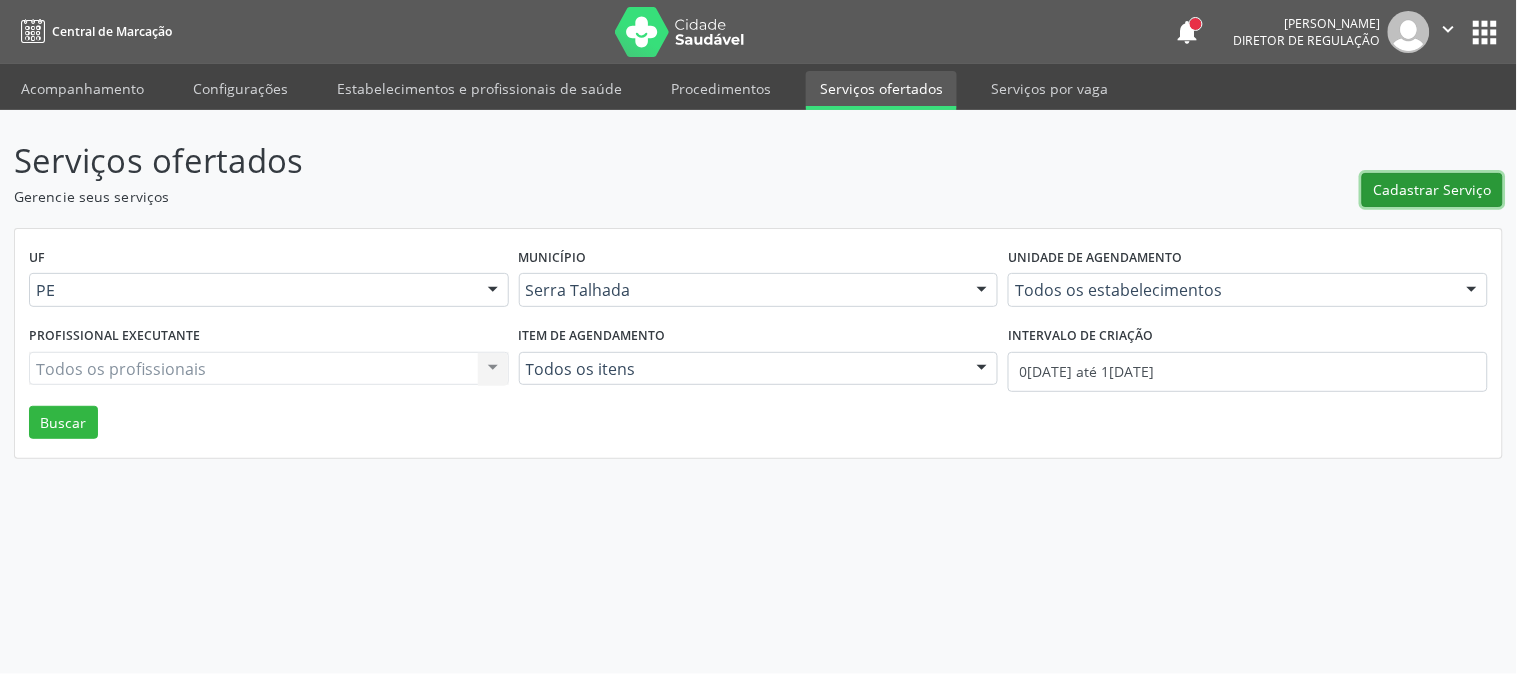 click on "Cadastrar Serviço" at bounding box center (1433, 189) 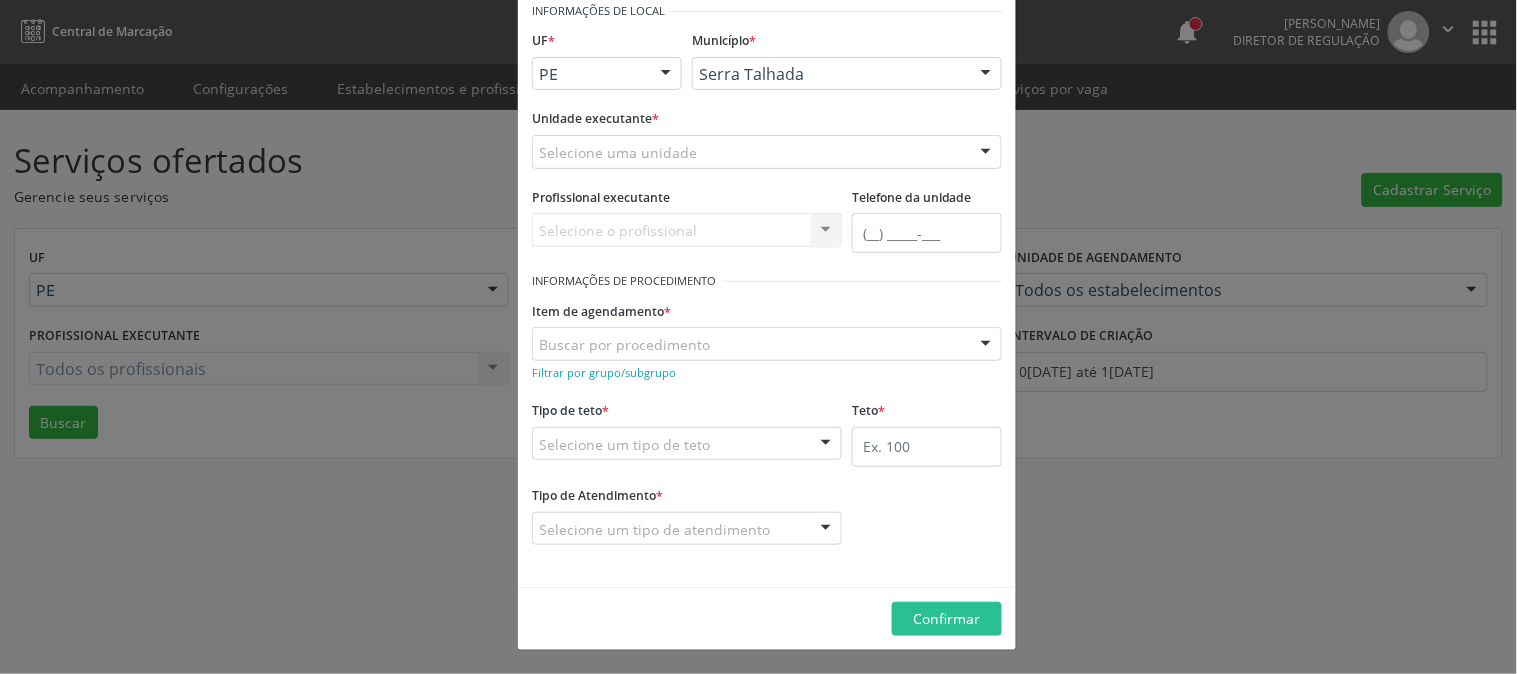scroll, scrollTop: 0, scrollLeft: 0, axis: both 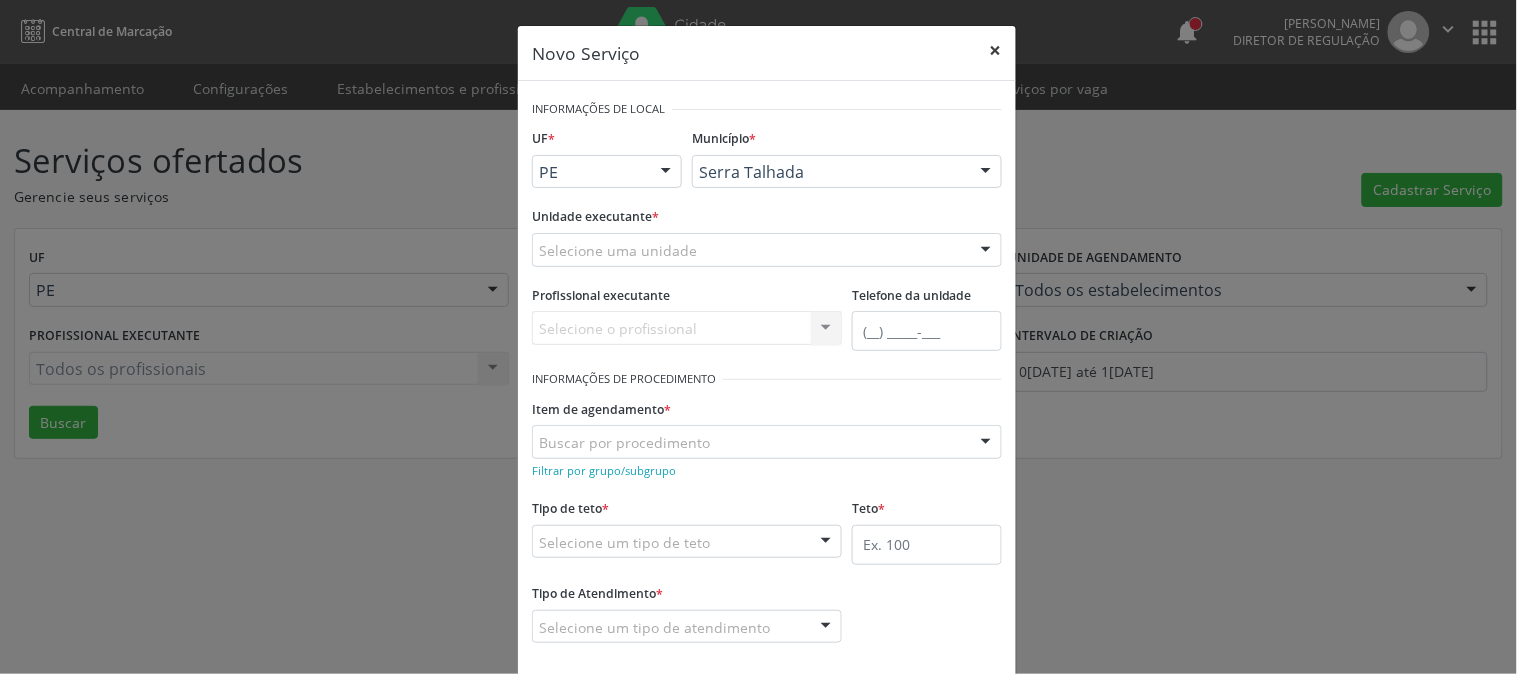click on "×" at bounding box center (996, 50) 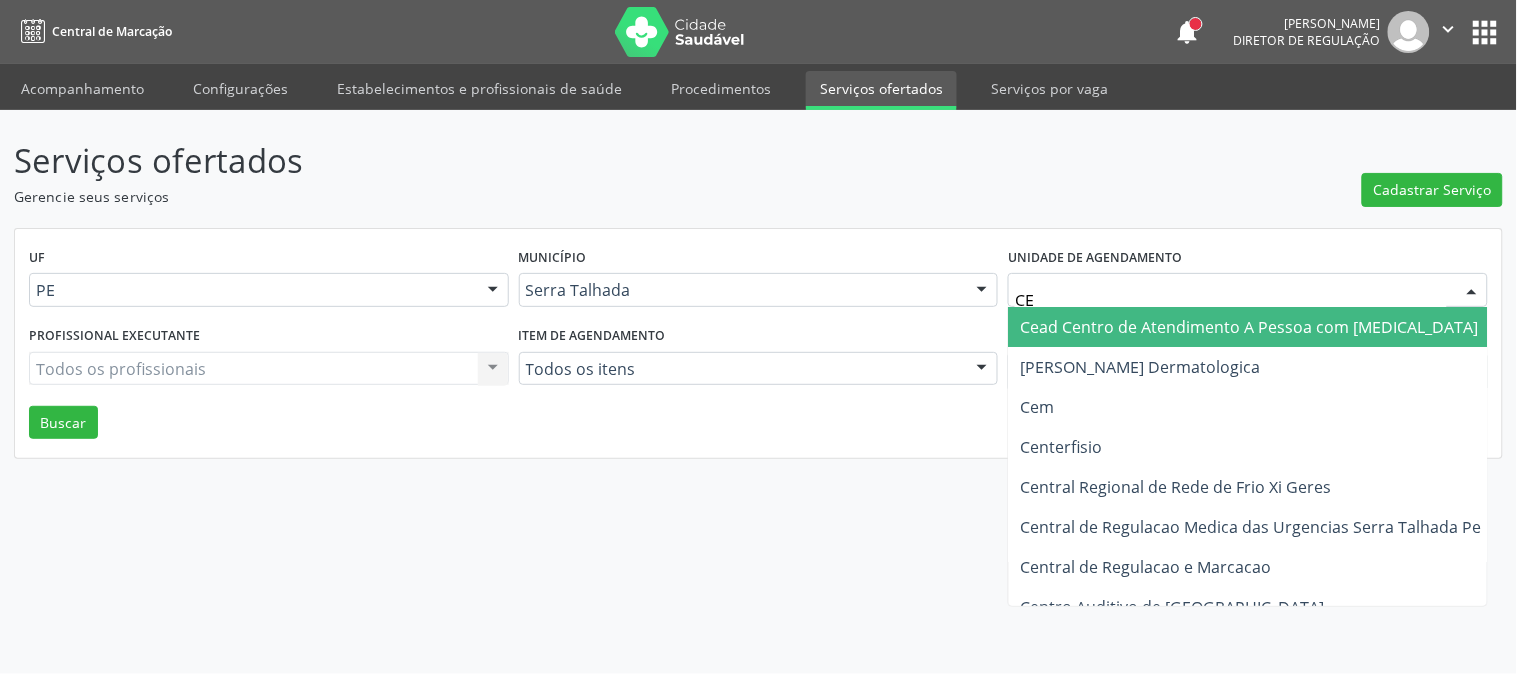 type on "CEM" 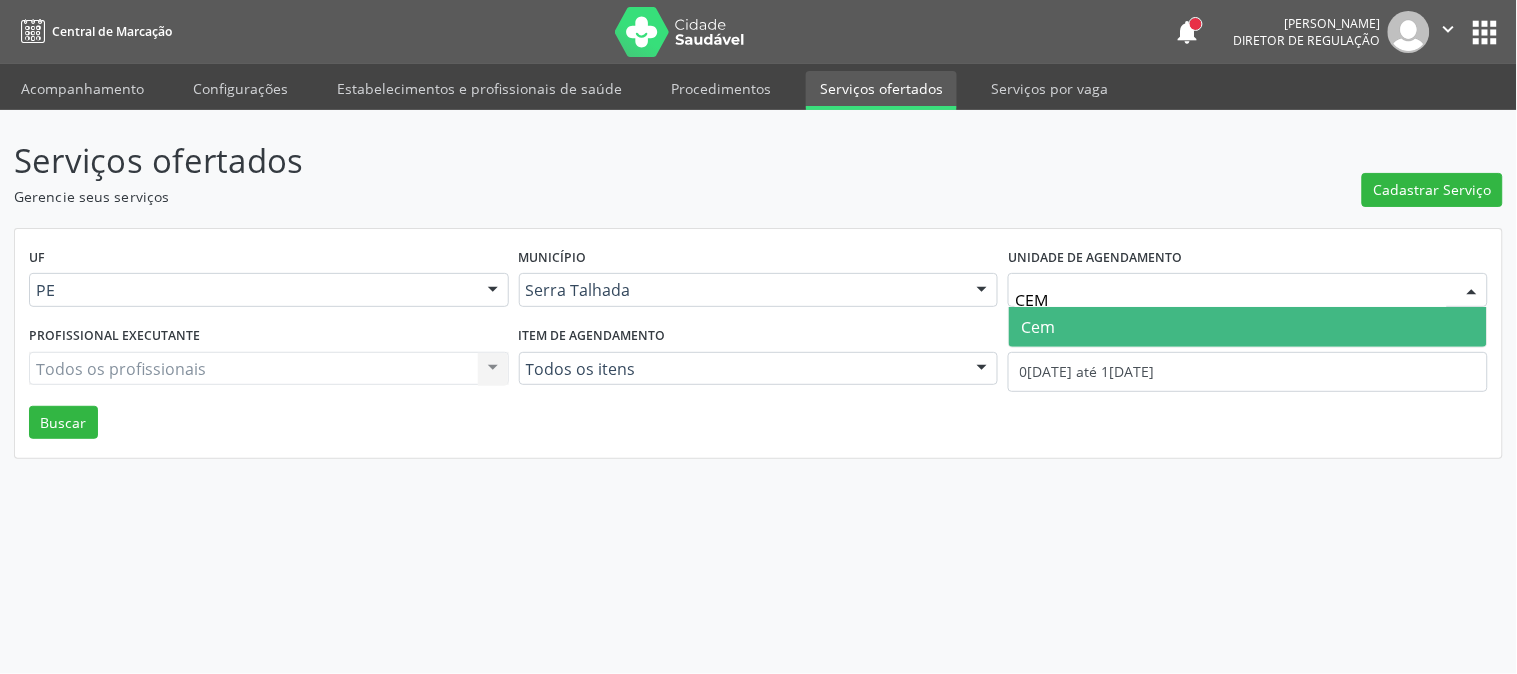 click on "Cem" at bounding box center (1038, 327) 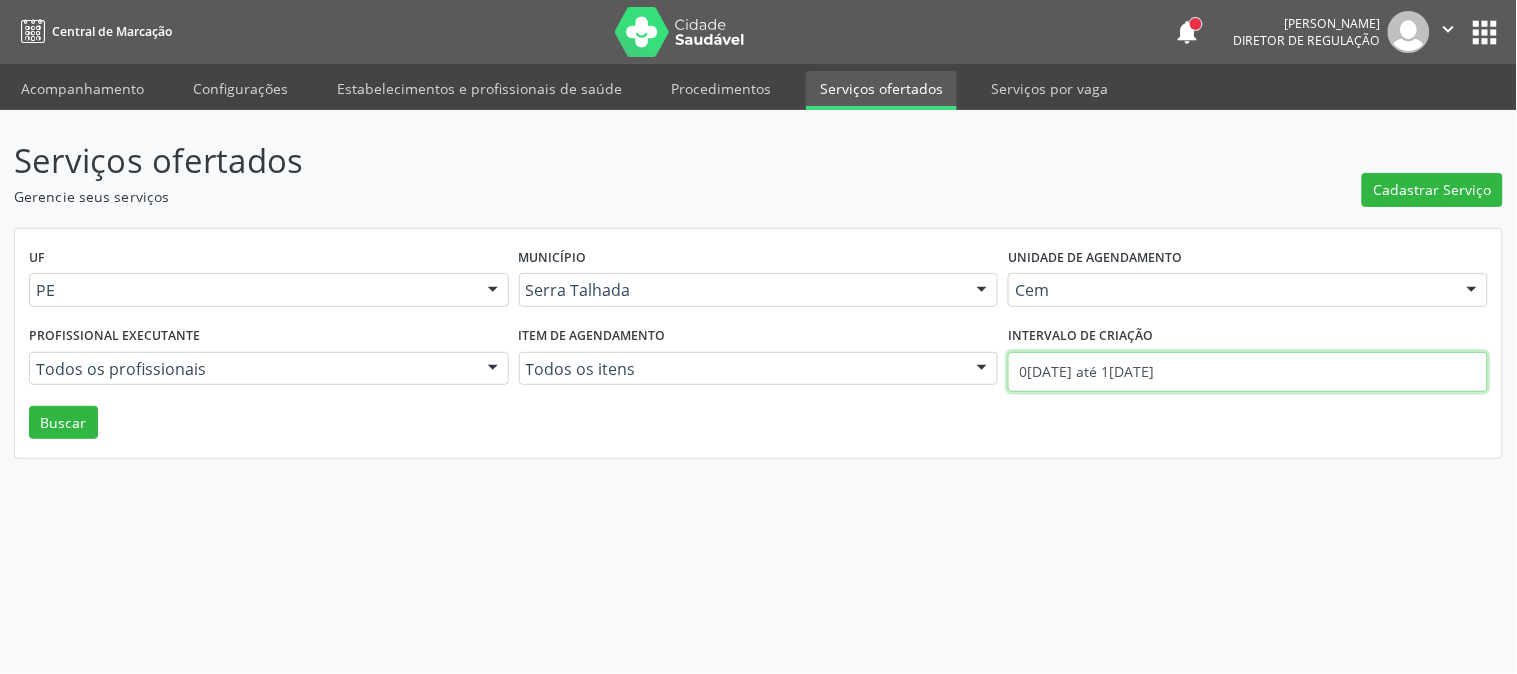 click on "0[DATE] até 1[DATE]" at bounding box center (1248, 372) 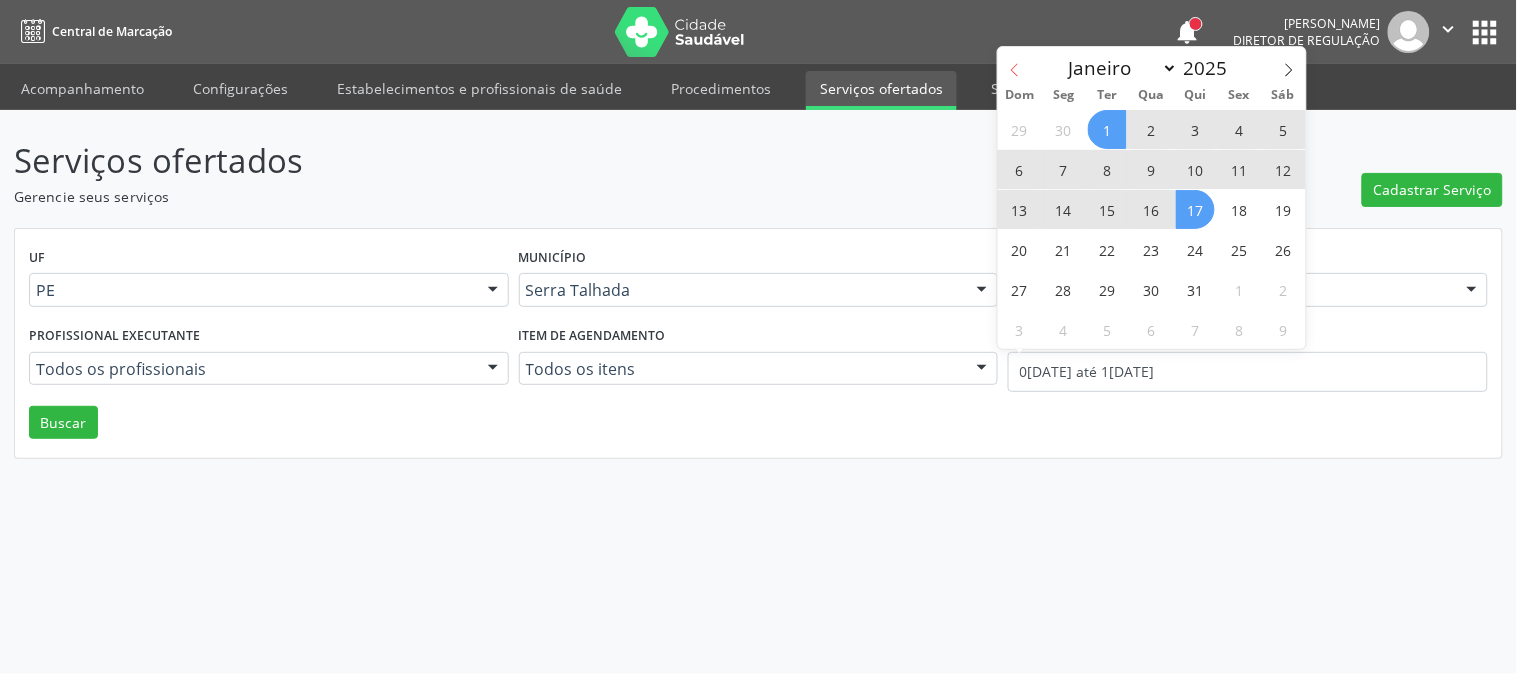 click 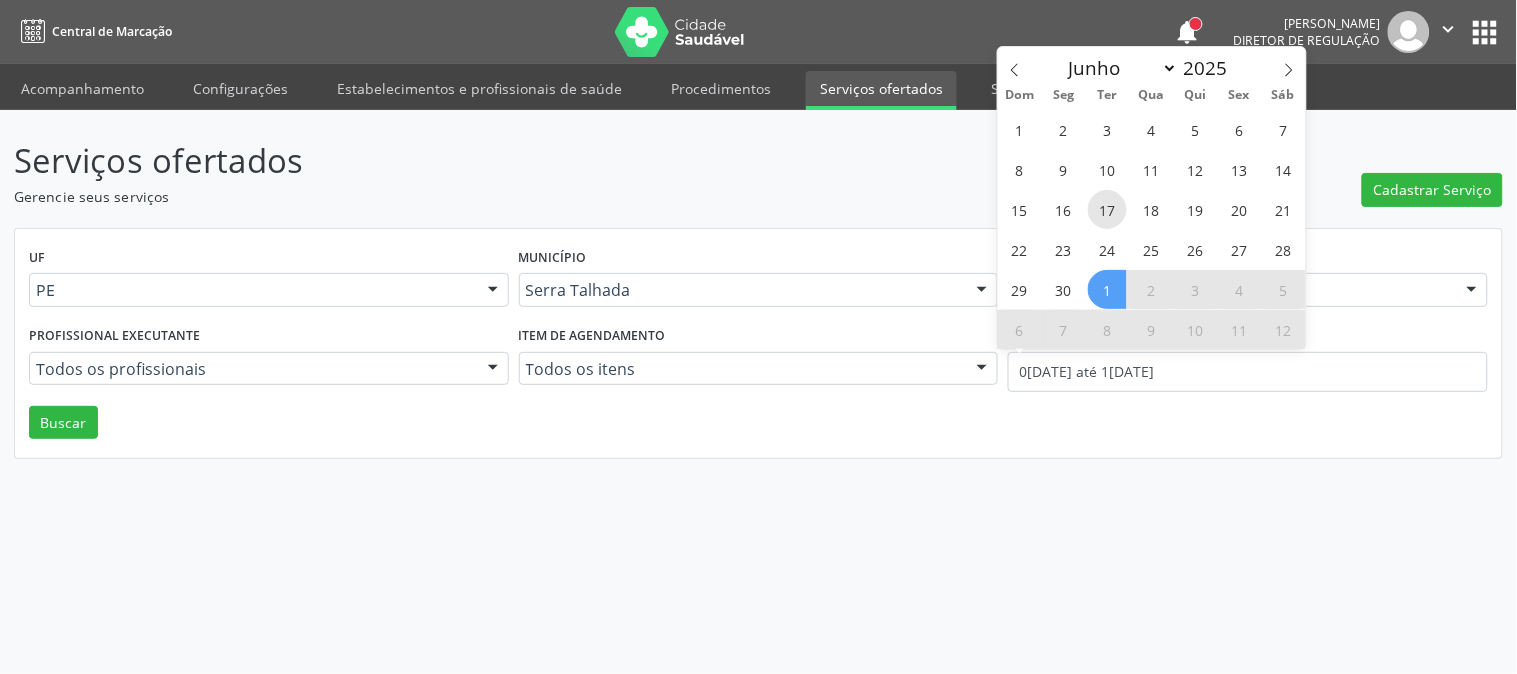 click on "17" at bounding box center [1107, 209] 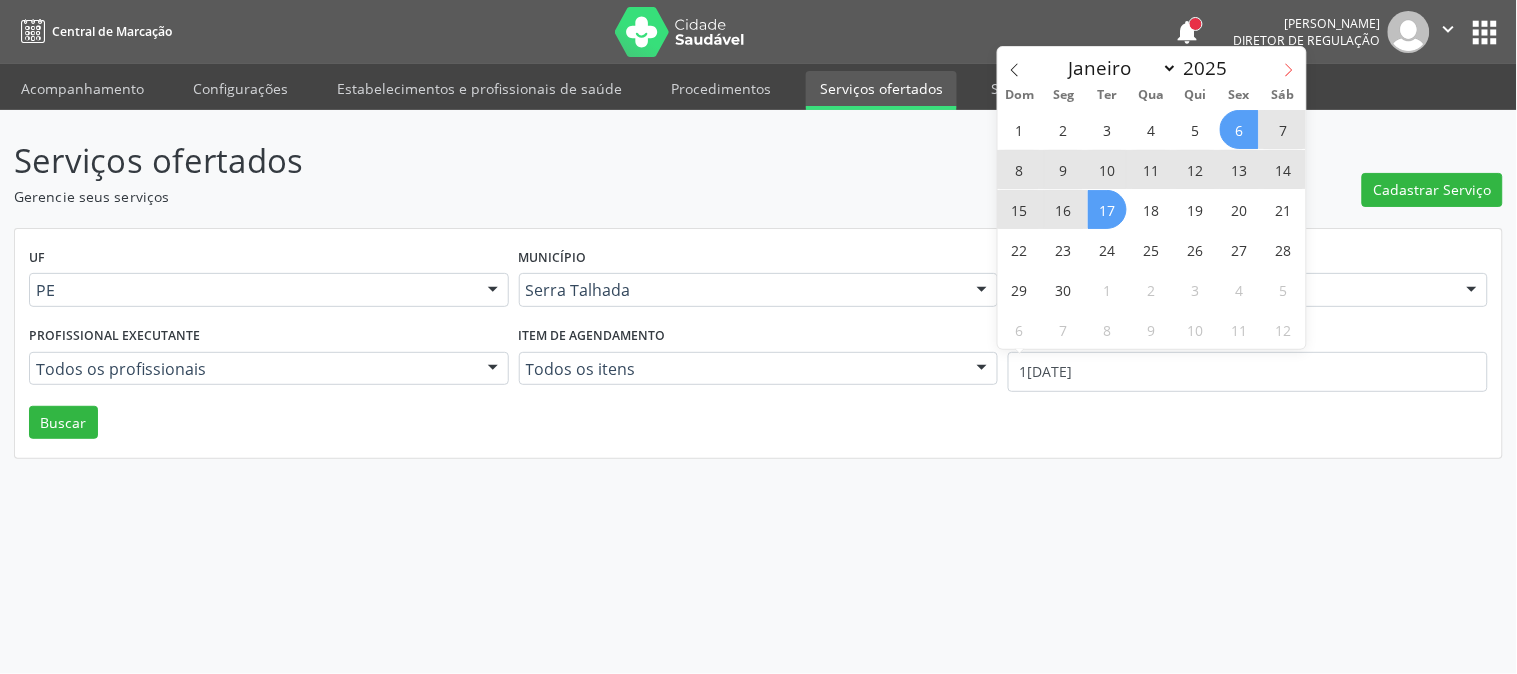 click 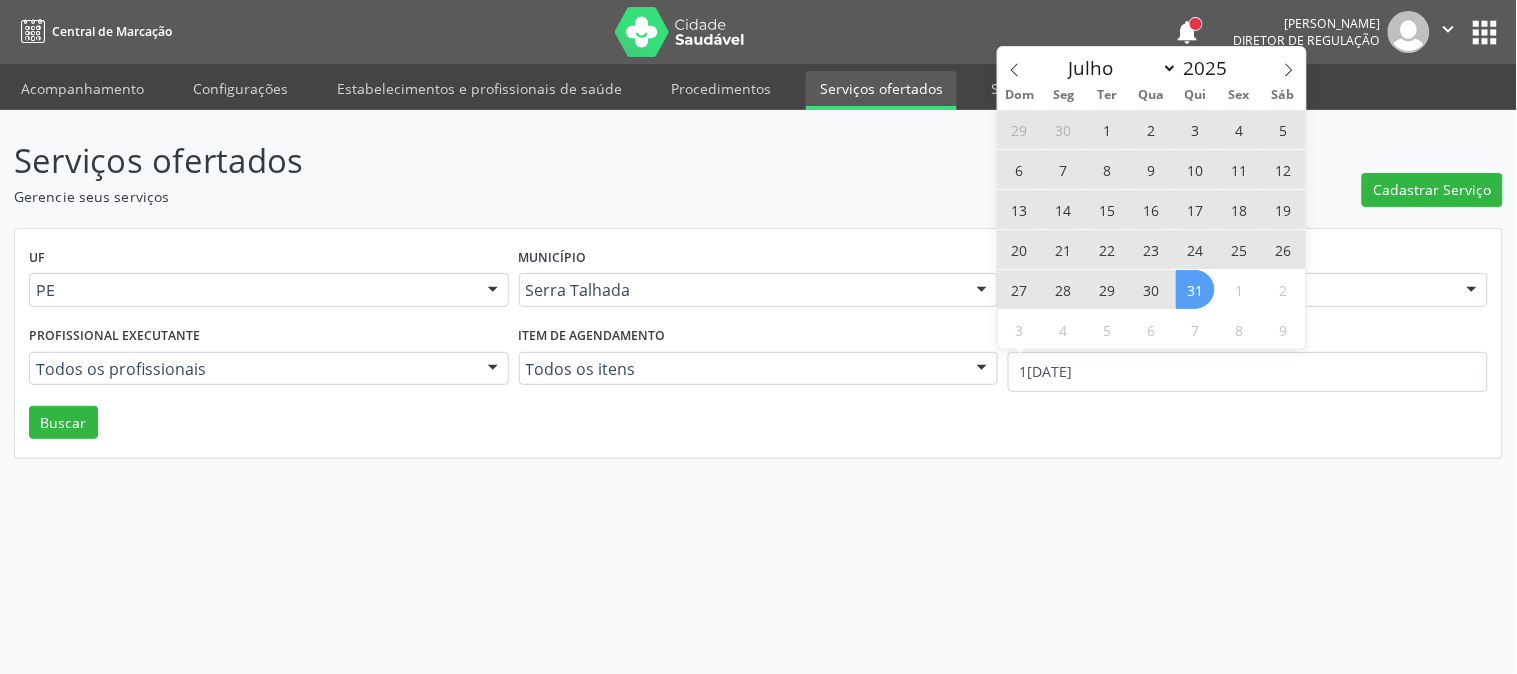 click on "31" at bounding box center (1195, 289) 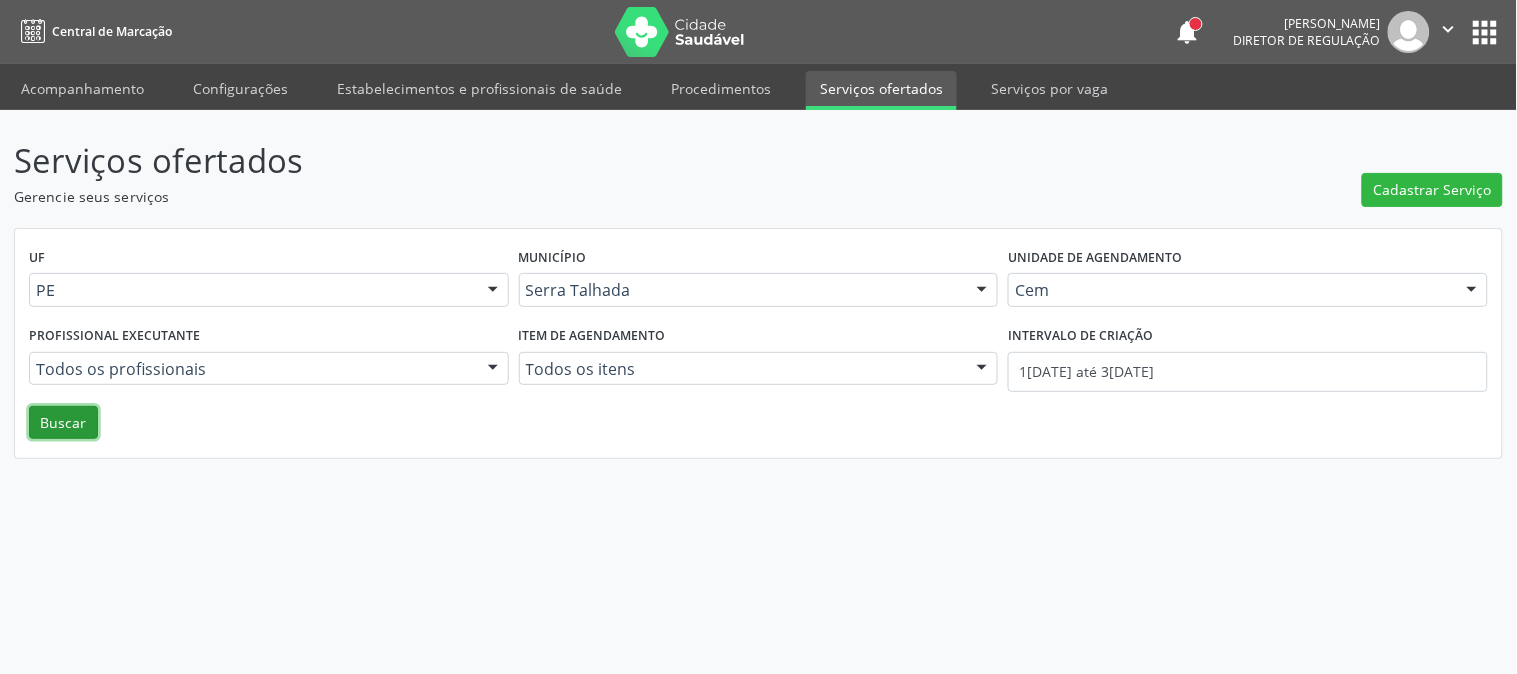 click on "Buscar" at bounding box center [63, 423] 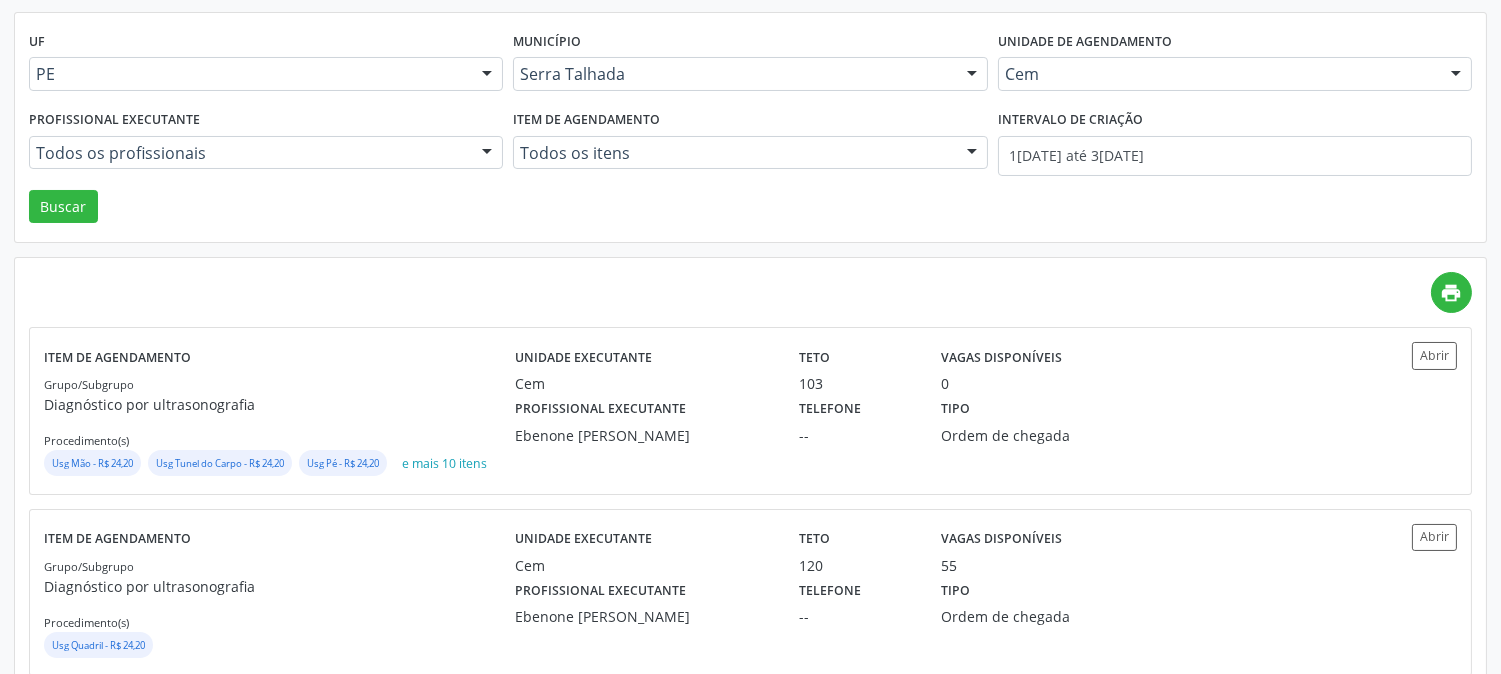 scroll, scrollTop: 444, scrollLeft: 0, axis: vertical 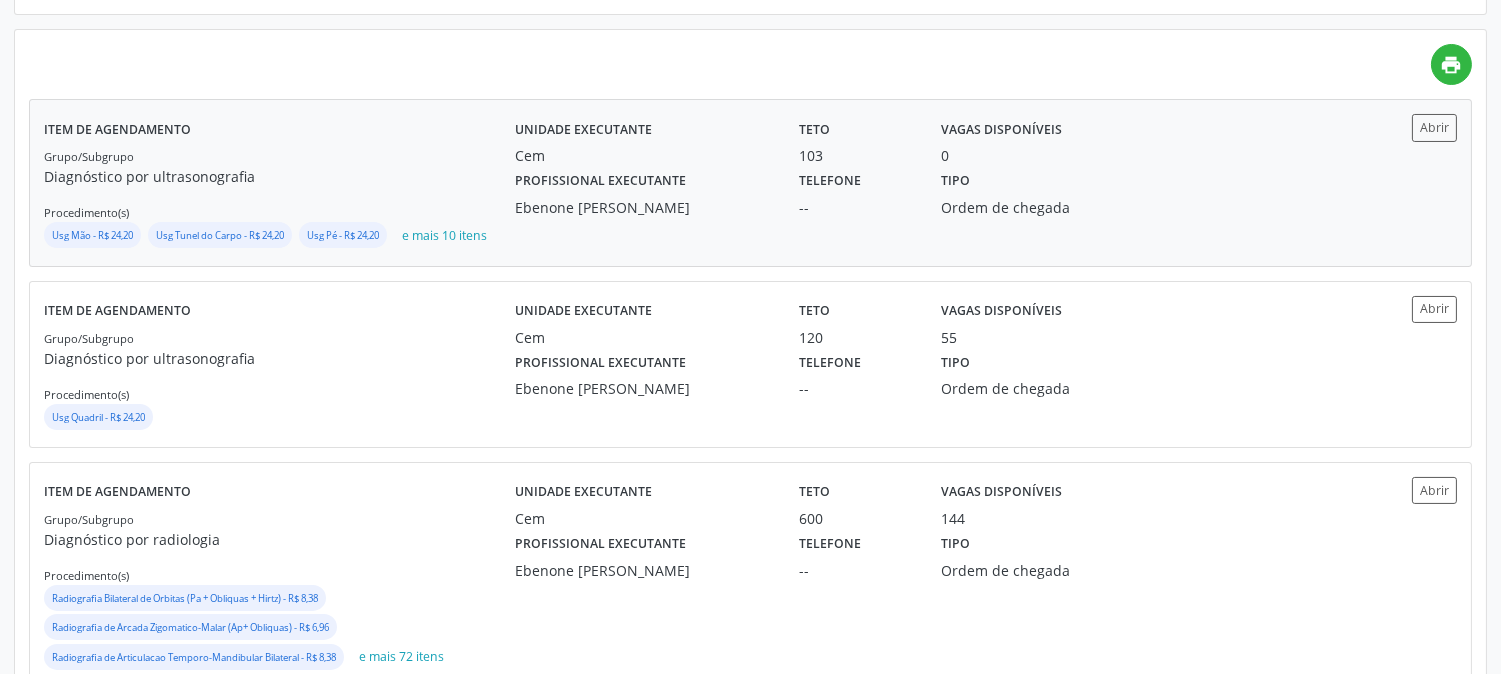 click on "Profissional executante
[PERSON_NAME]" at bounding box center [643, 192] 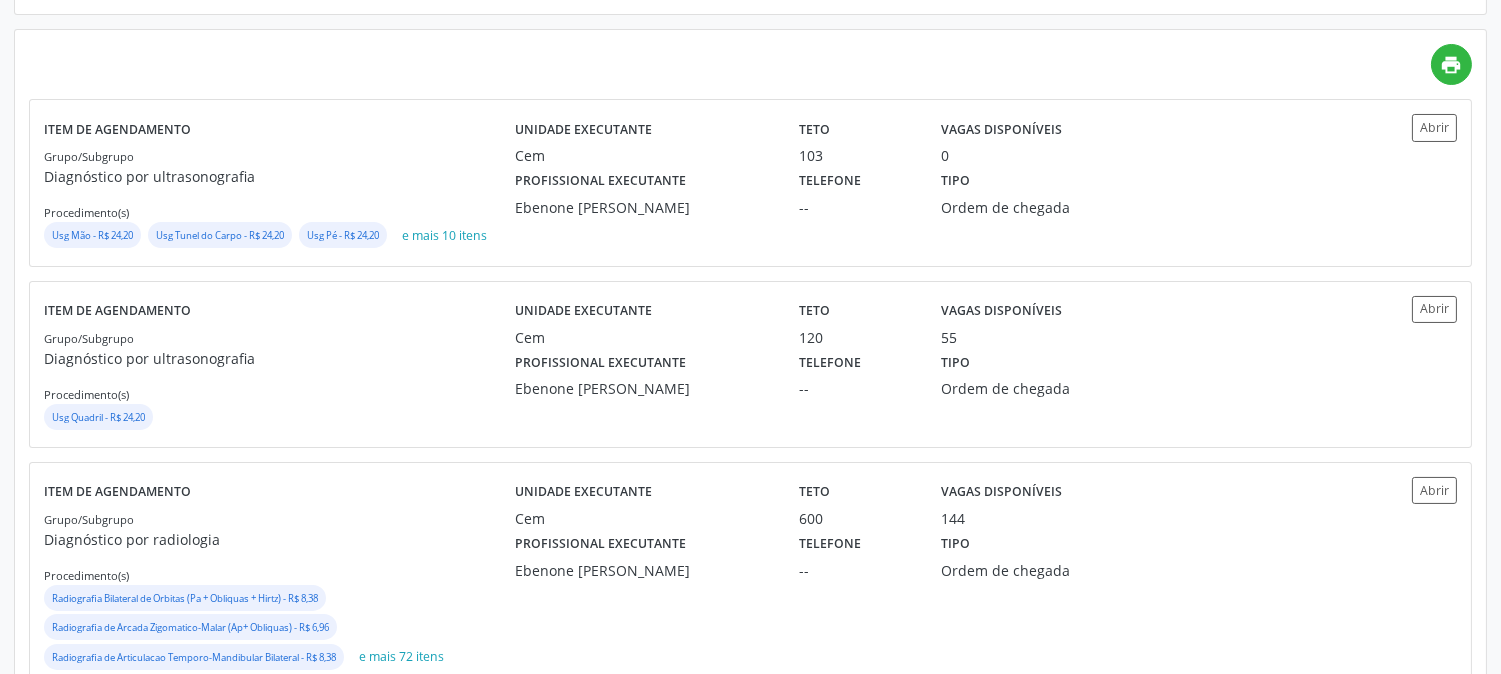 scroll, scrollTop: 0, scrollLeft: 0, axis: both 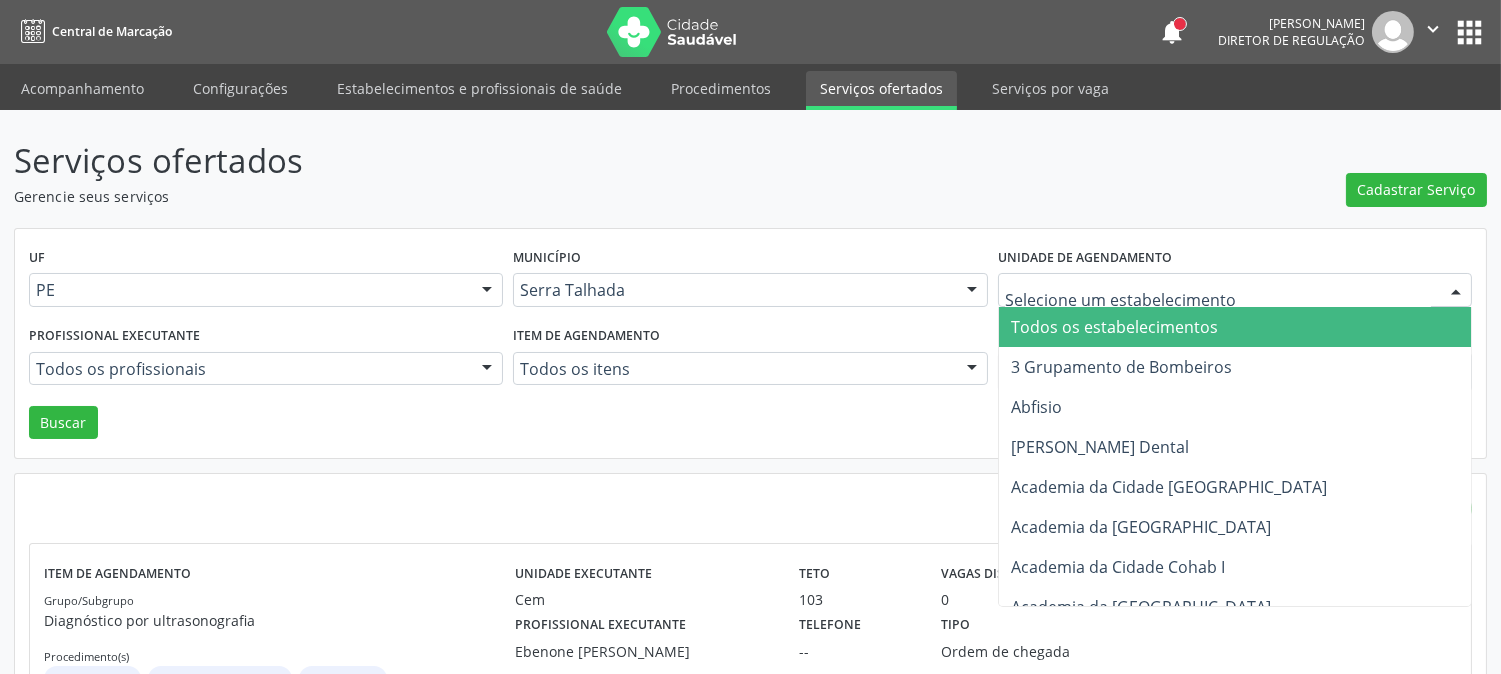 click at bounding box center (1218, 300) 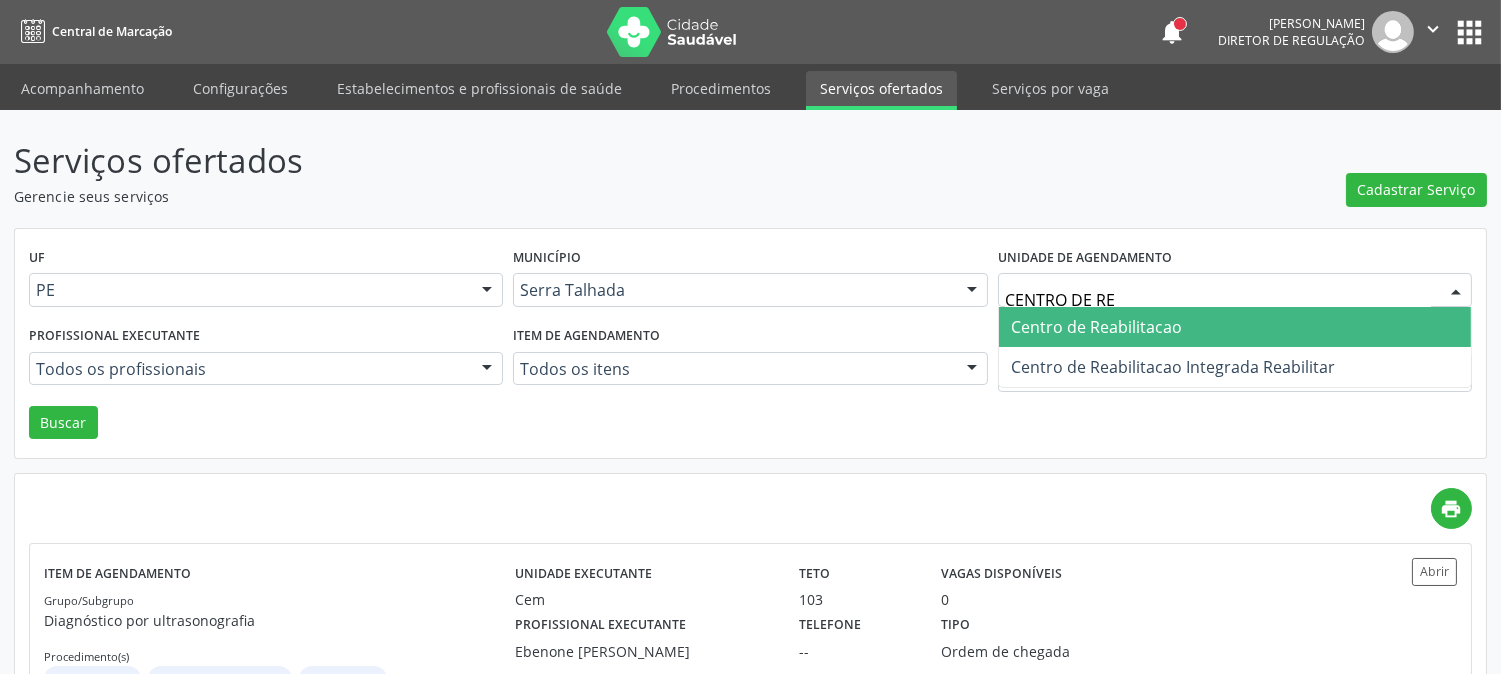 click on "Centro de Reabilitacao" at bounding box center [1096, 327] 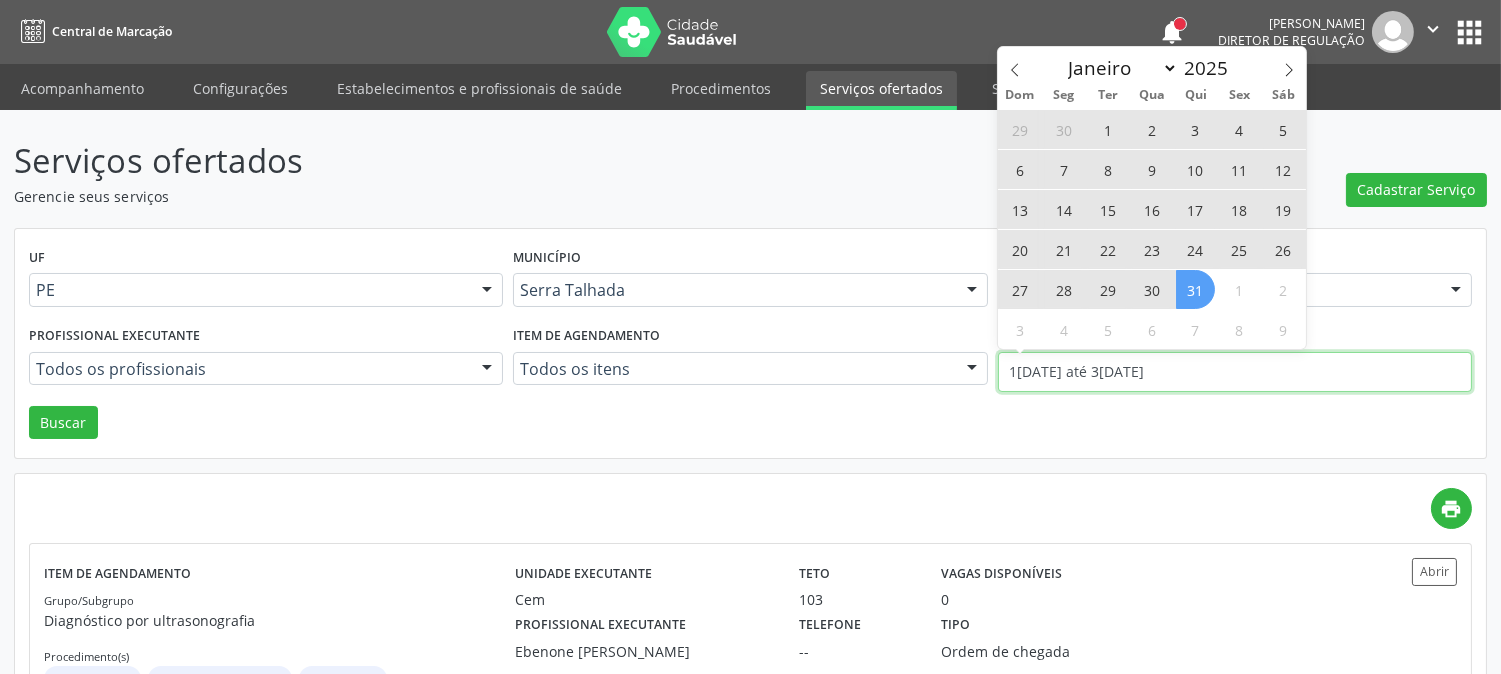 click on "1[DATE] até 3[DATE]" at bounding box center (1235, 372) 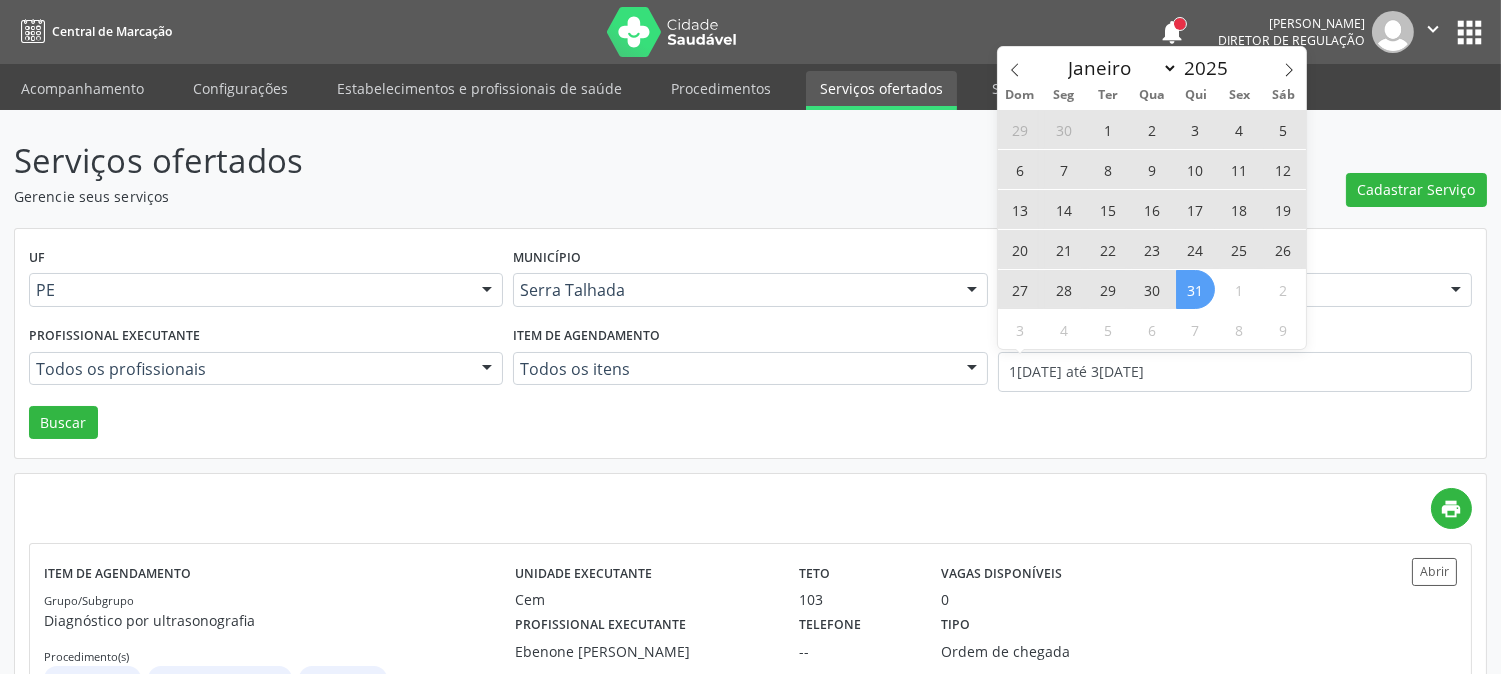 click on "UF
PE         PE
Nenhum resultado encontrado para: "   "
Não há nenhuma opção para ser exibida.
Município
Serra Talhada         [GEOGRAPHIC_DATA] resultado encontrado para: "   "
Não há nenhuma opção para ser exibida.
Unidade de agendamento
Centro de Reabilitacao         Todos os estabelecimentos   3 Grupamento de Bombeiros   Abfisio   [PERSON_NAME] Atelie Dental   [GEOGRAPHIC_DATA]   [GEOGRAPHIC_DATA] I   Academia da Cidade [GEOGRAPHIC_DATA]   Academia da Cidade [GEOGRAPHIC_DATA] da Cidade de [GEOGRAPHIC_DATA]   Academia da Cidade do Mutirao   [GEOGRAPHIC_DATA] Cohab II   Alanalaiz [PERSON_NAME] Guimaraes Servicos de Medicina e Nutricao   Amor Saude   Anaclin   Analise Laboratorio Clinico   [PERSON_NAME] Cia Ltda   [PERSON_NAME] Diniz Ltda   [PERSON_NAME] Diniz Ltda   Apae" at bounding box center (750, 344) 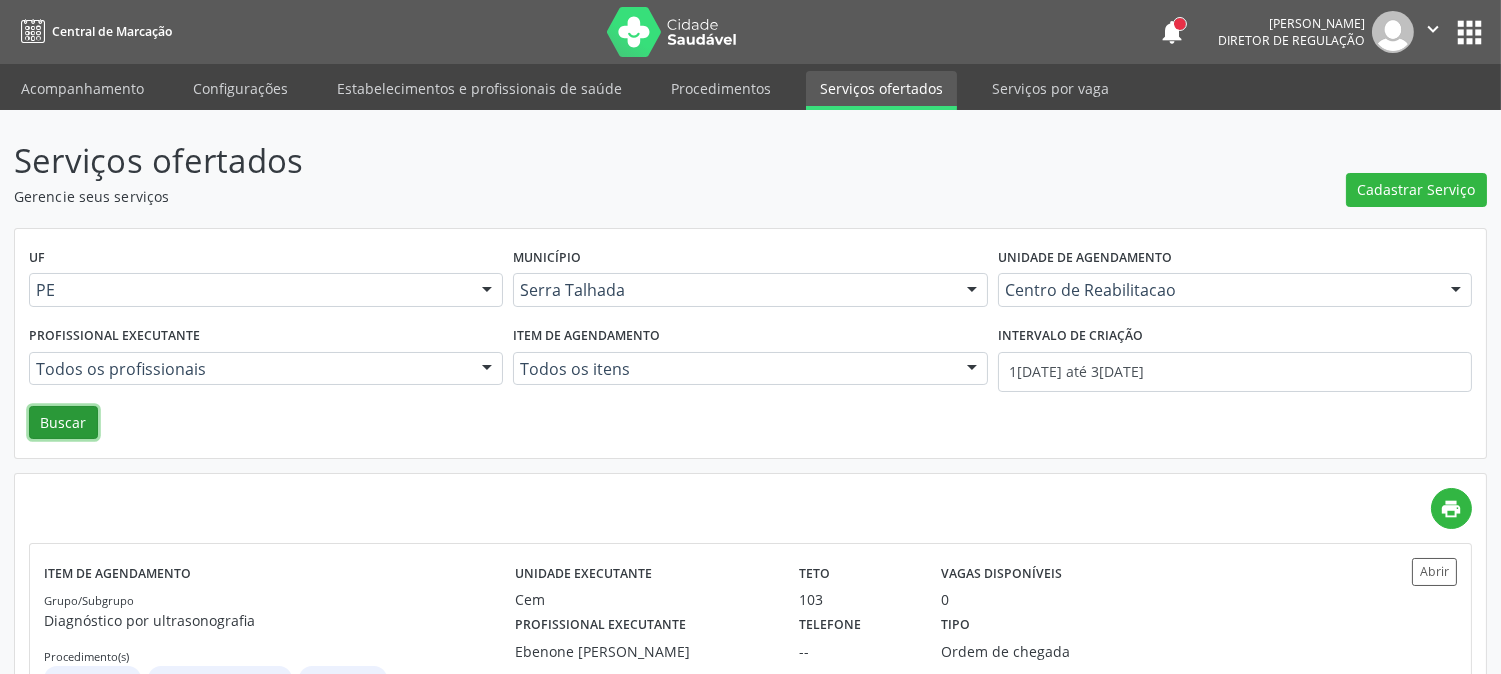 click on "Buscar" at bounding box center (63, 423) 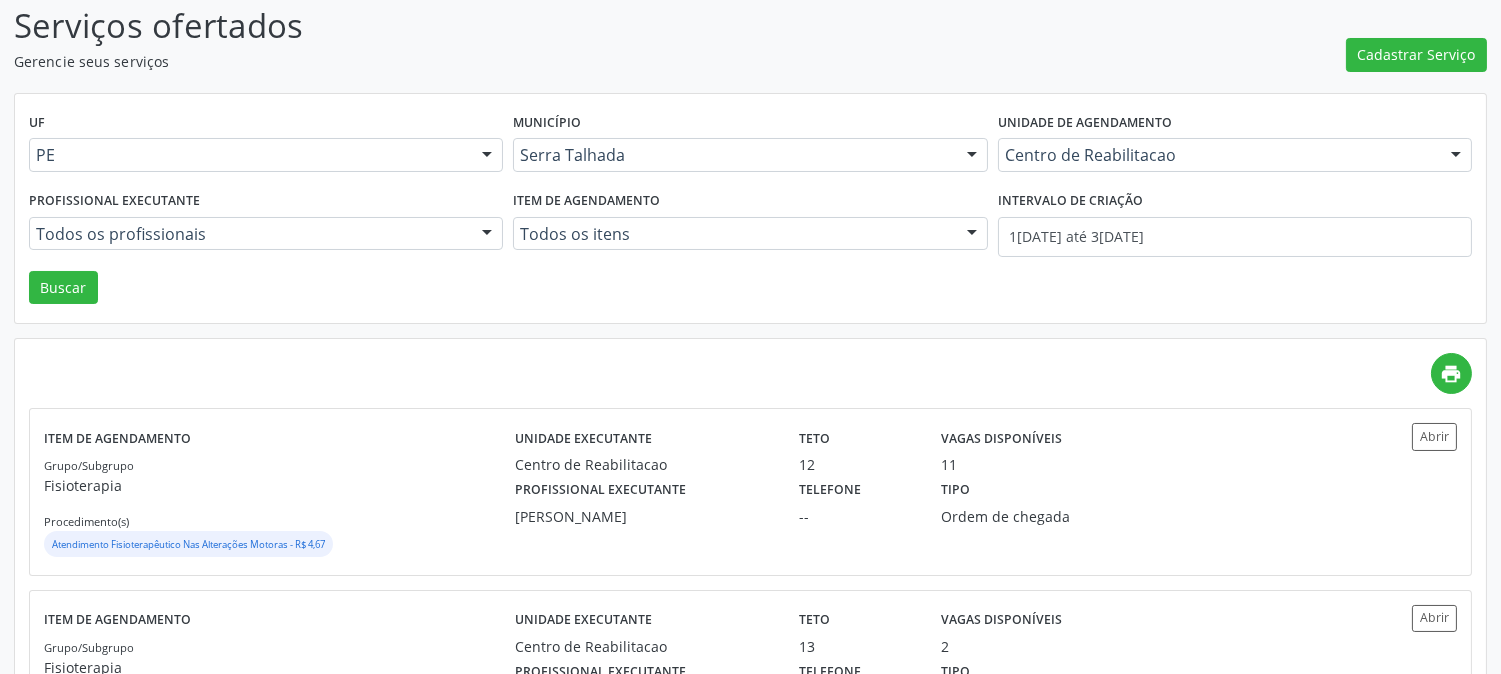 scroll, scrollTop: 0, scrollLeft: 0, axis: both 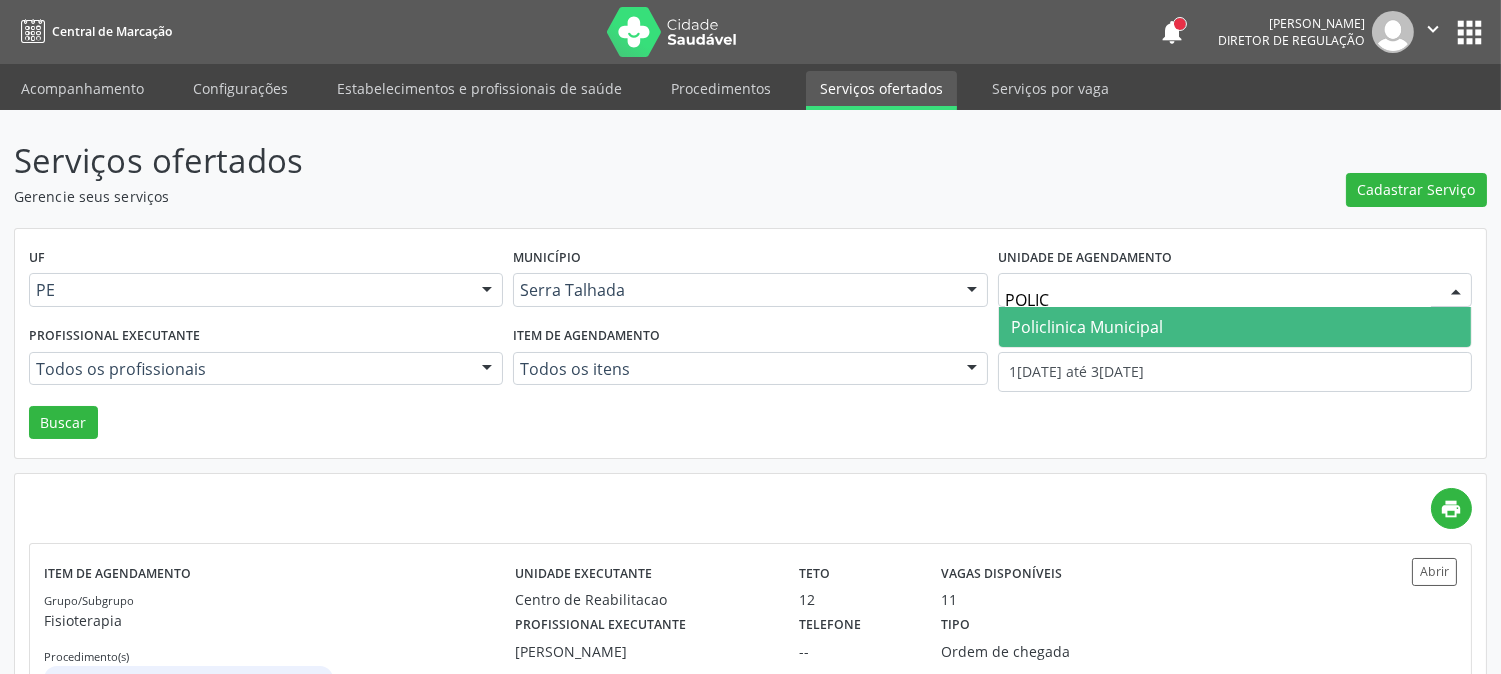 click on "Policlinica Municipal" at bounding box center (1235, 327) 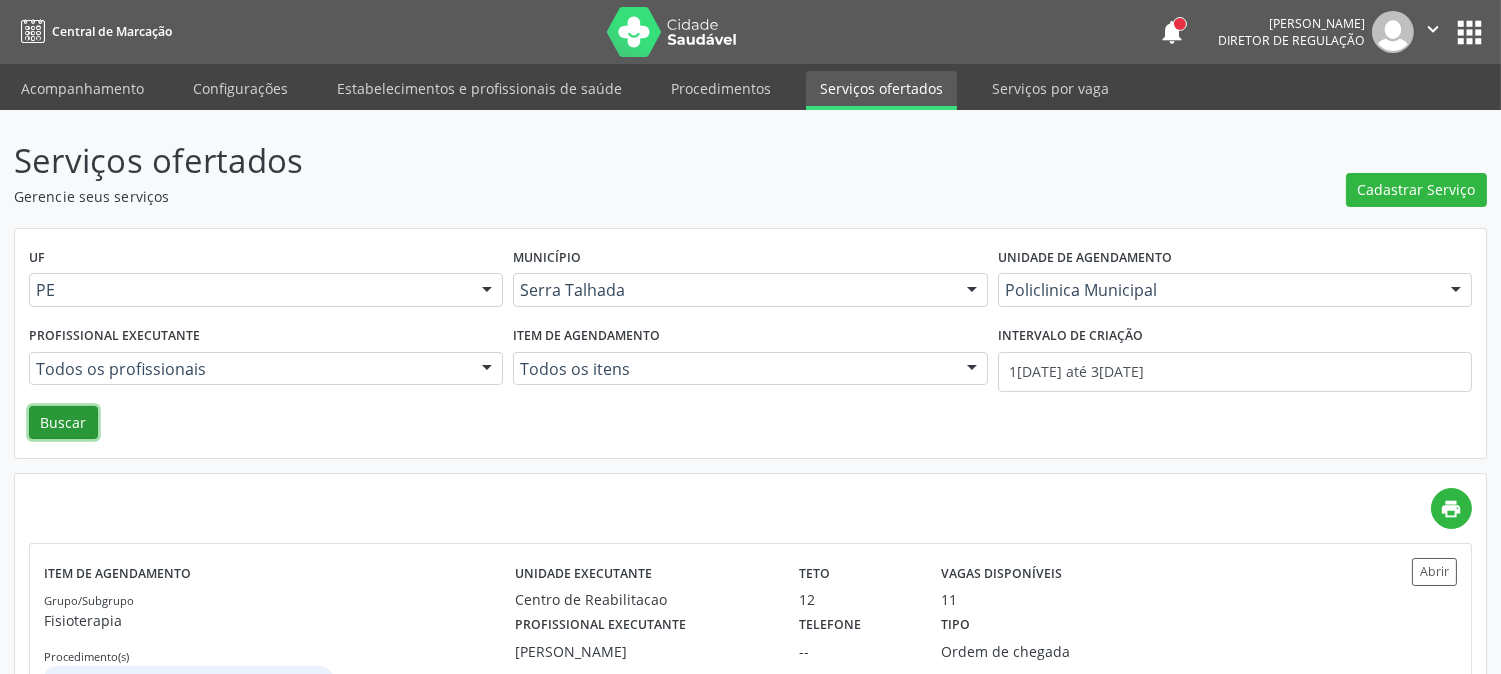 click on "Buscar" at bounding box center (63, 423) 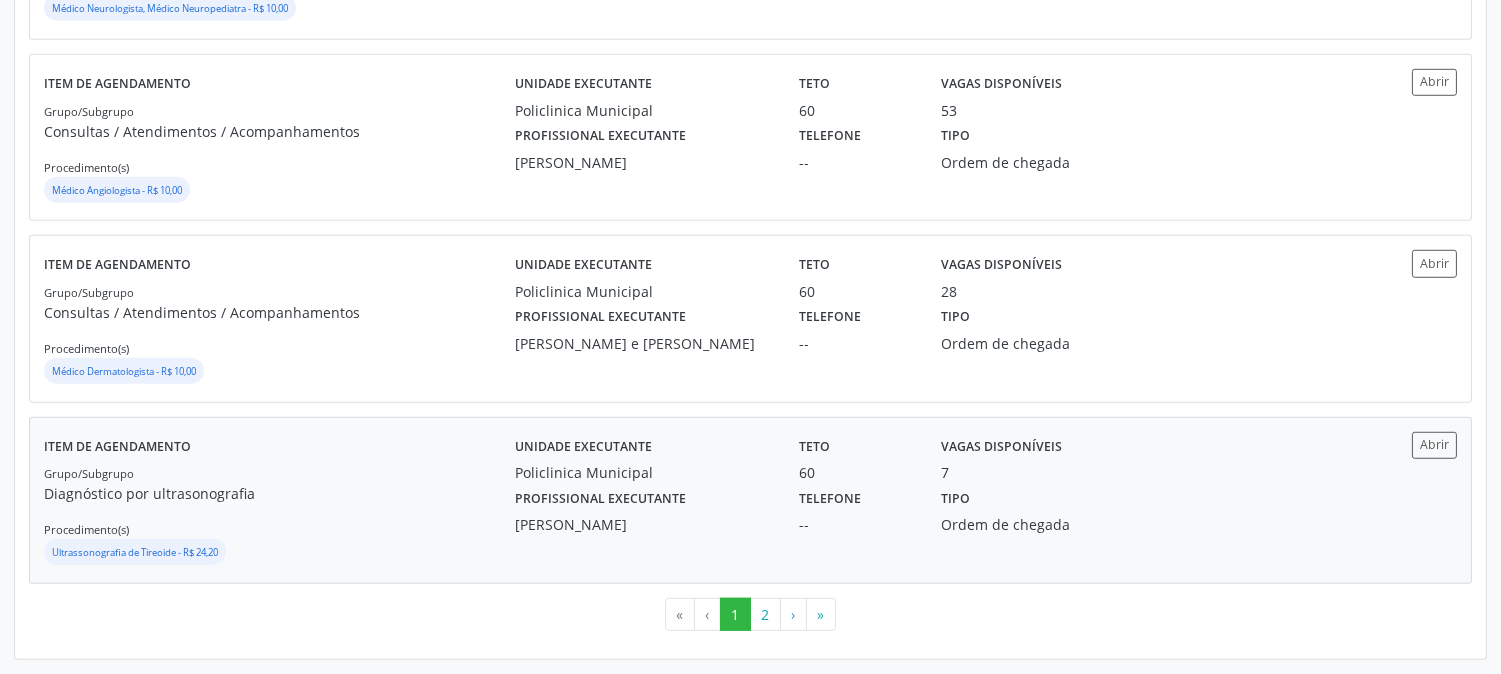scroll, scrollTop: 2667, scrollLeft: 0, axis: vertical 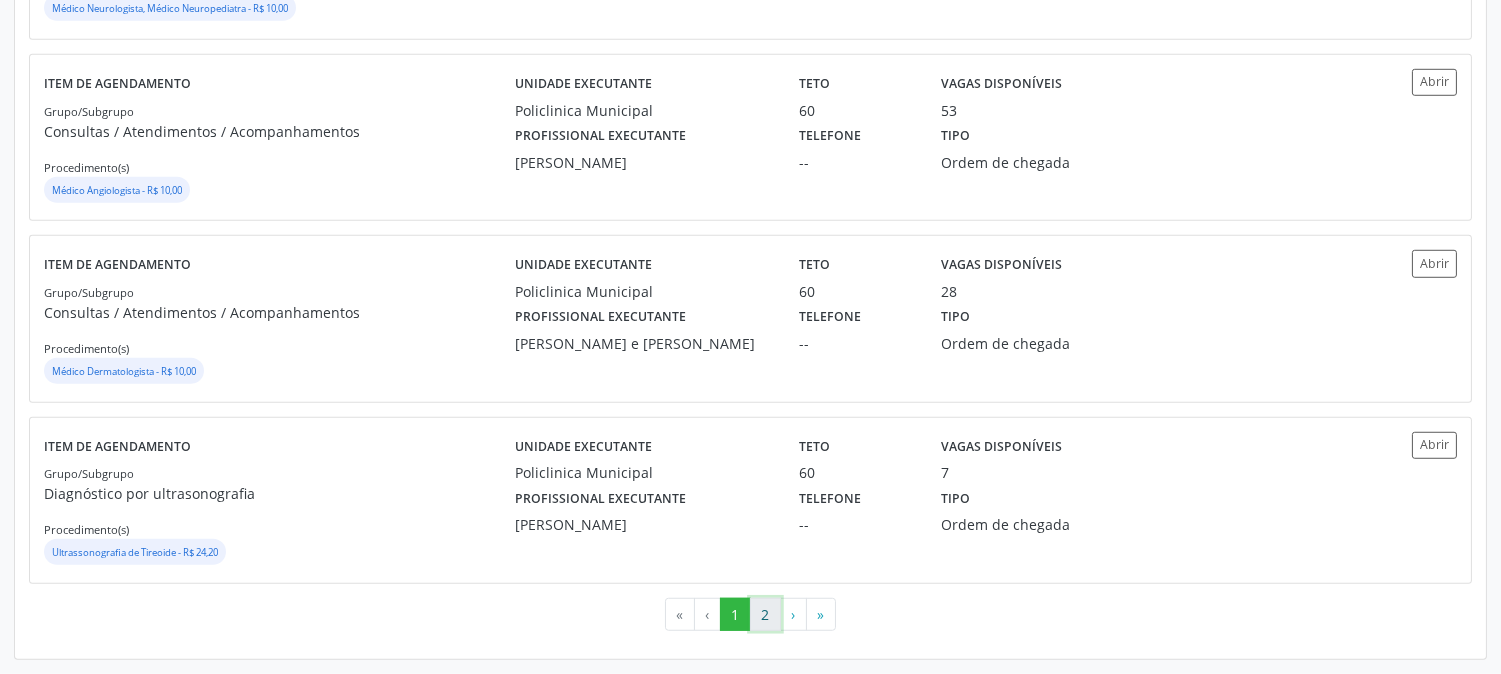 click on "2" at bounding box center [765, 615] 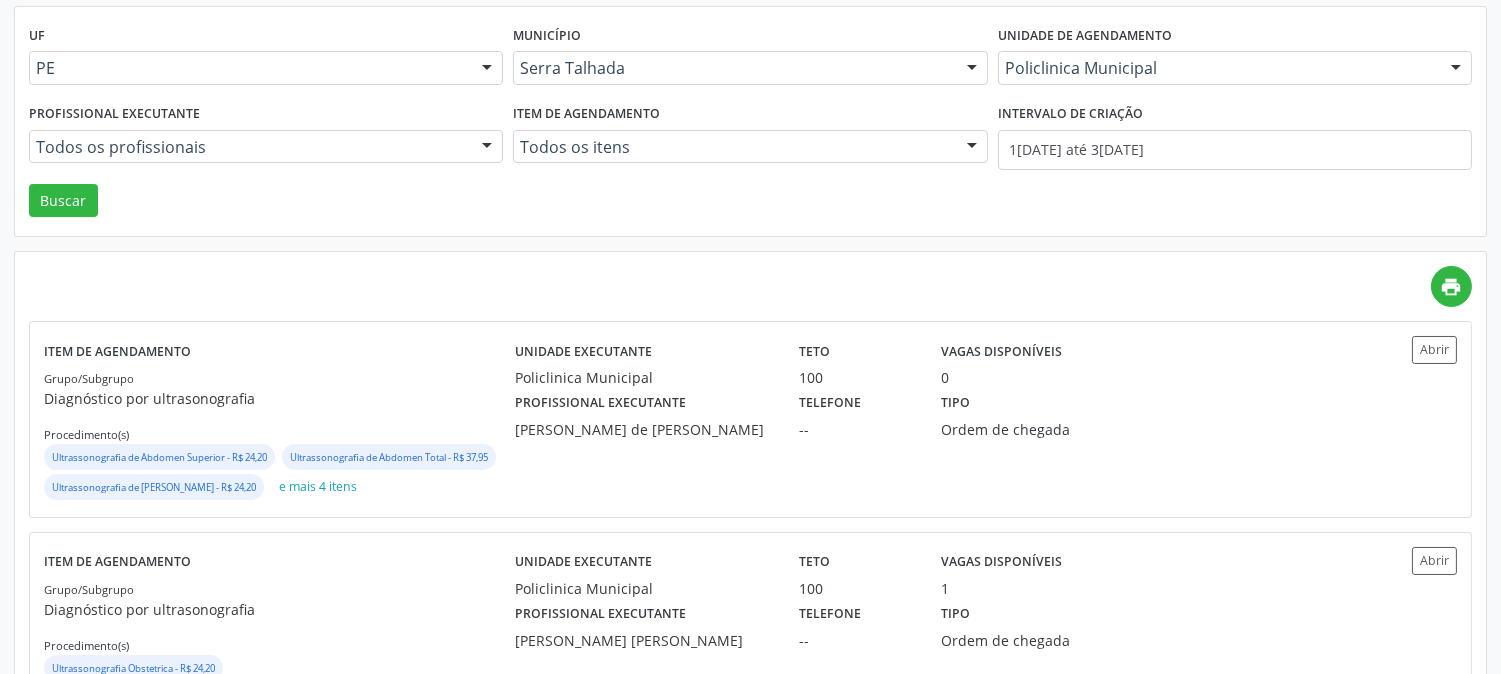 scroll, scrollTop: 1307, scrollLeft: 0, axis: vertical 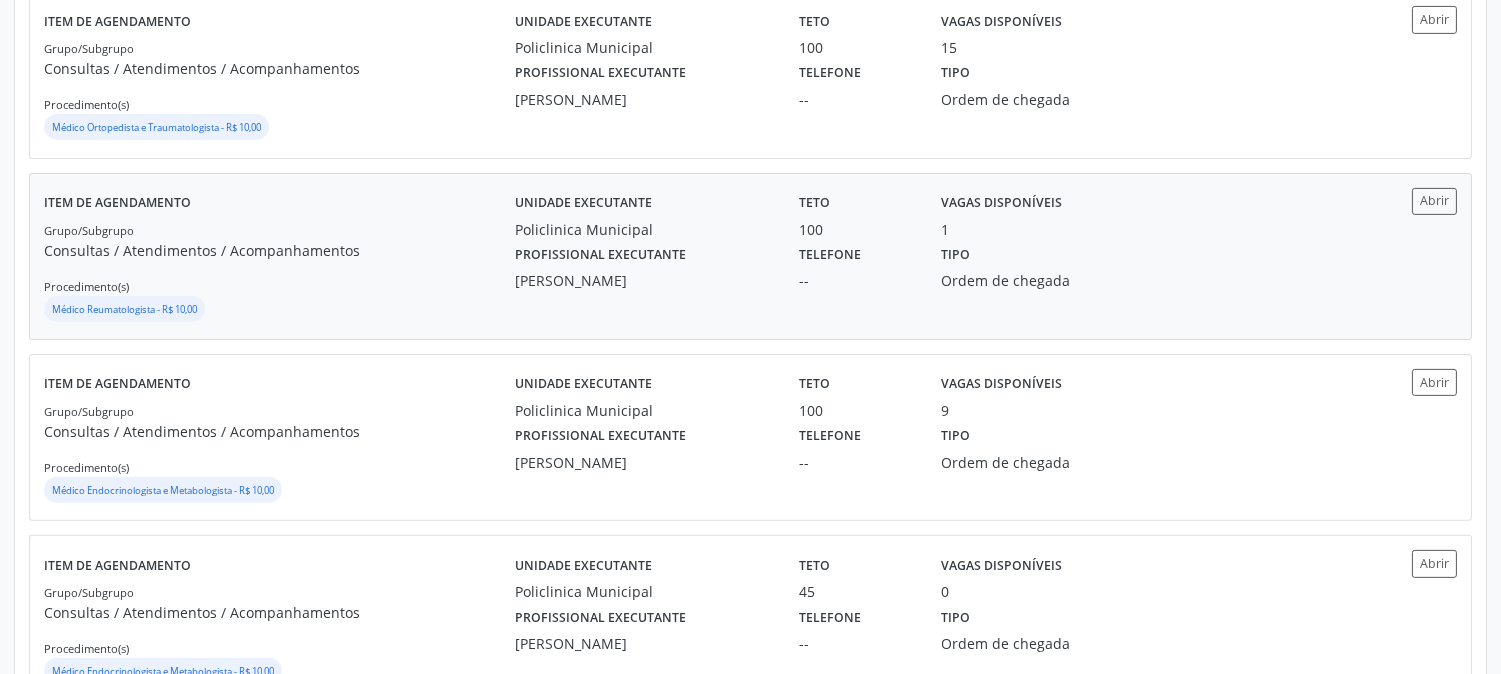 click on "Ordem de chegada" at bounding box center [1033, 280] 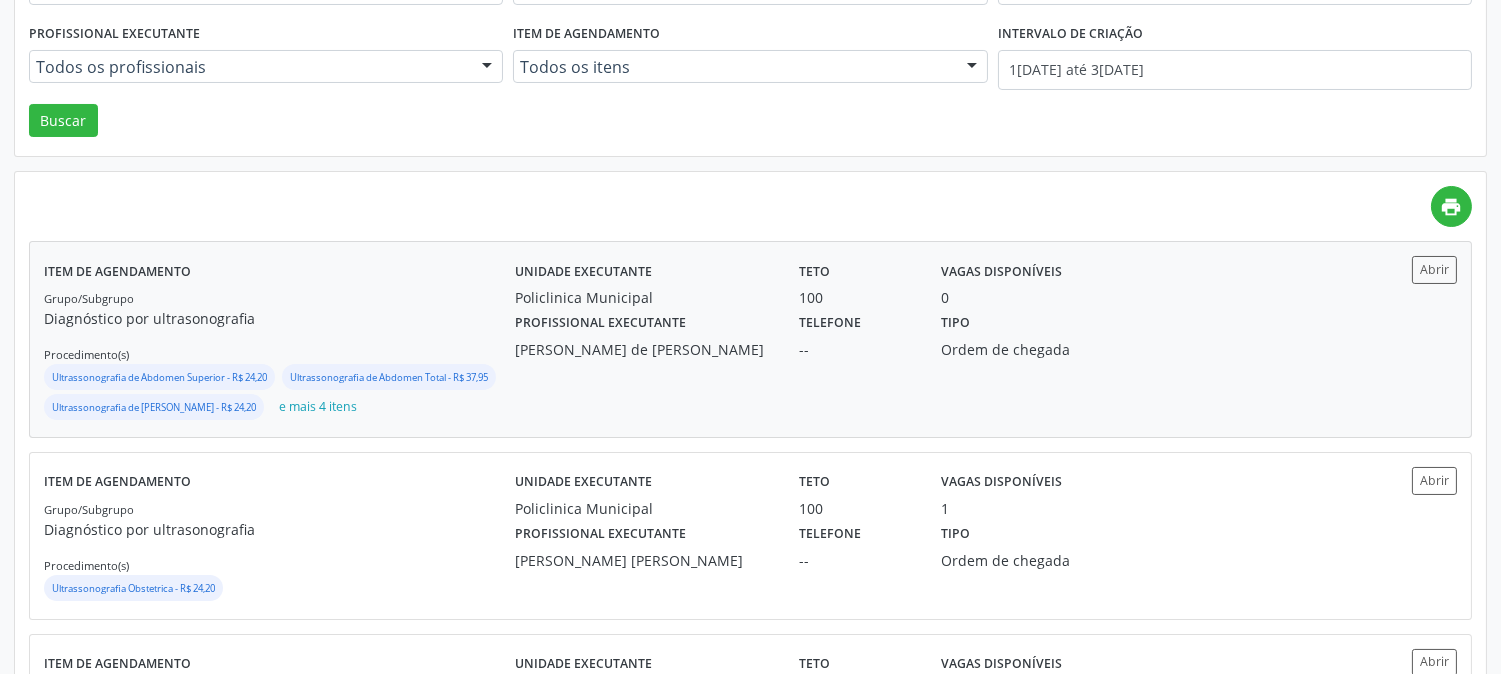 scroll, scrollTop: 0, scrollLeft: 0, axis: both 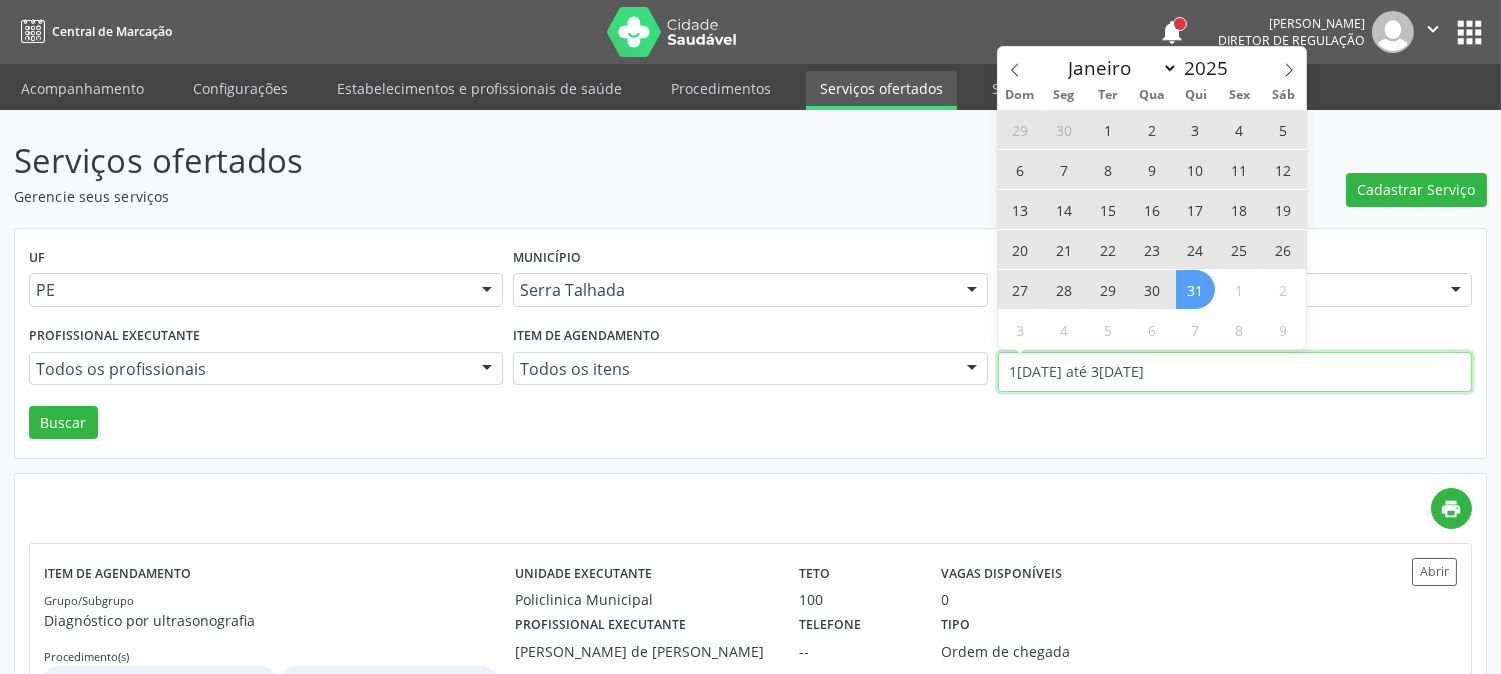 click on "1[DATE] até 3[DATE]" at bounding box center (1235, 372) 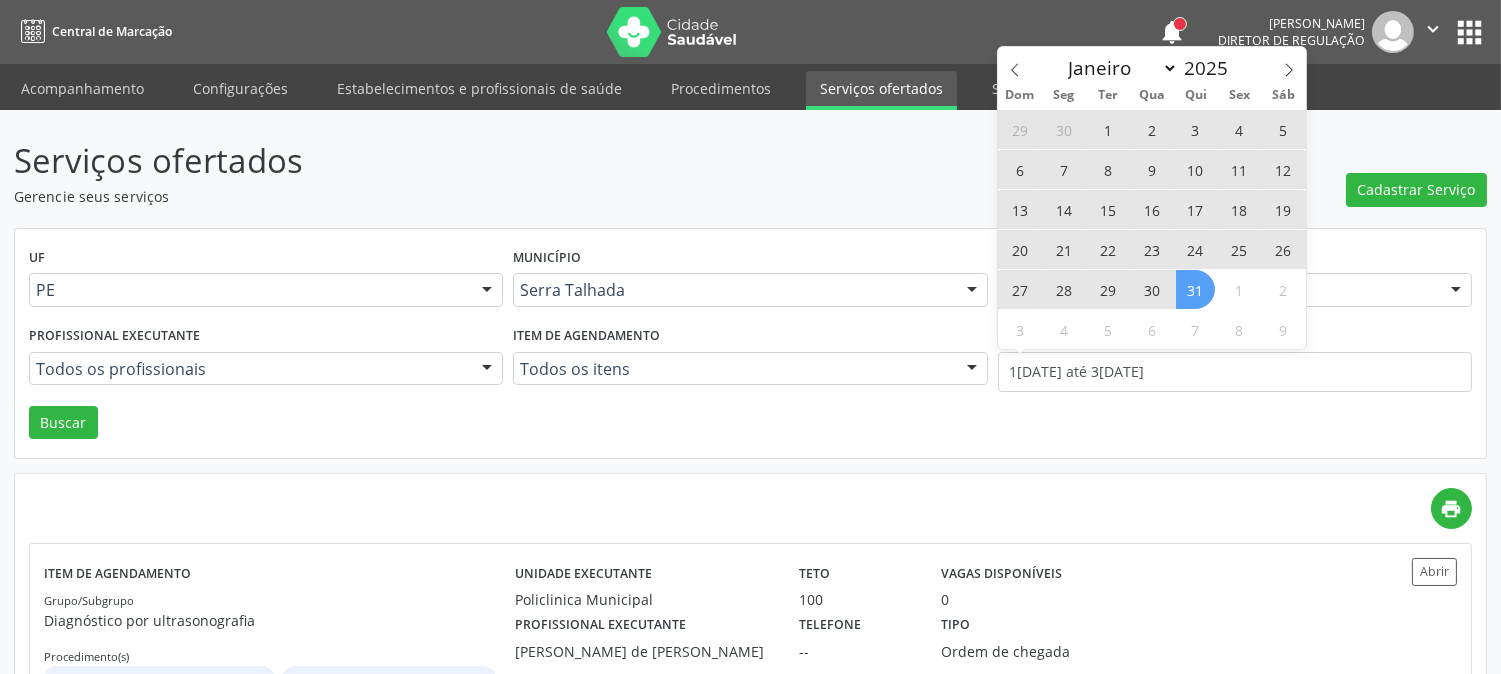 click on "UF
PE         PE
Nenhum resultado encontrado para: "   "
Não há nenhuma opção para ser exibida.
Município
Serra Talhada         [GEOGRAPHIC_DATA] resultado encontrado para: "   "
Não há nenhuma opção para ser exibida.
Unidade de agendamento
Policlinica Municipal         Todos os estabelecimentos   3 Grupamento de Bombeiros   Abfisio   [PERSON_NAME] Dental   [GEOGRAPHIC_DATA]   [GEOGRAPHIC_DATA] I   [GEOGRAPHIC_DATA]   Academia da Cidade [GEOGRAPHIC_DATA] da Cidade de [GEOGRAPHIC_DATA]   Academia da Cidade do Mutirao   [GEOGRAPHIC_DATA] Cohab II   Alanalaiz [PERSON_NAME] Servicos de Medicina e Nutricao   Amor Saude   Anaclin   Analise Laboratorio Clinico   [PERSON_NAME] Cia Ltda   [PERSON_NAME] Diniz Ltda   [PERSON_NAME] Diniz Ltda   Apae" at bounding box center [750, 344] 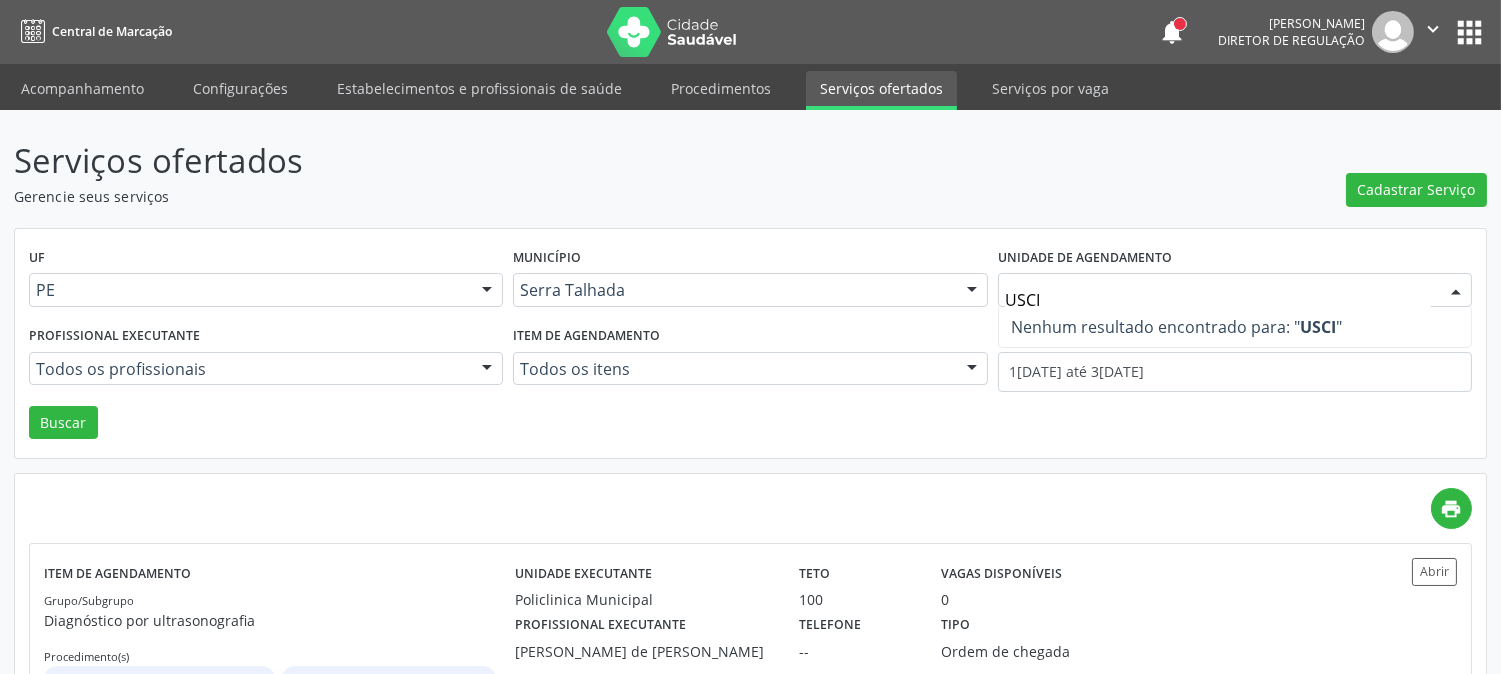 type on "USC" 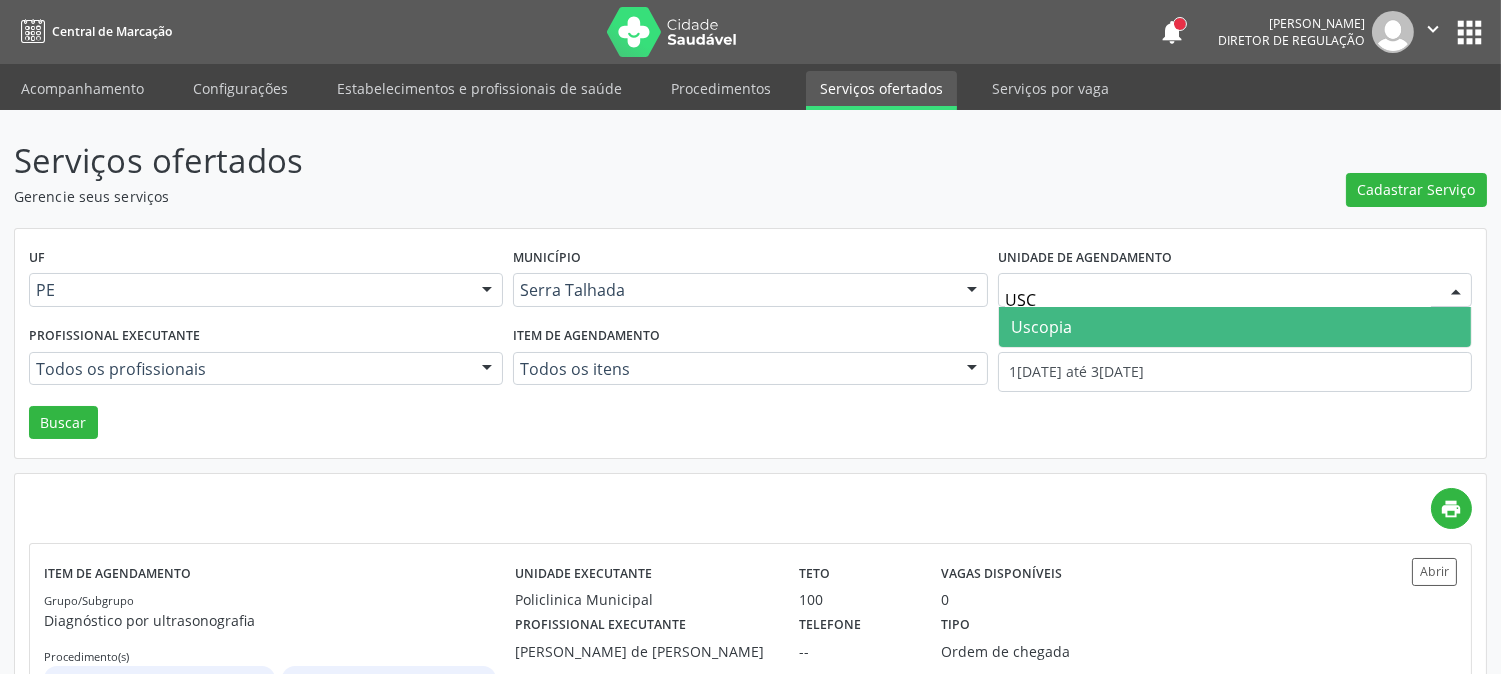 click on "Uscopia" at bounding box center (1235, 327) 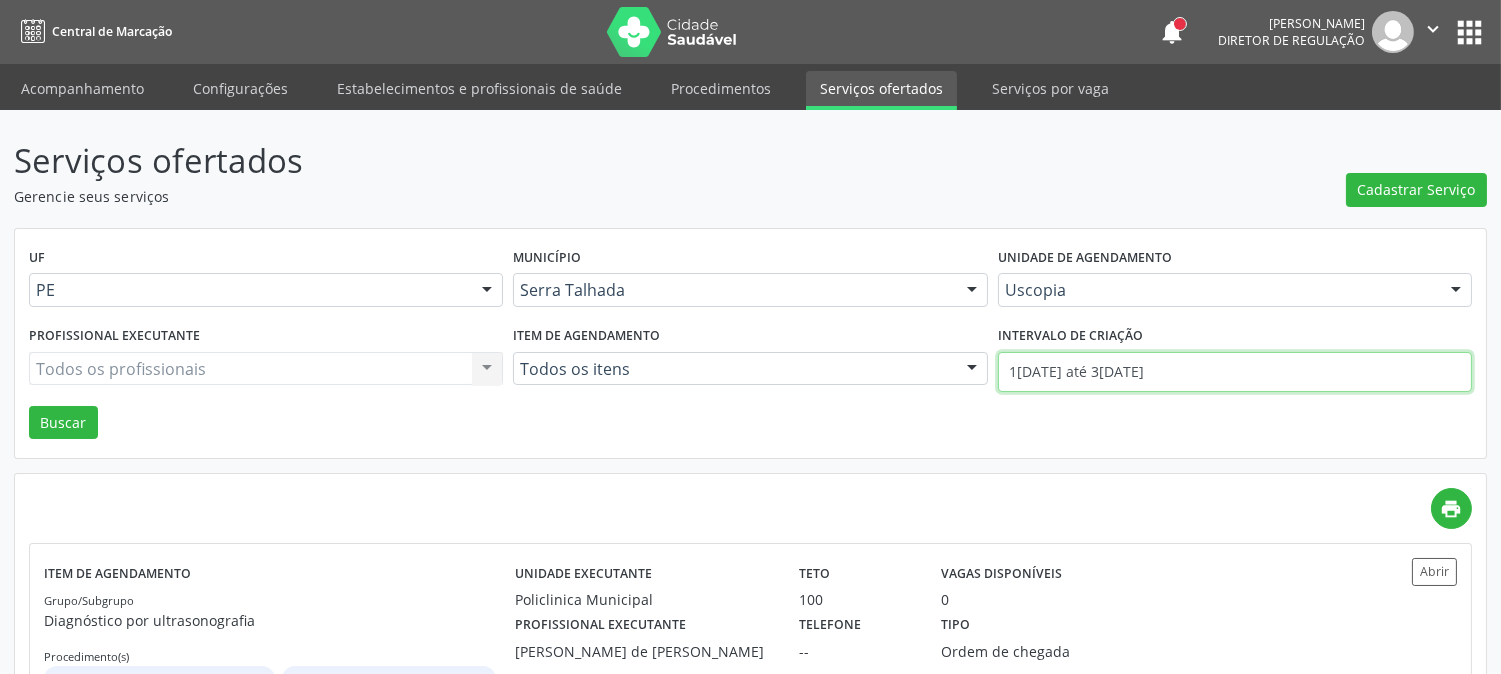 click on "1[DATE] até 3[DATE]" at bounding box center [1235, 372] 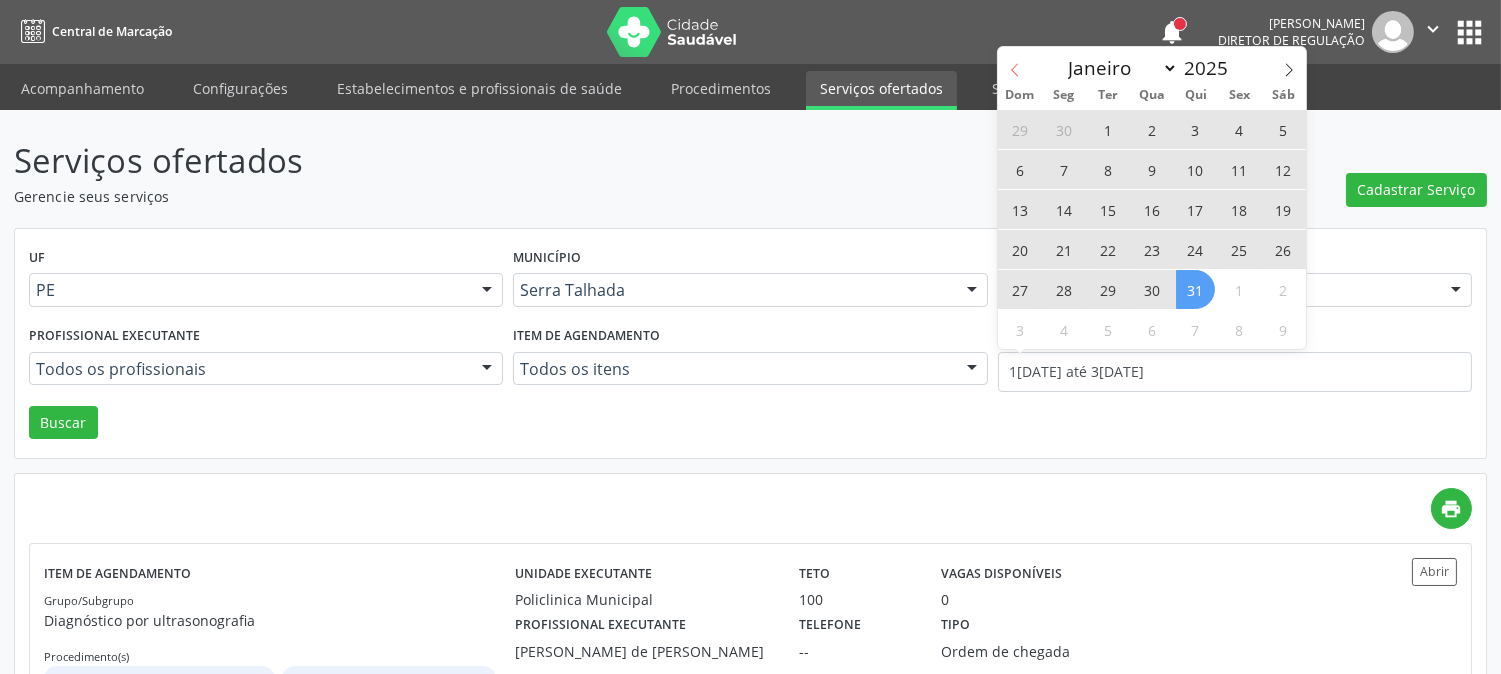 click at bounding box center [1015, 64] 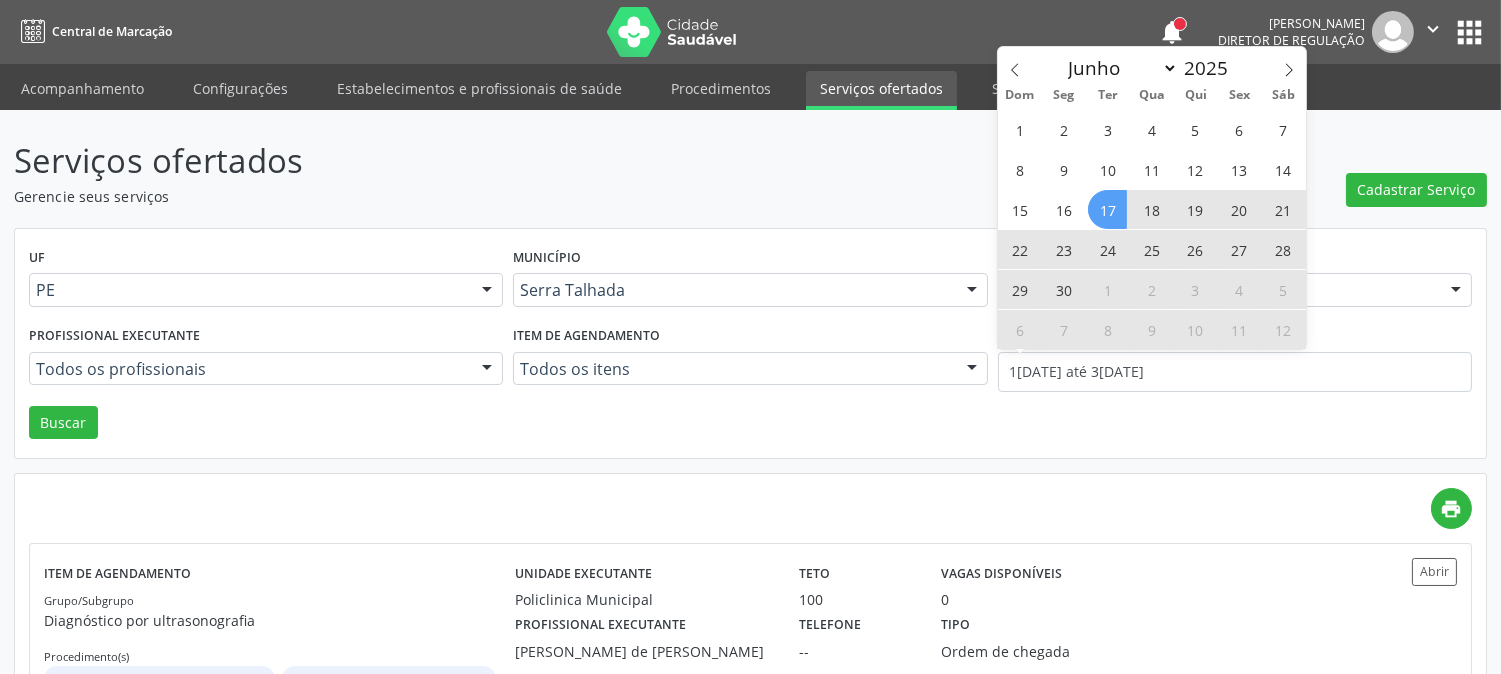 click on "17" at bounding box center [1107, 209] 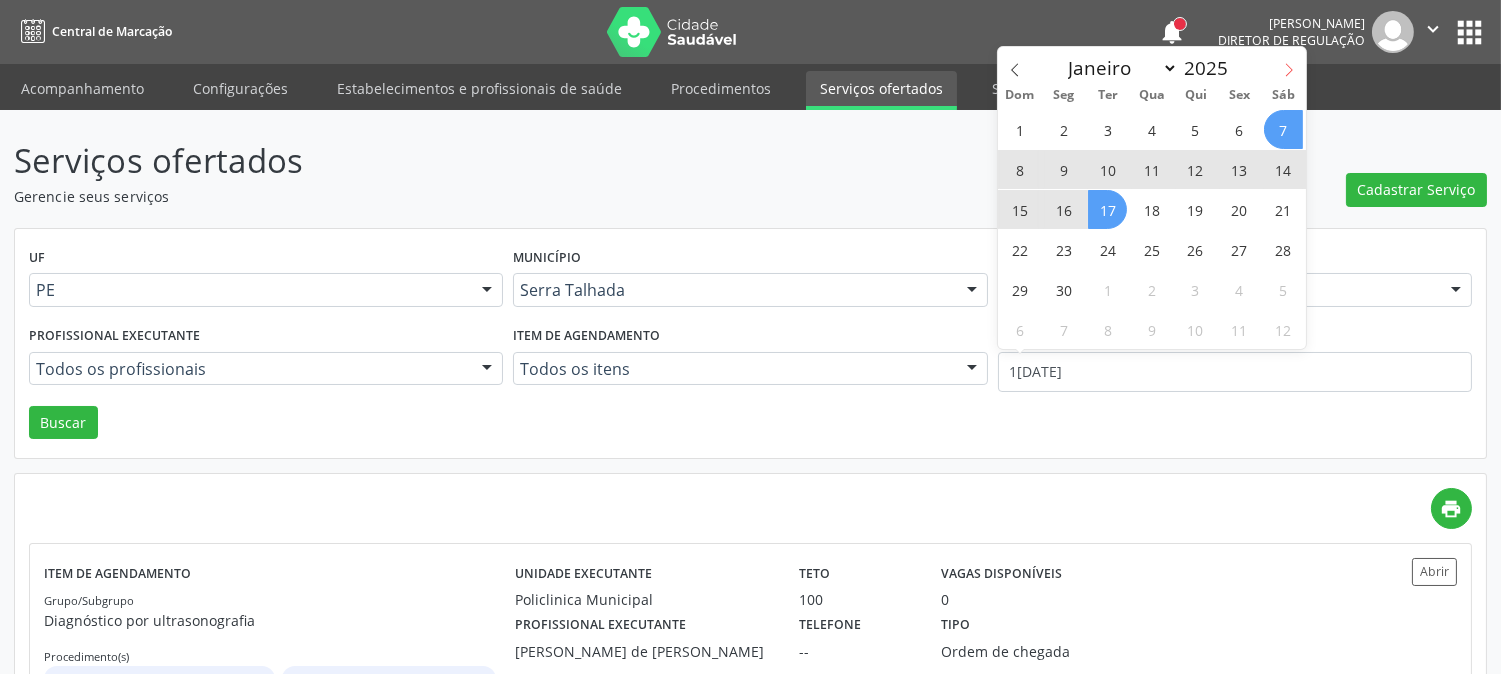 click 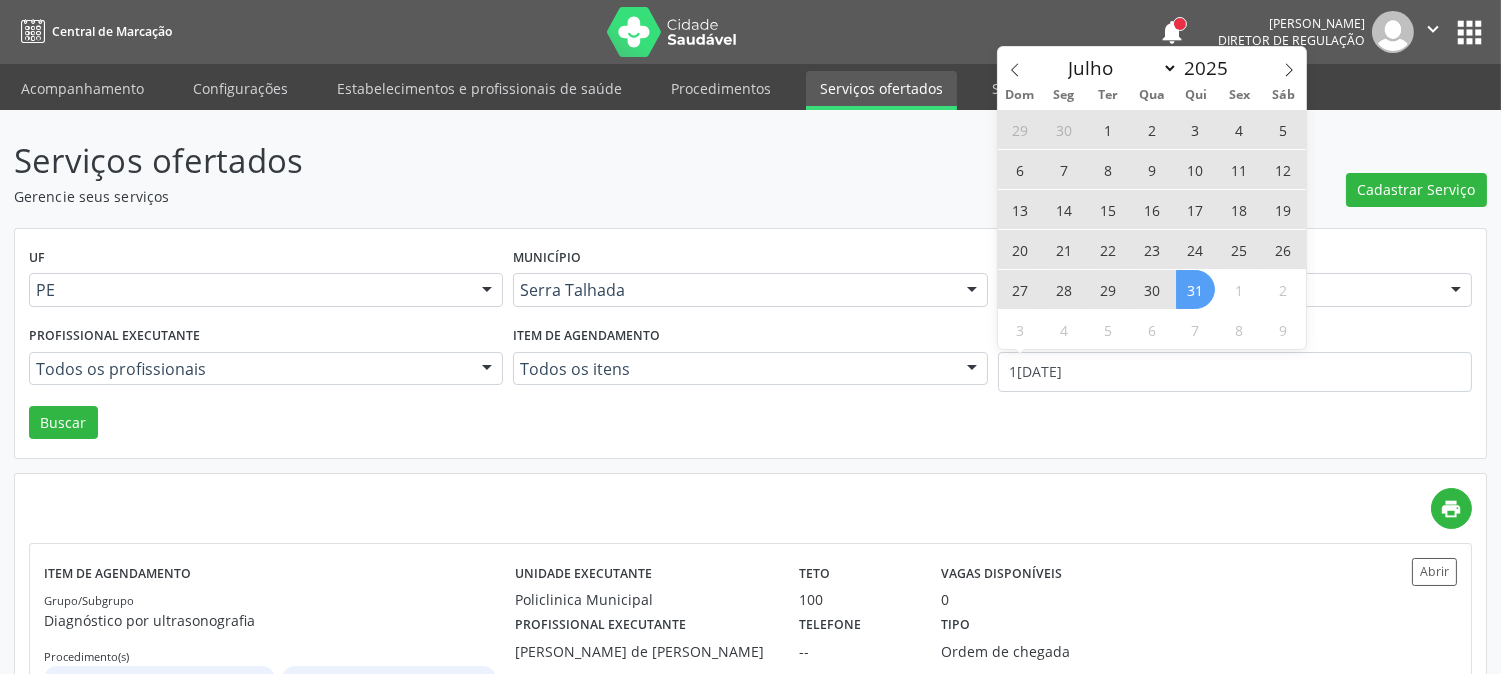 click on "31" at bounding box center (1195, 289) 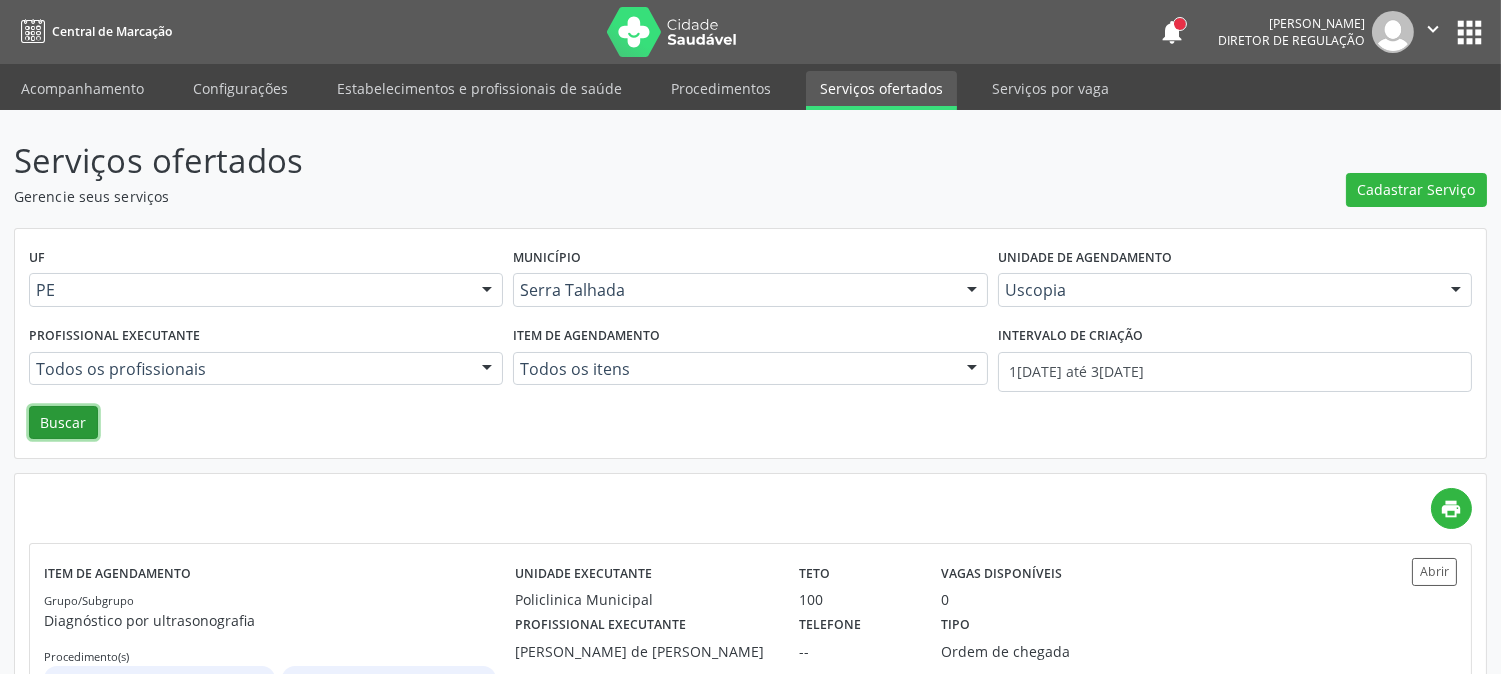 click on "Buscar" at bounding box center [63, 423] 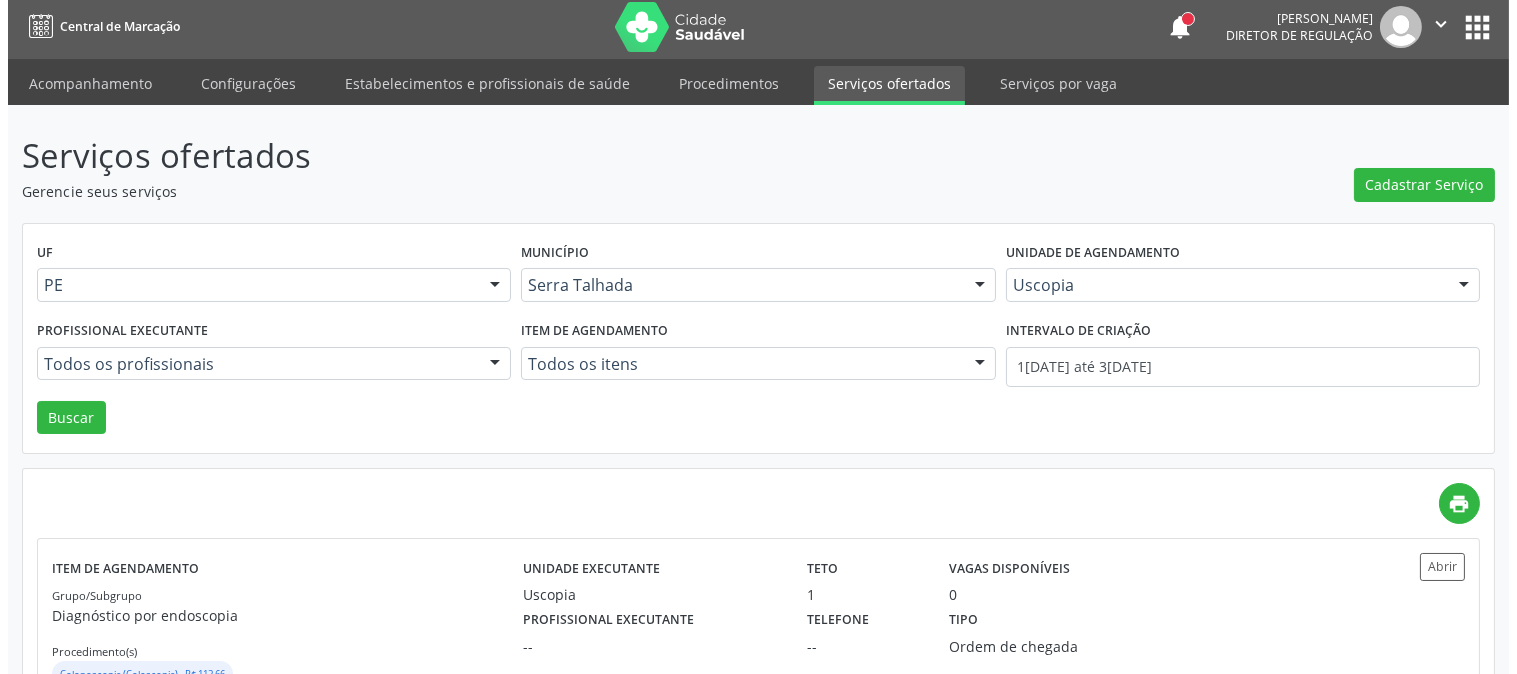 scroll, scrollTop: 0, scrollLeft: 0, axis: both 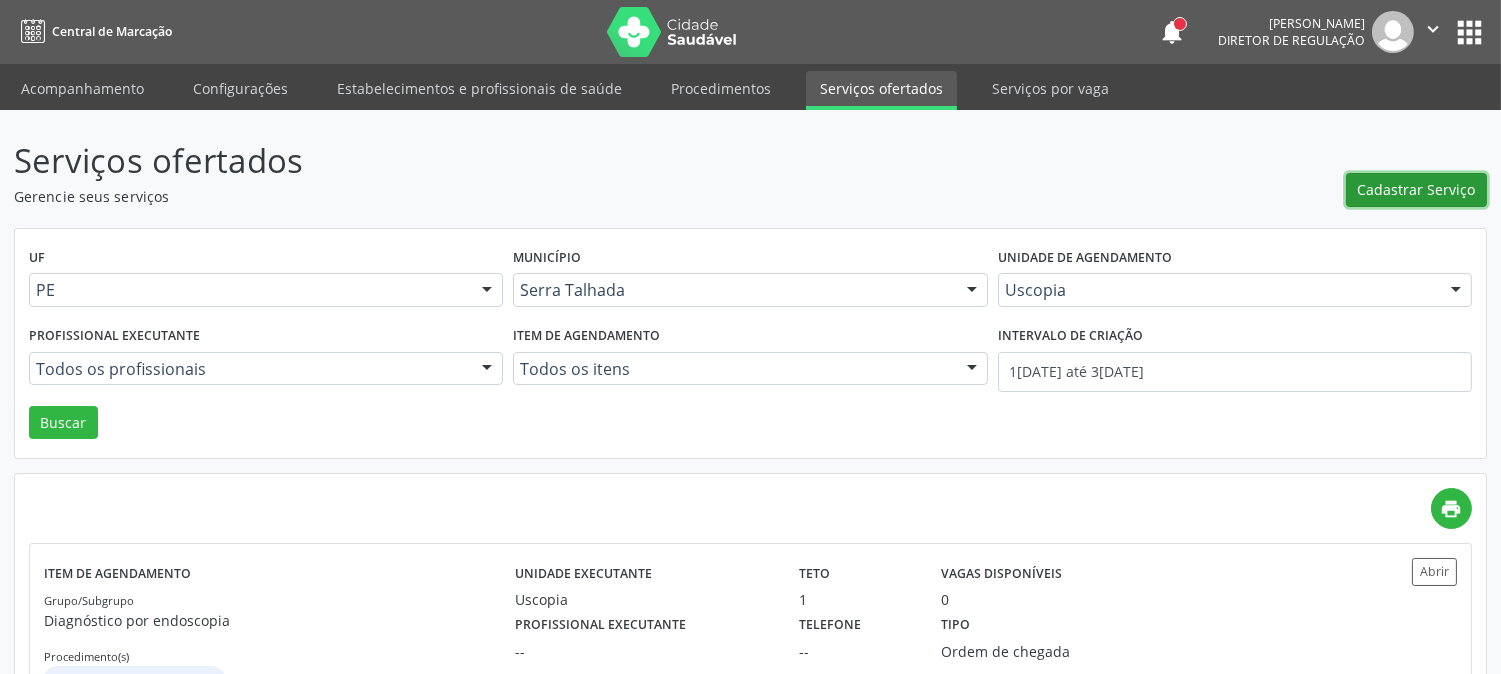click on "Cadastrar Serviço" at bounding box center (1417, 189) 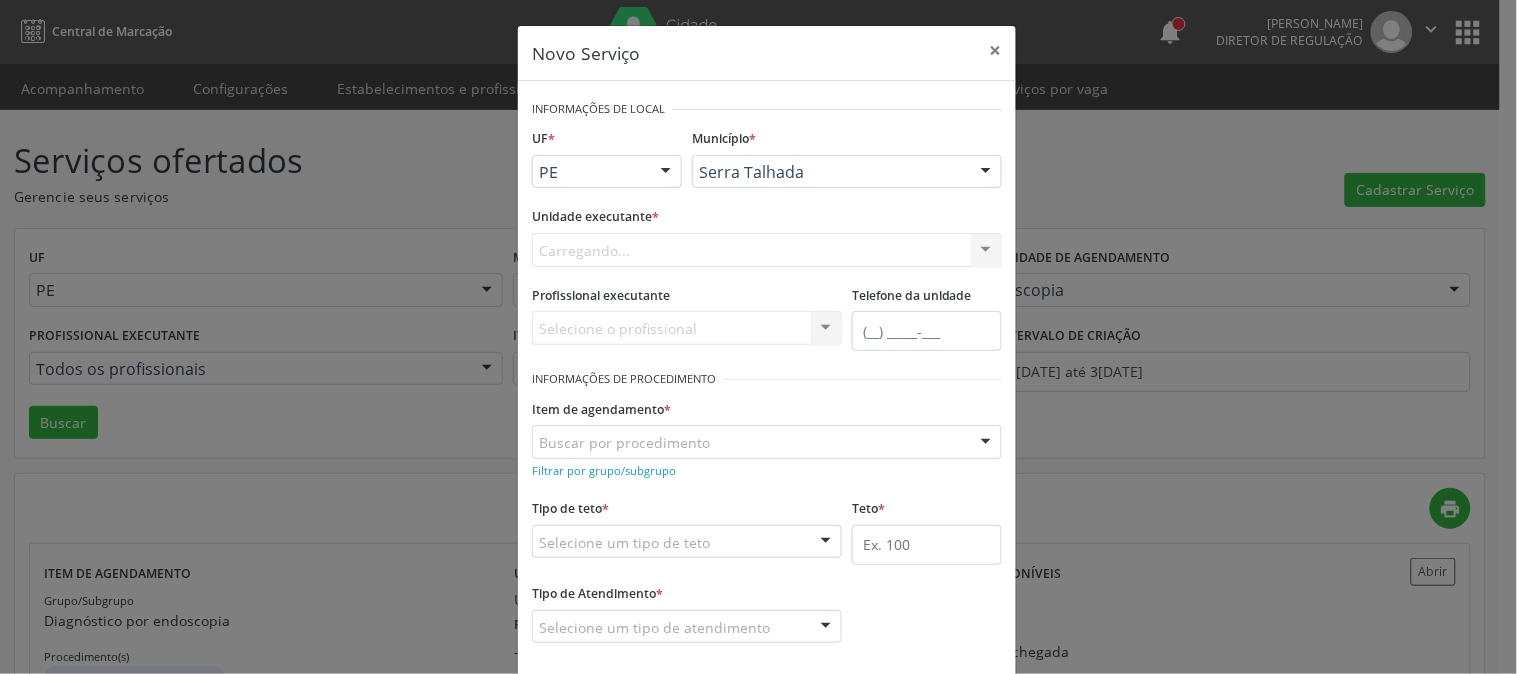 scroll, scrollTop: 0, scrollLeft: 0, axis: both 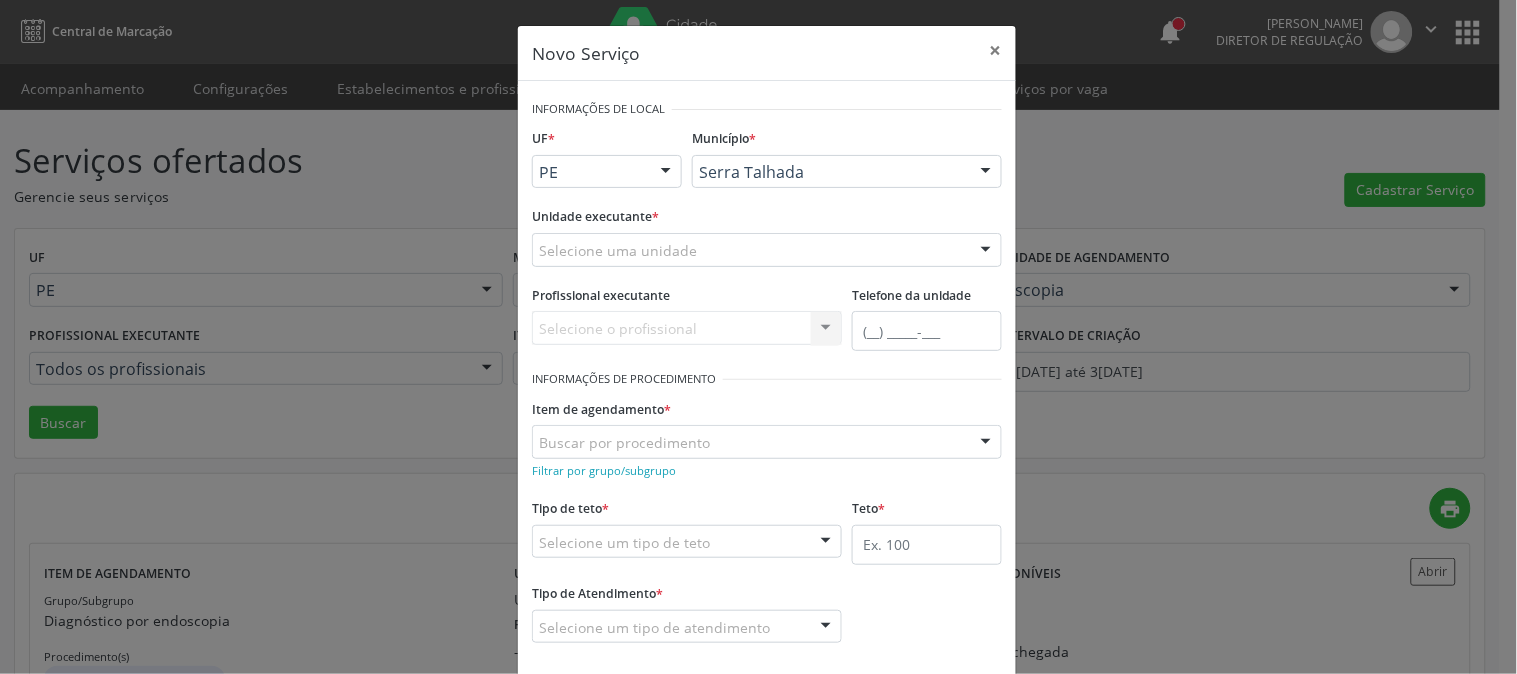 click on "Selecione uma unidade" at bounding box center (767, 250) 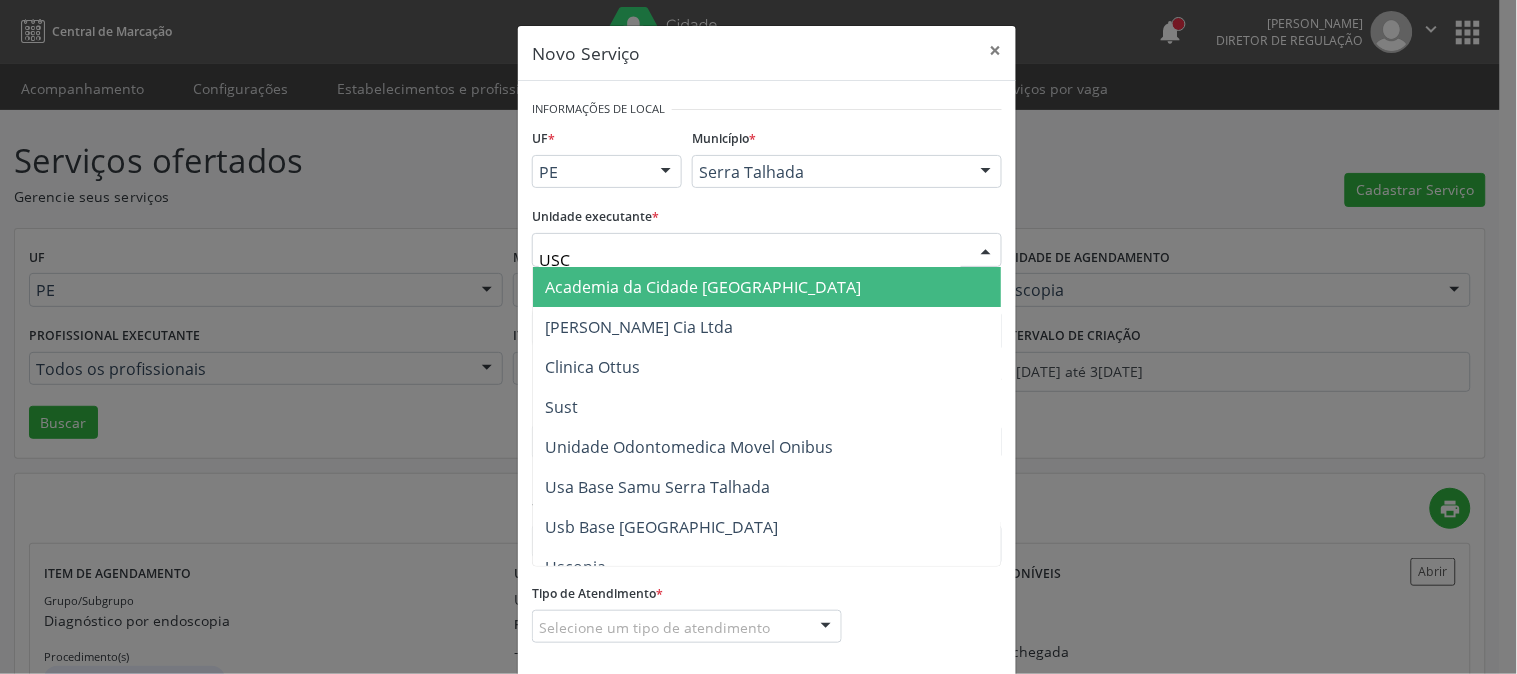 type on "USCO" 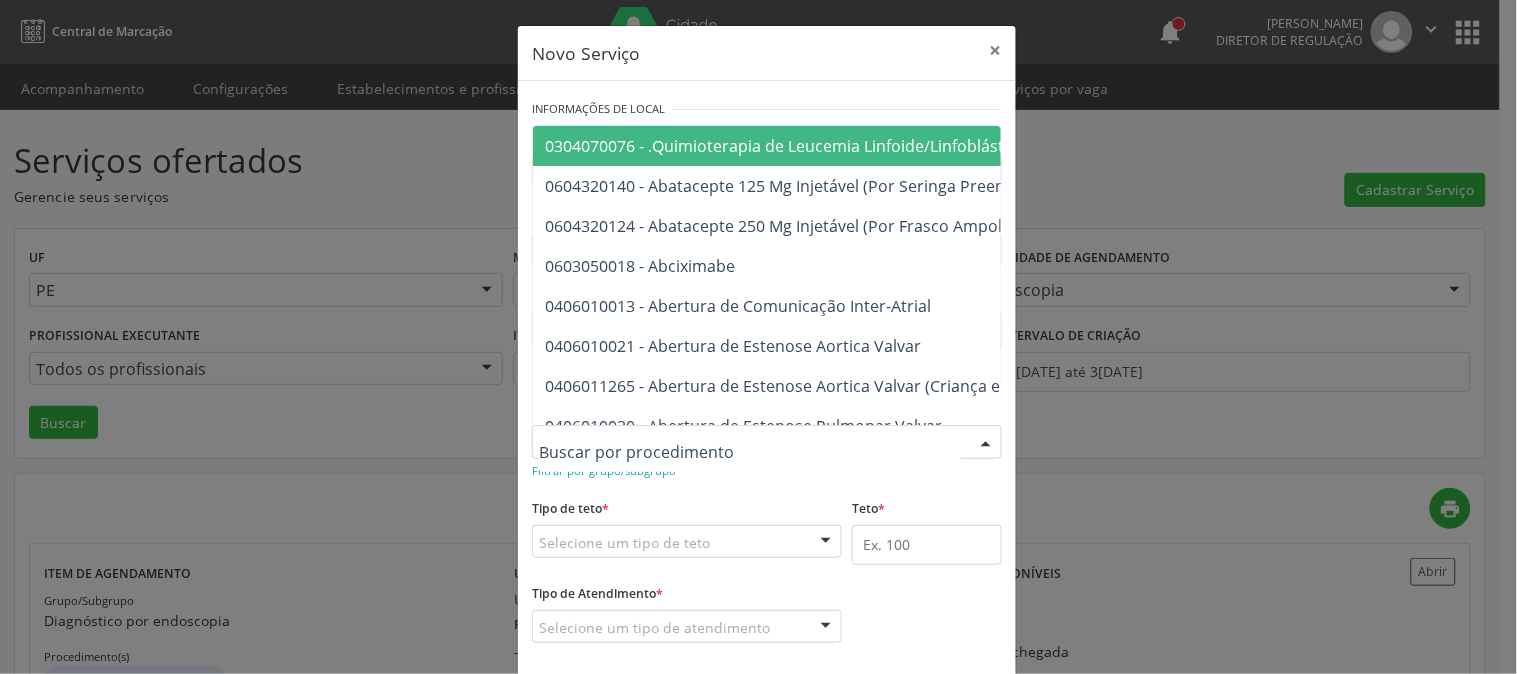 click at bounding box center [767, 442] 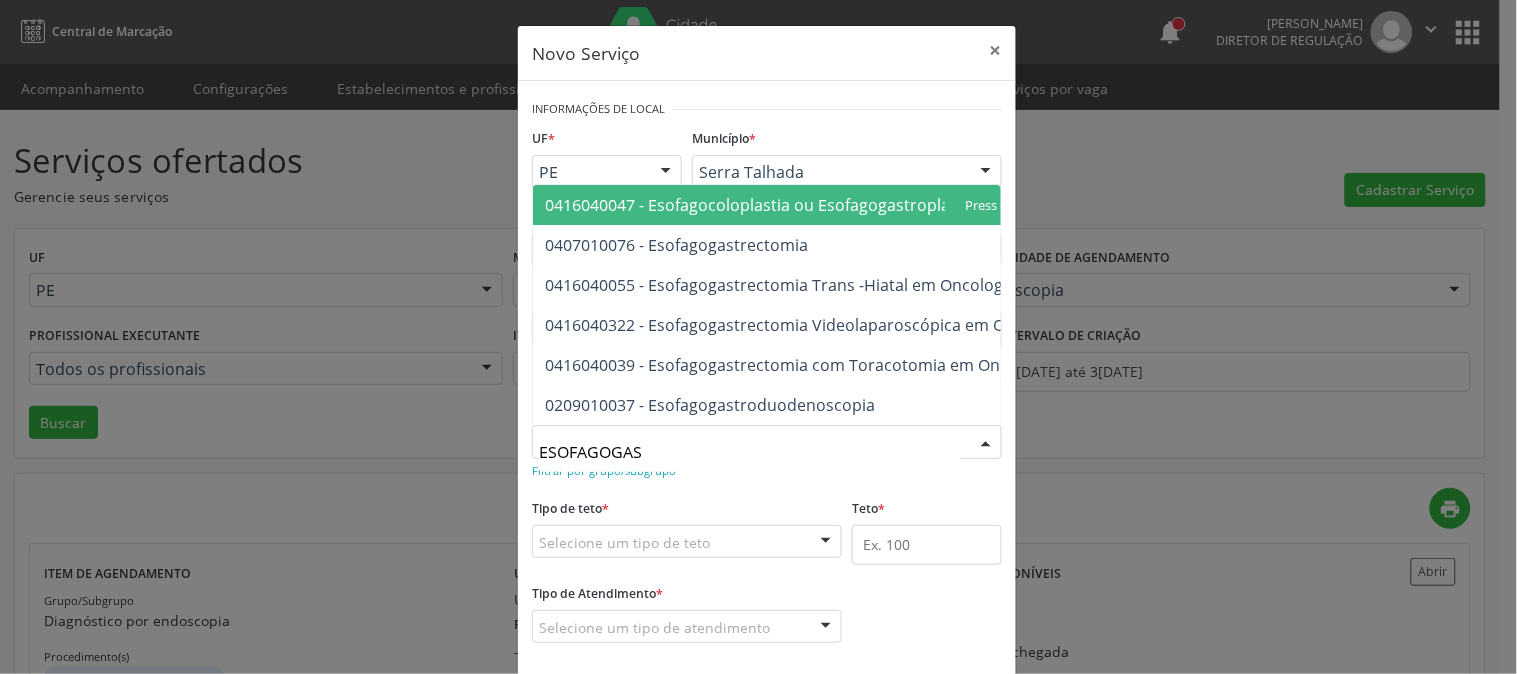 type on "ESOFAGOGAST" 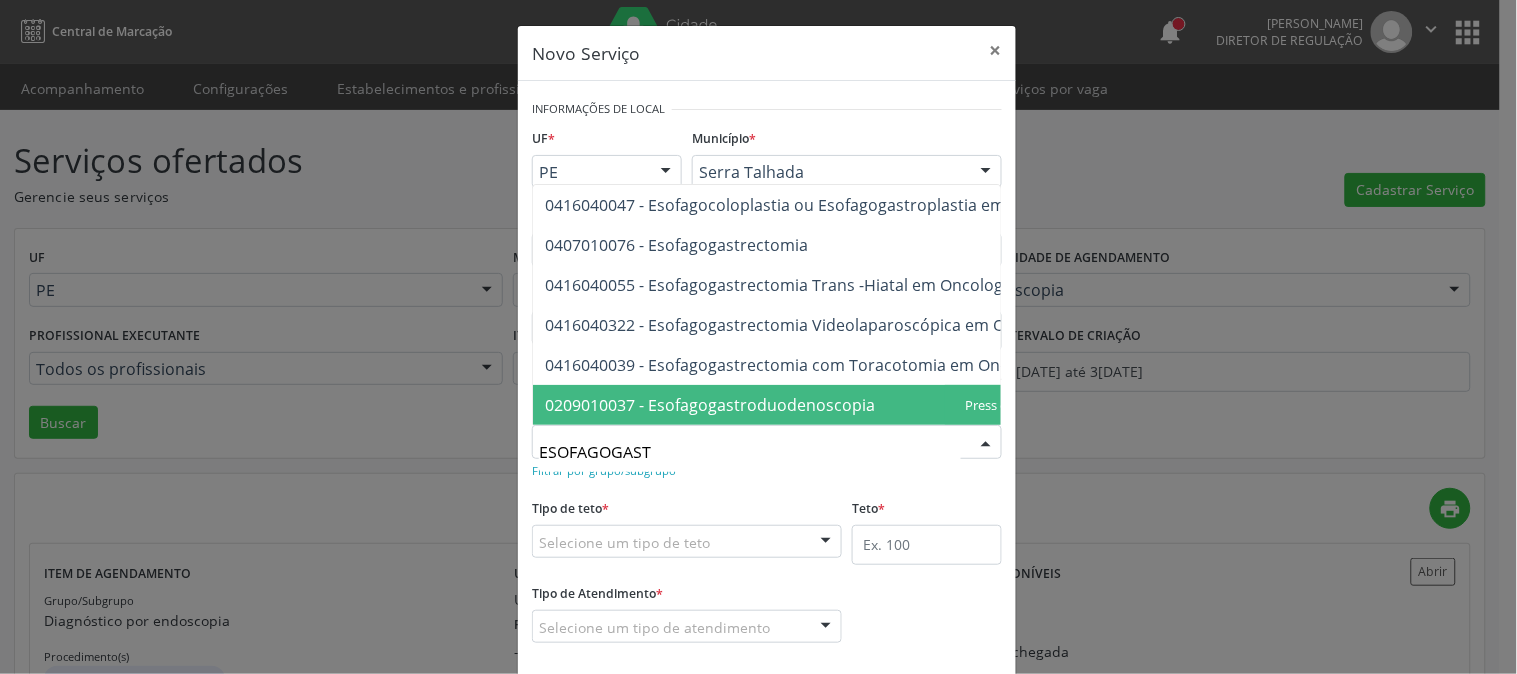 click on "0209010037 - Esofagogastroduodenoscopia" at bounding box center [710, 405] 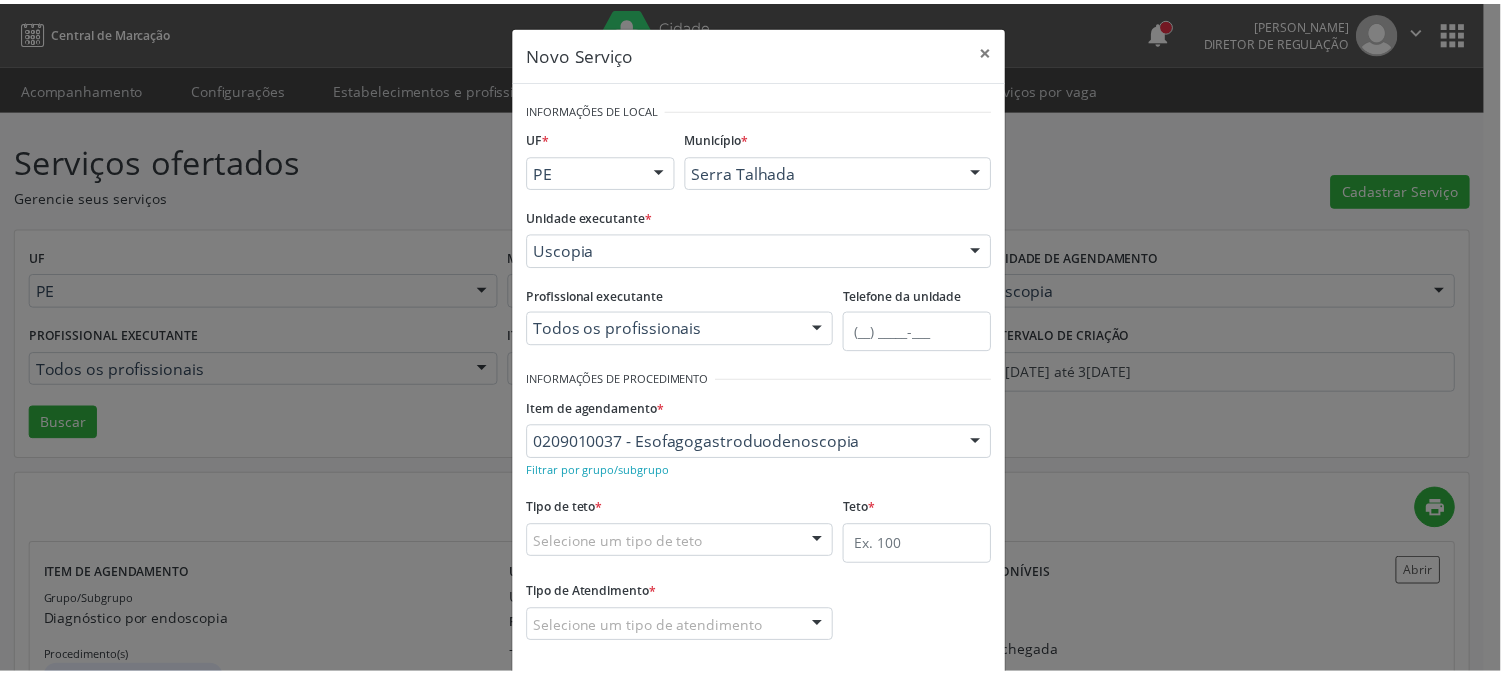 scroll, scrollTop: 98, scrollLeft: 0, axis: vertical 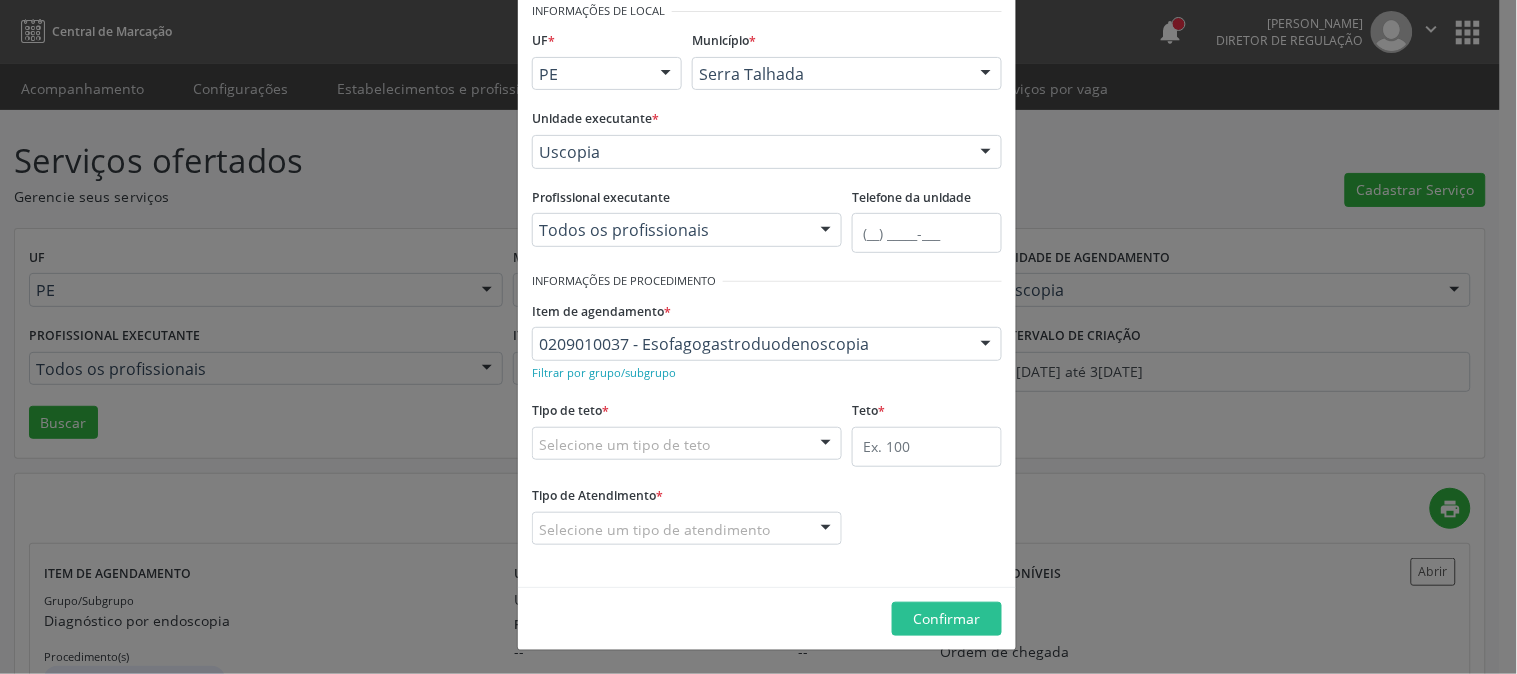 click on "Selecione um tipo de teto" at bounding box center (687, 444) 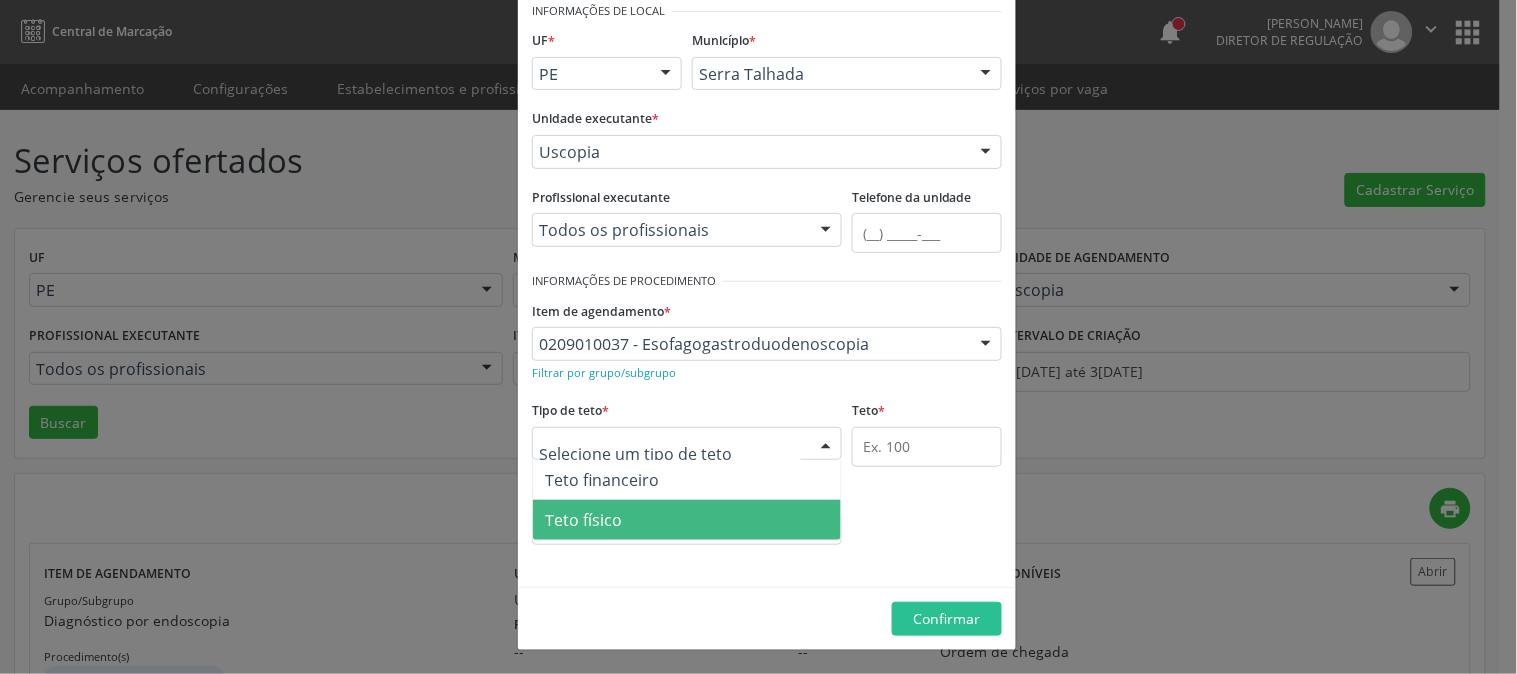 click on "Teto físico" at bounding box center [687, 520] 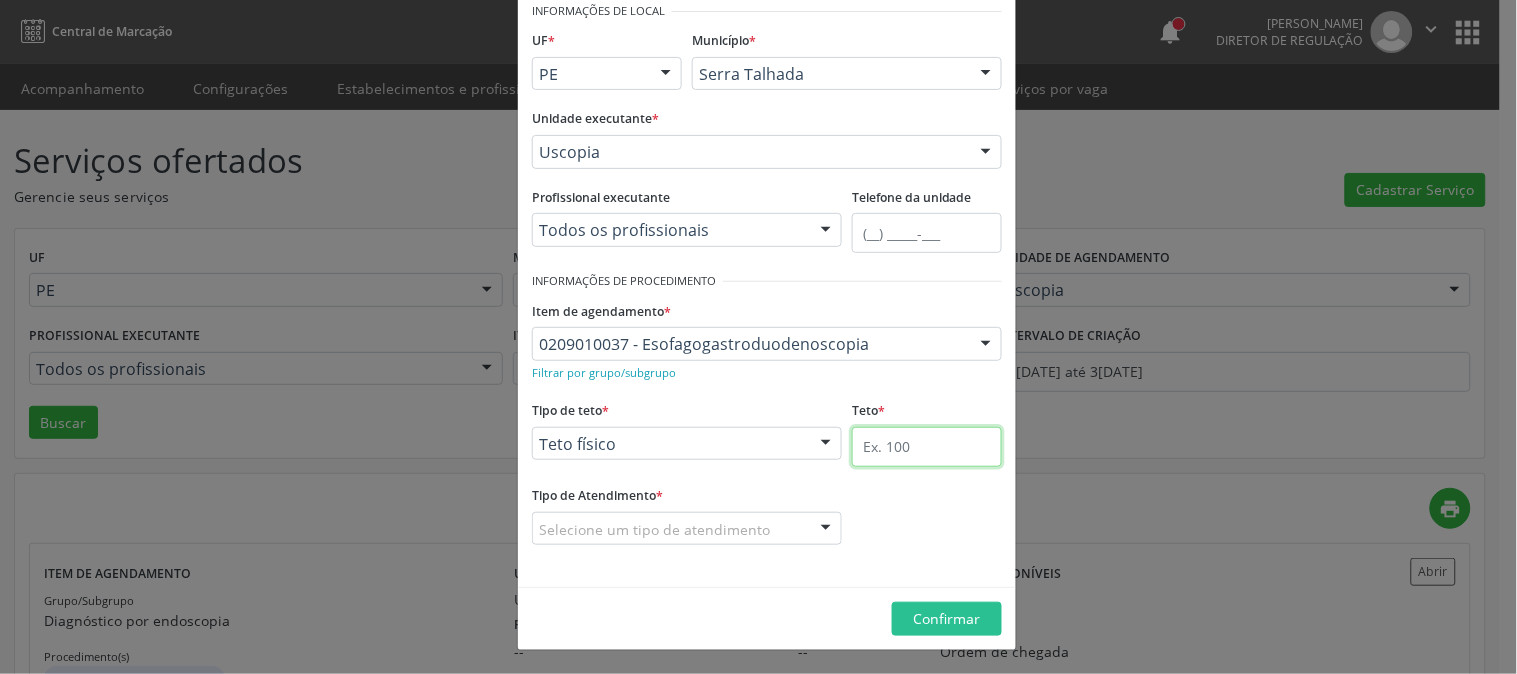 click at bounding box center [927, 447] 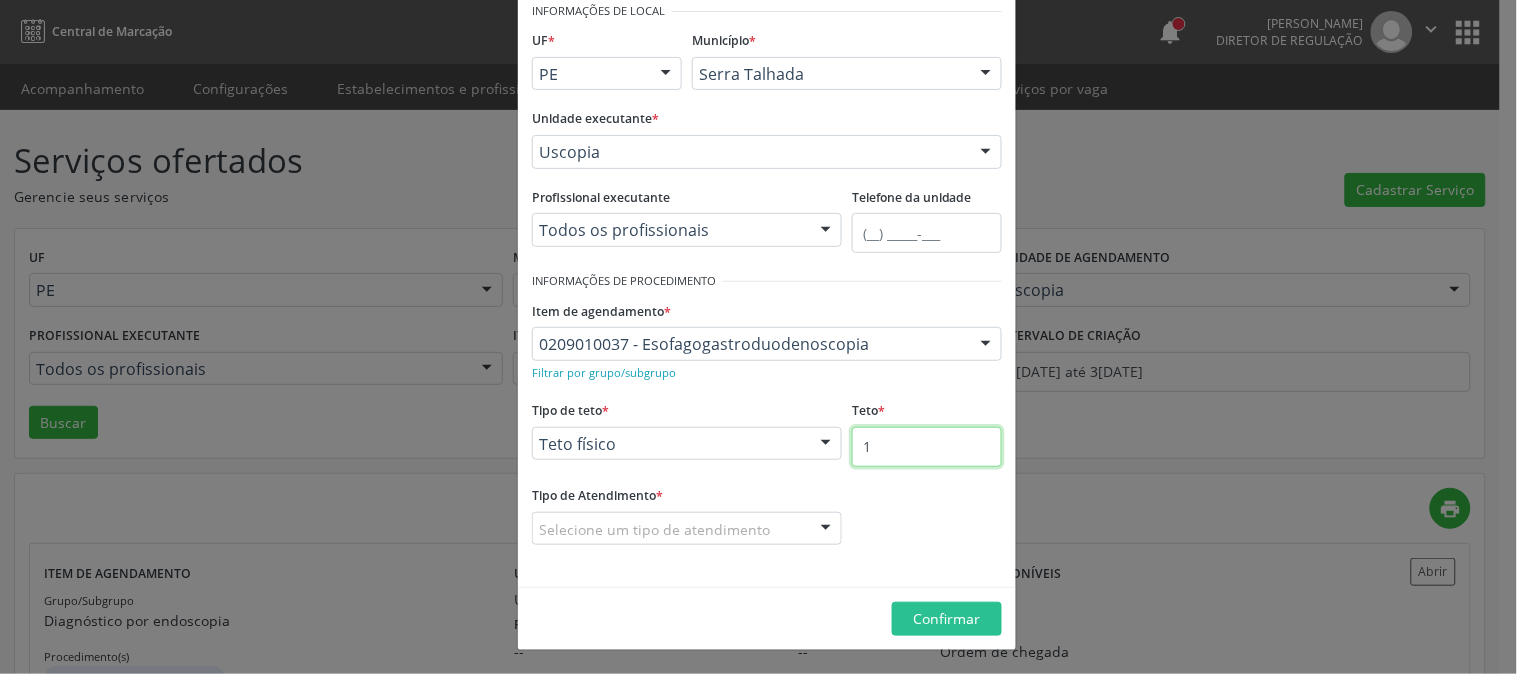 type on "1" 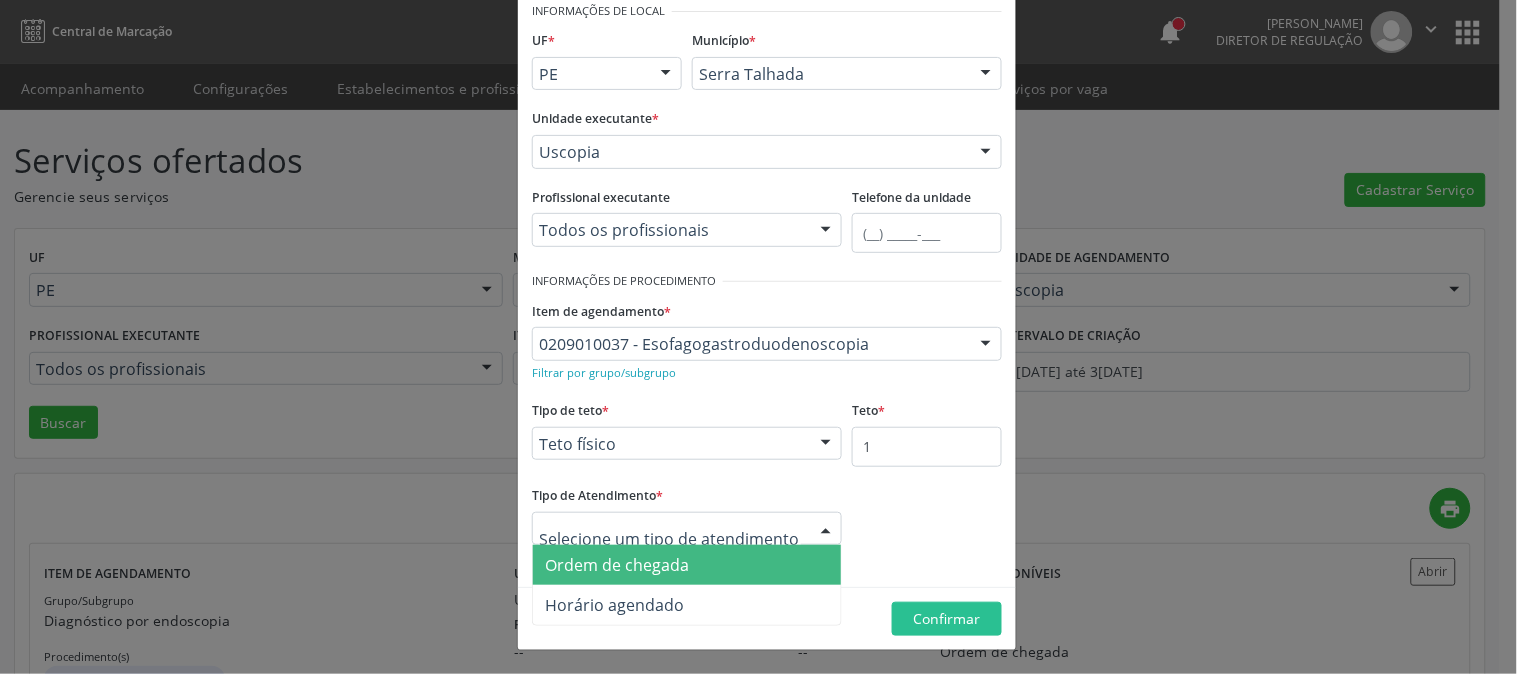 click on "Ordem de chegada" at bounding box center [617, 565] 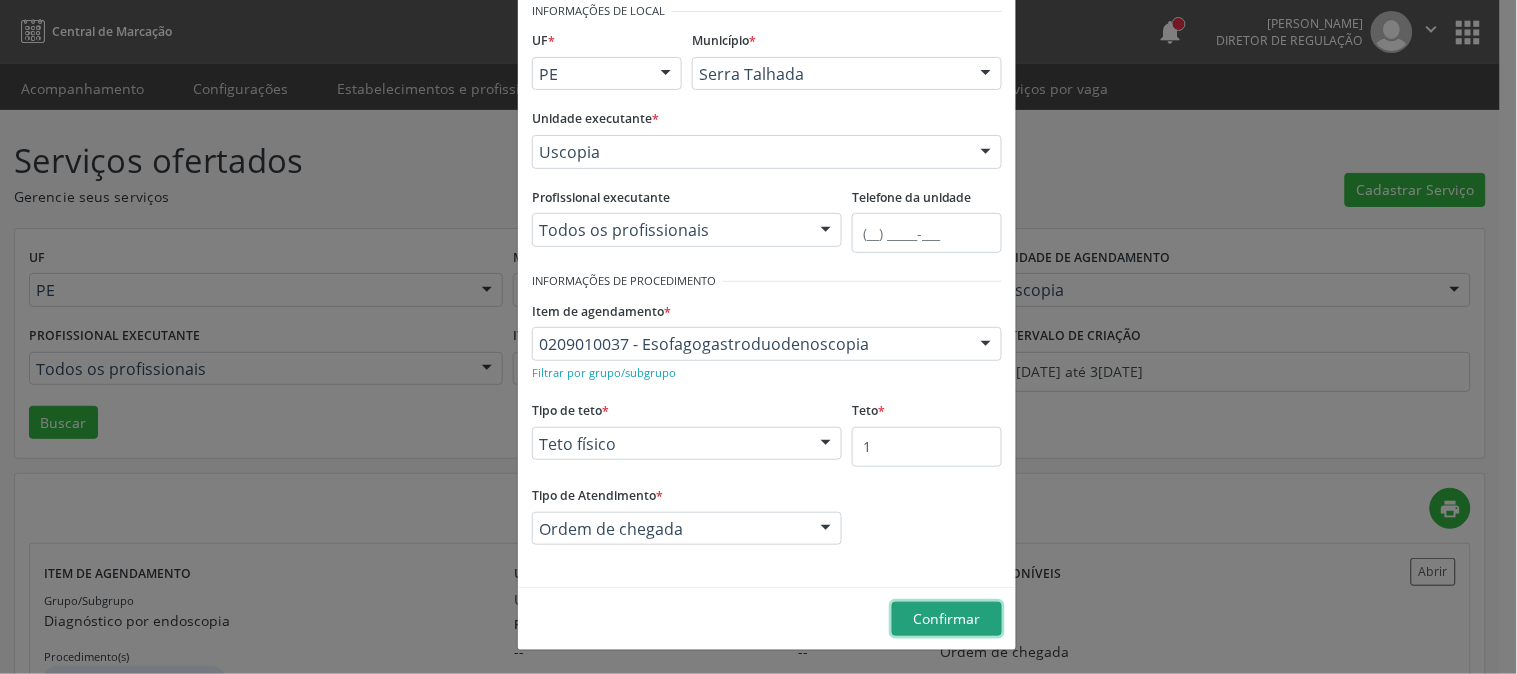 click on "Confirmar" at bounding box center (947, 618) 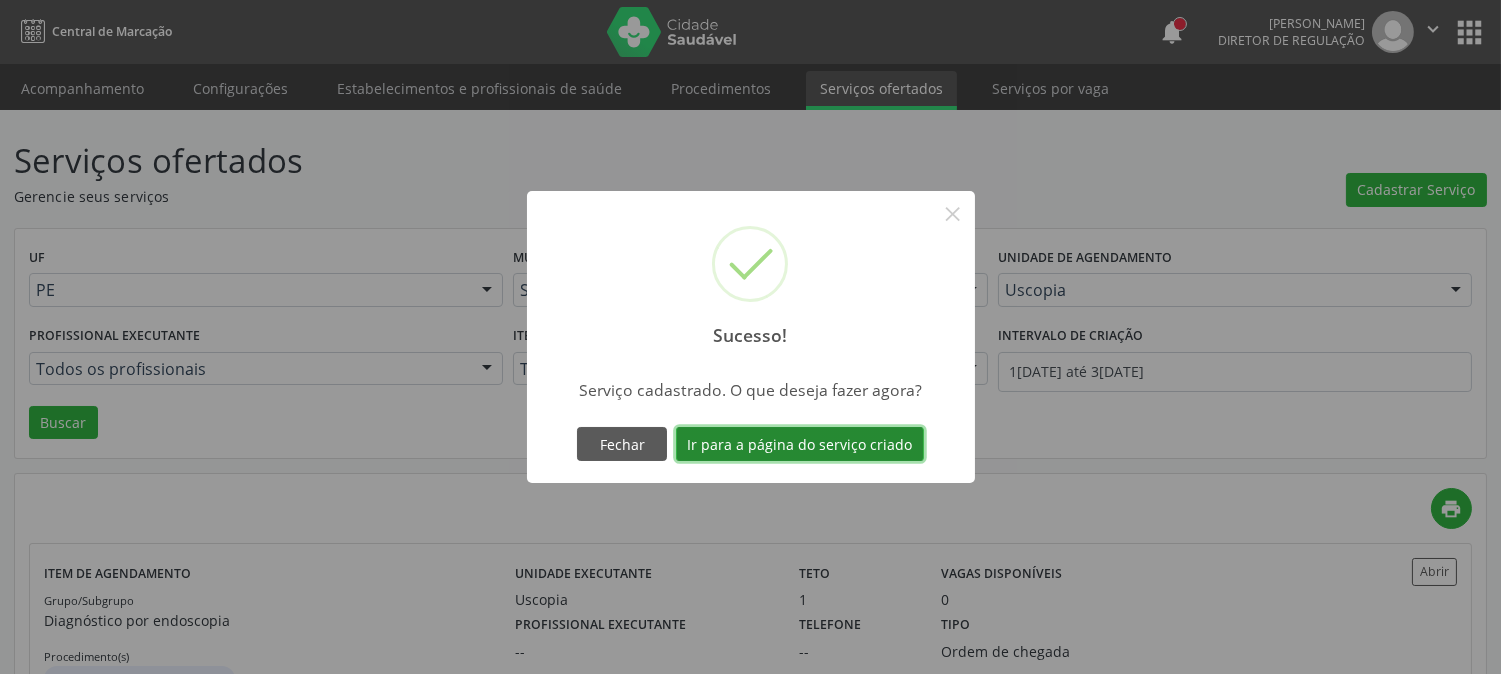 click on "Ir para a página do serviço criado" at bounding box center [800, 444] 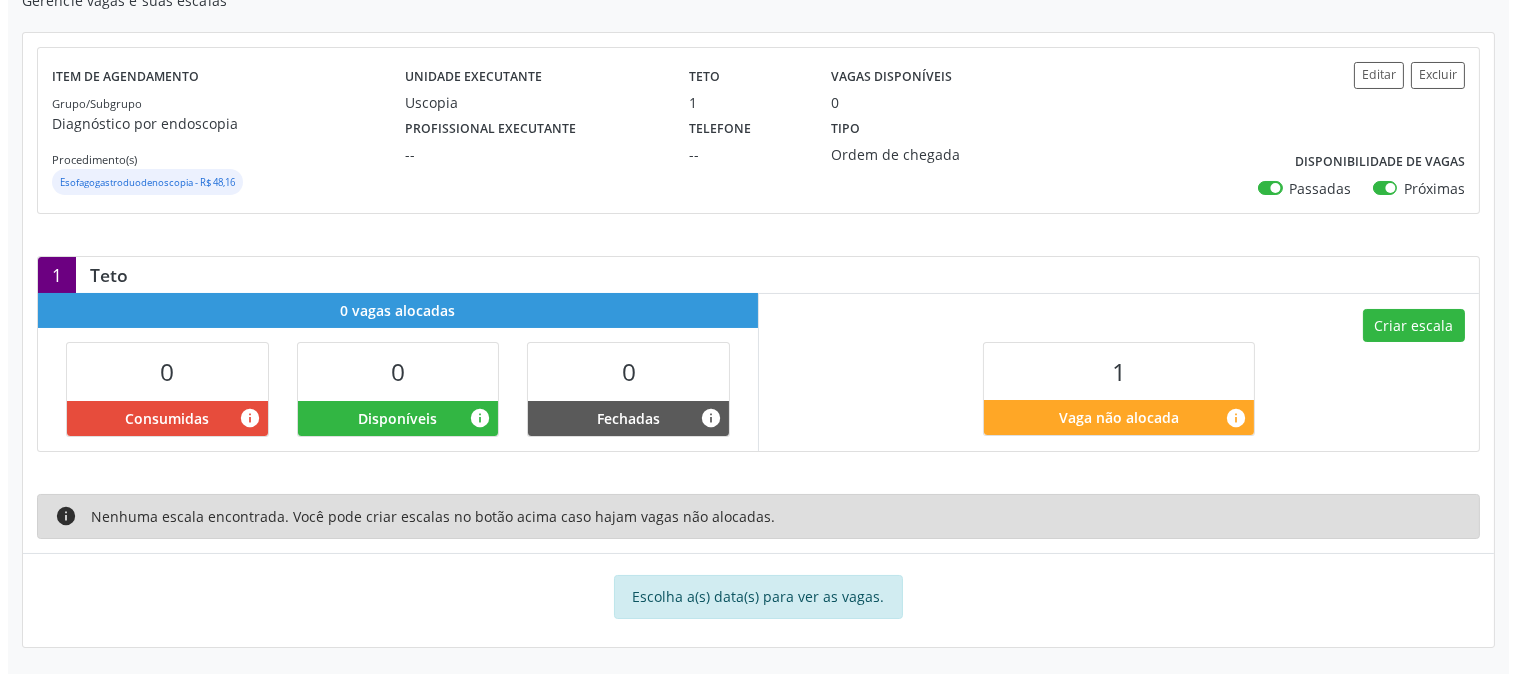 scroll, scrollTop: 198, scrollLeft: 0, axis: vertical 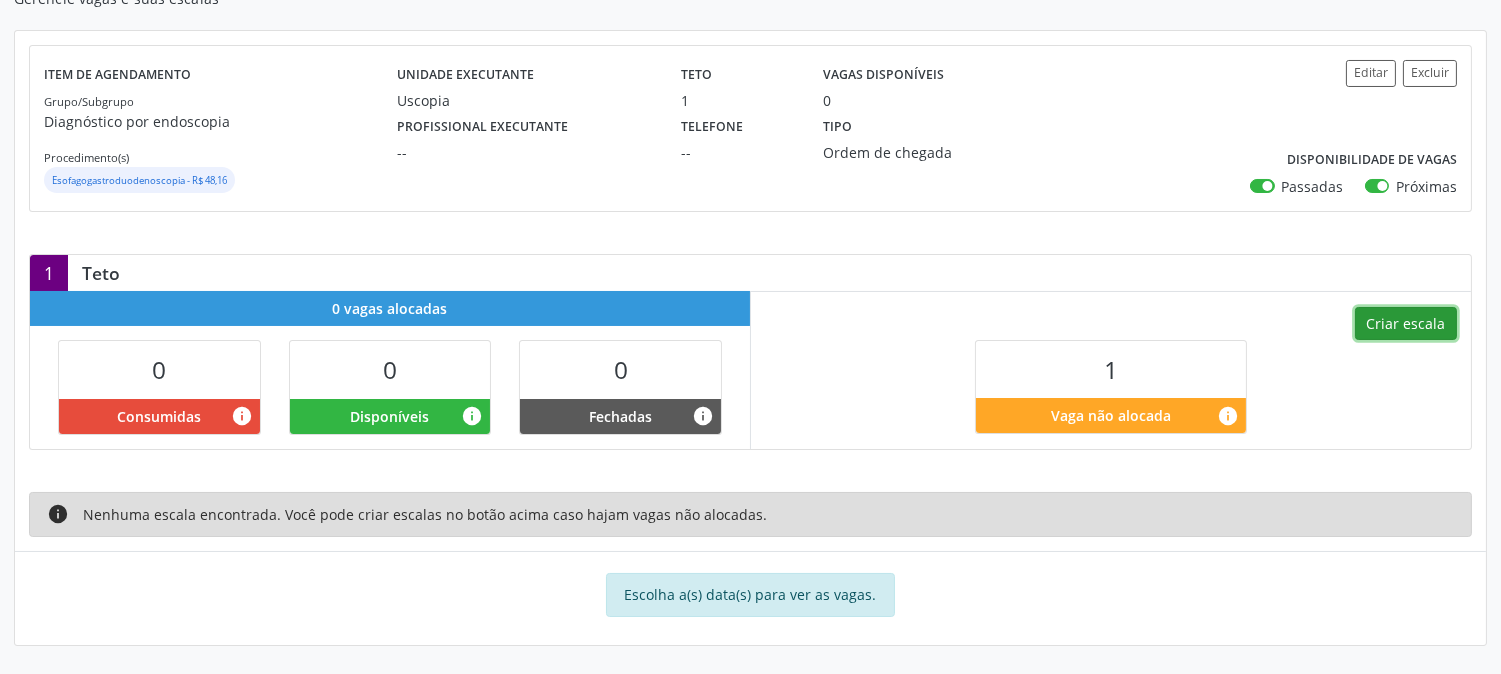 click on "Criar escala" at bounding box center [1406, 324] 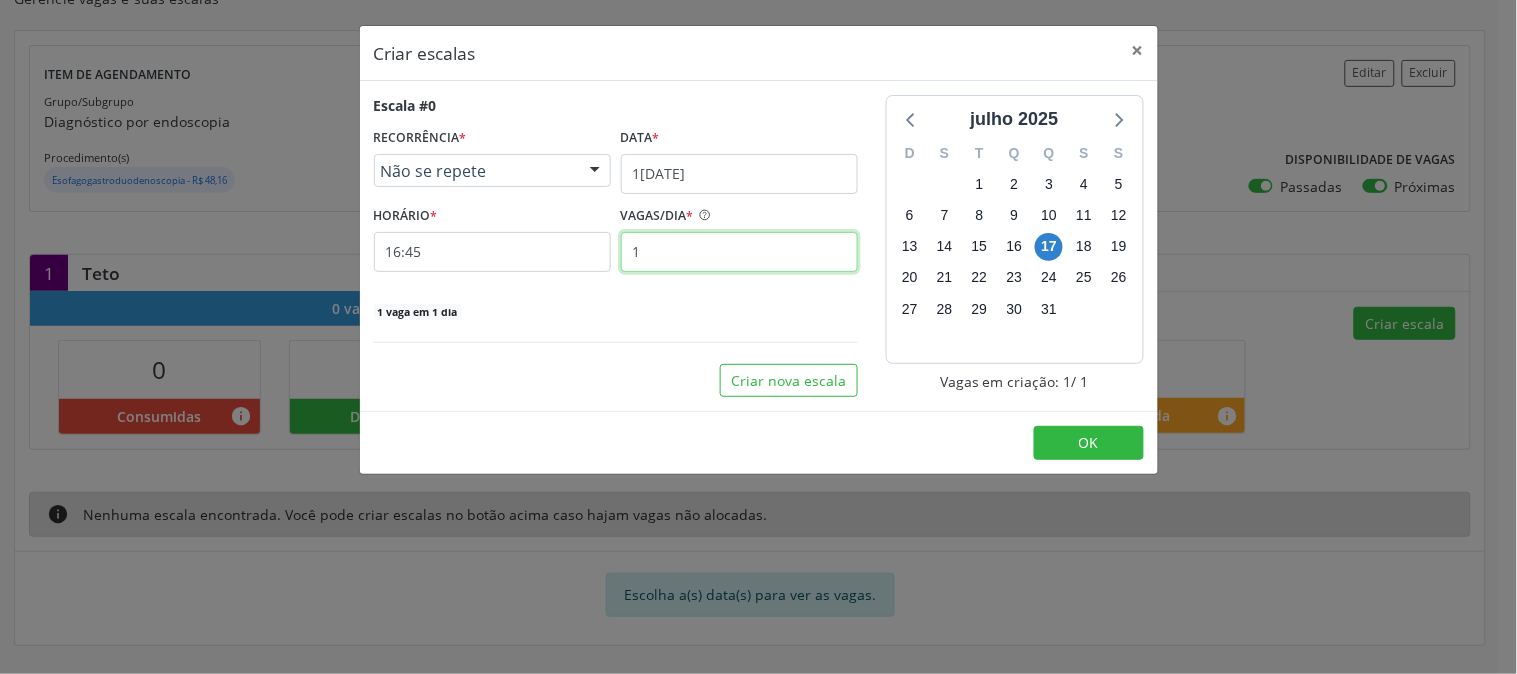 click on "1" at bounding box center (739, 252) 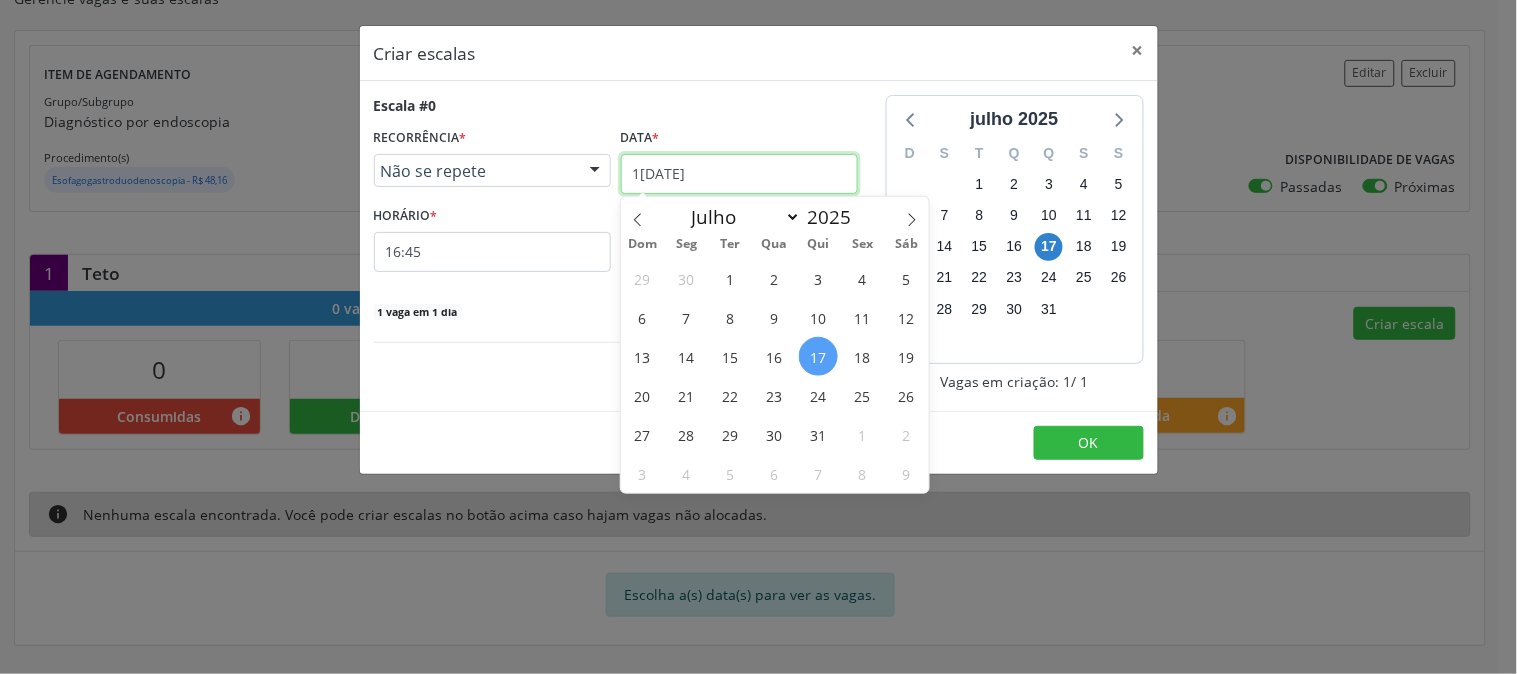click on "1[DATE]" at bounding box center (739, 174) 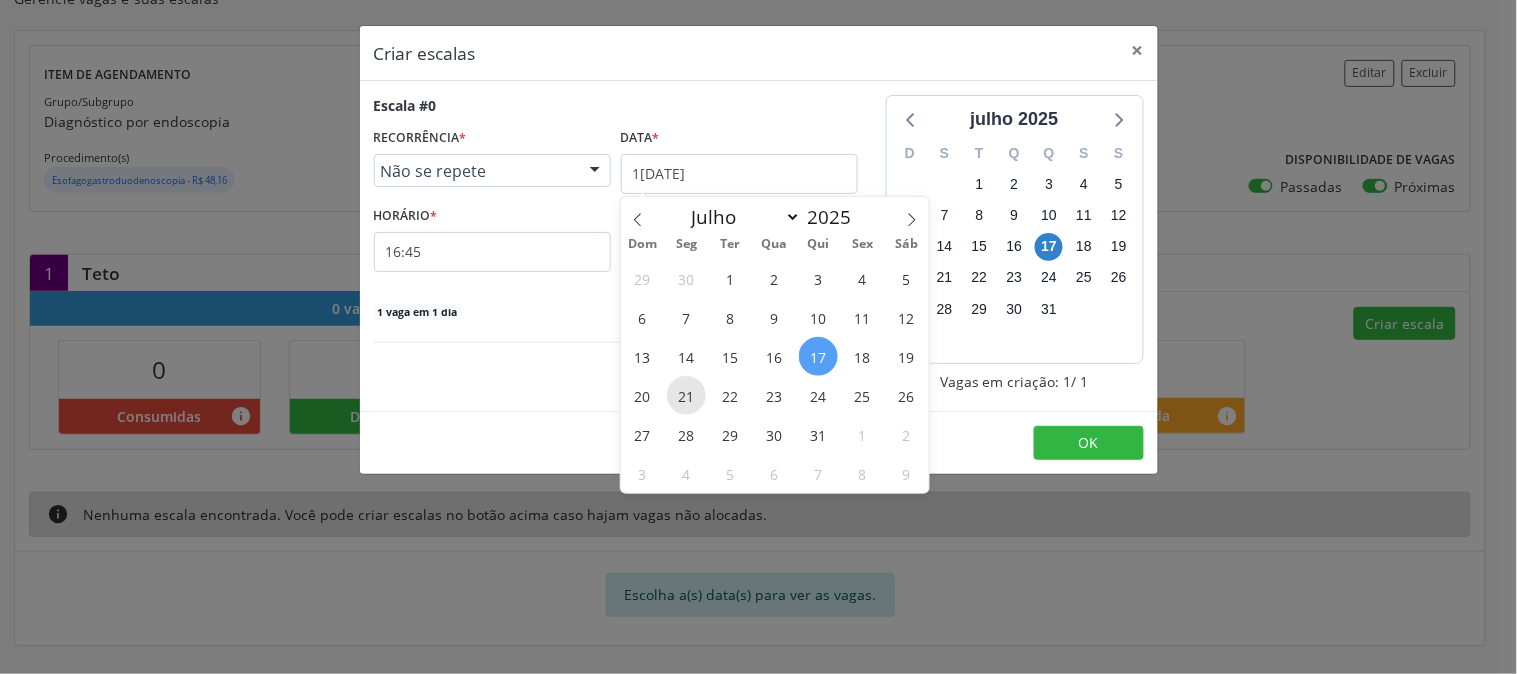 click on "21" at bounding box center (686, 395) 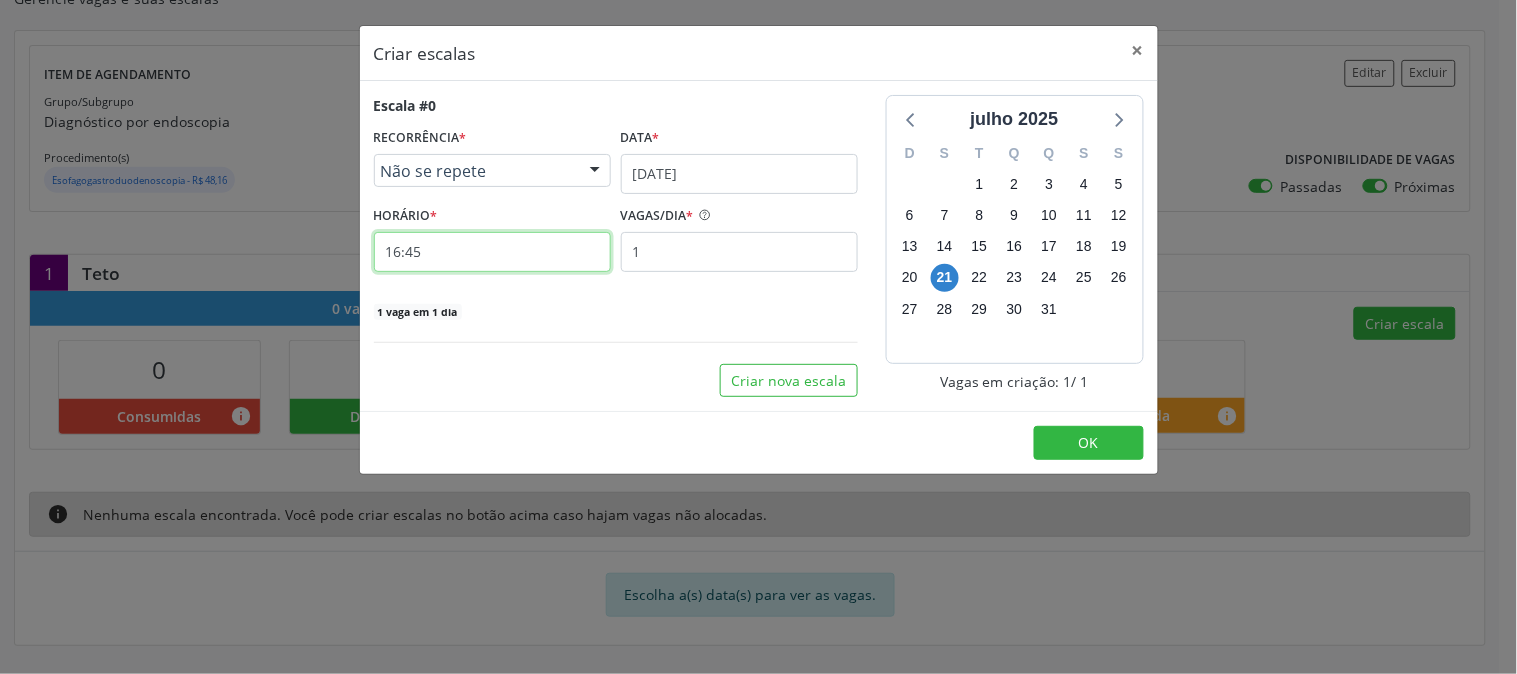 click on "16:45" at bounding box center [492, 252] 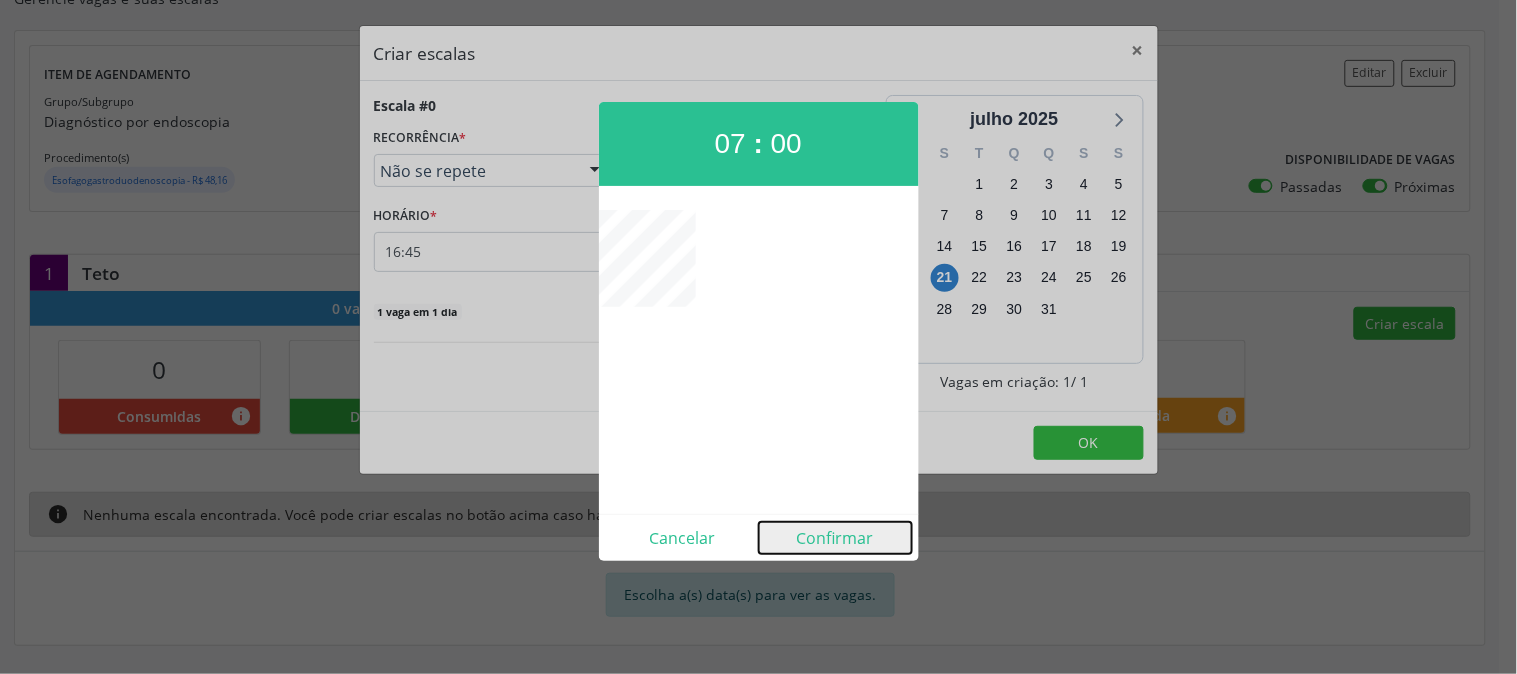 click on "Confirmar" at bounding box center (835, 538) 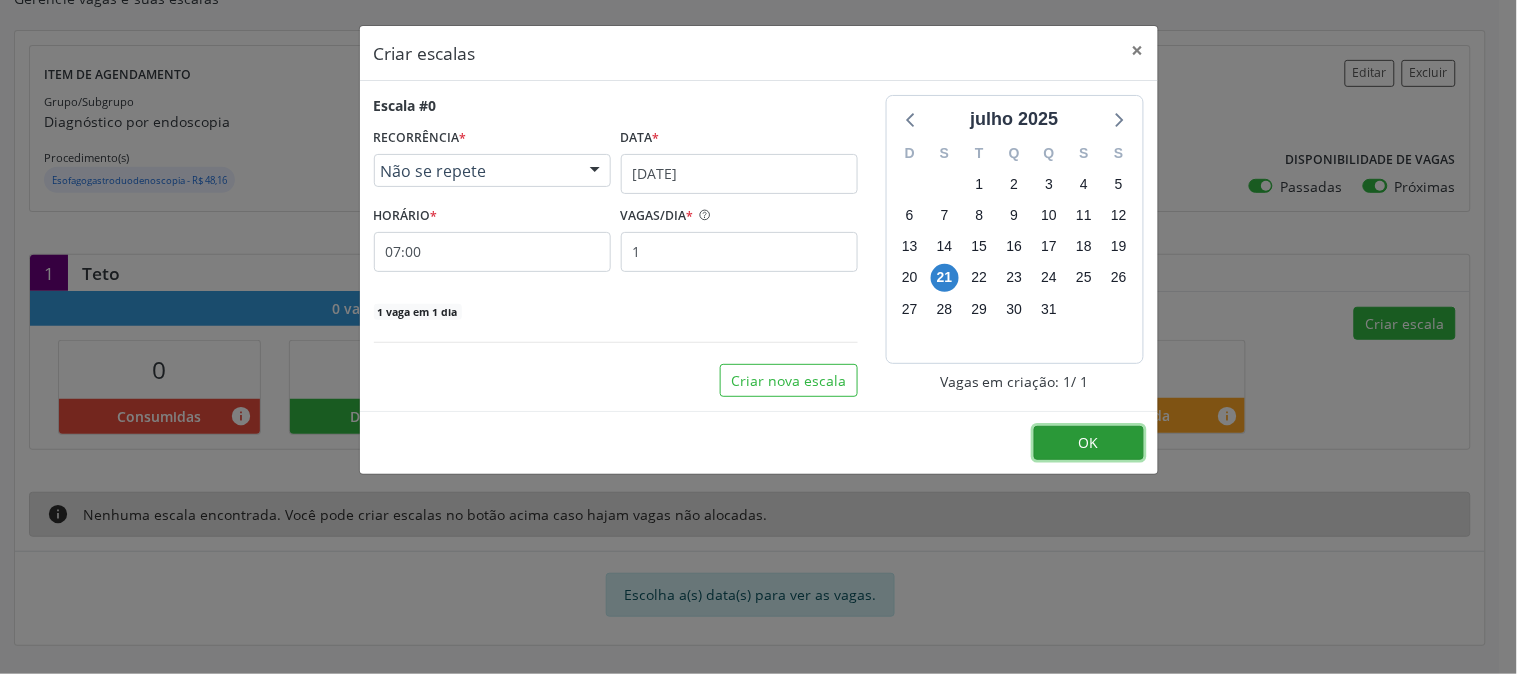 click on "OK" at bounding box center [1089, 443] 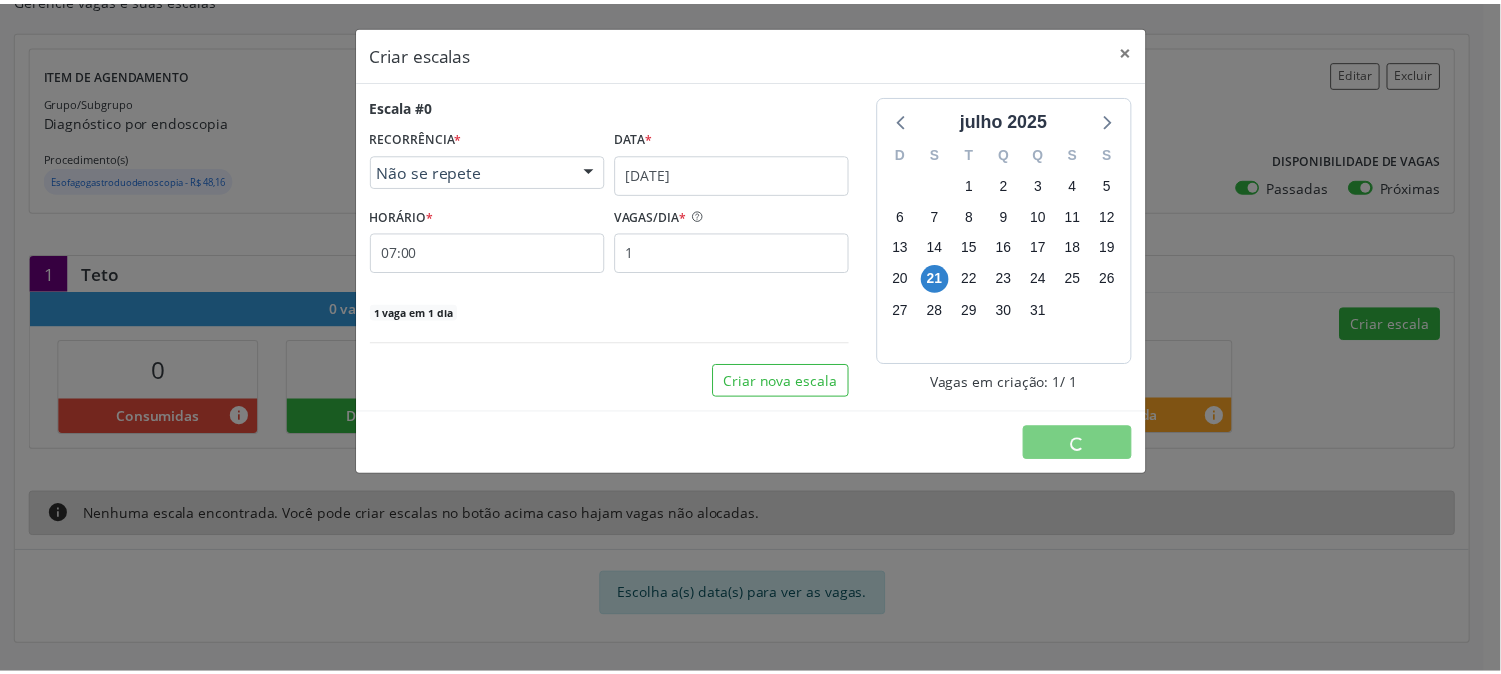 scroll, scrollTop: 0, scrollLeft: 0, axis: both 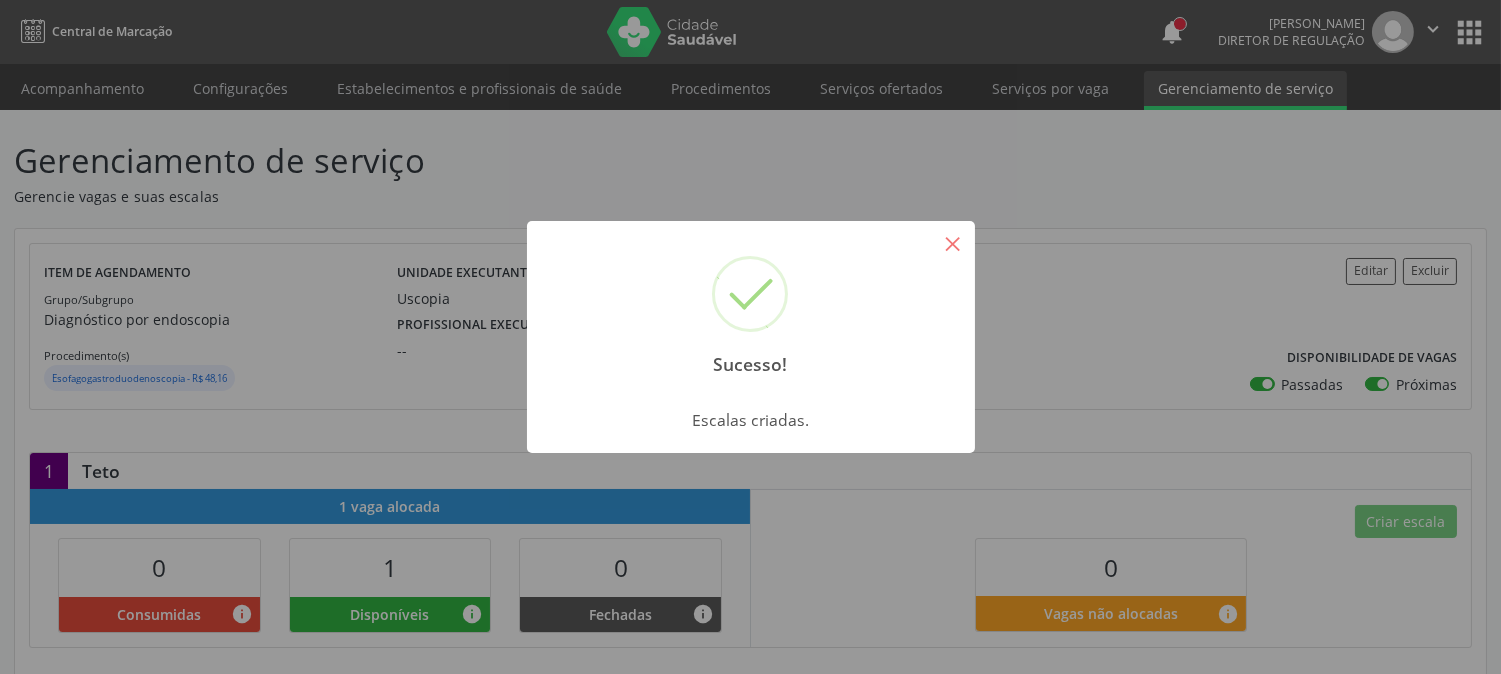 click on "×" at bounding box center (953, 243) 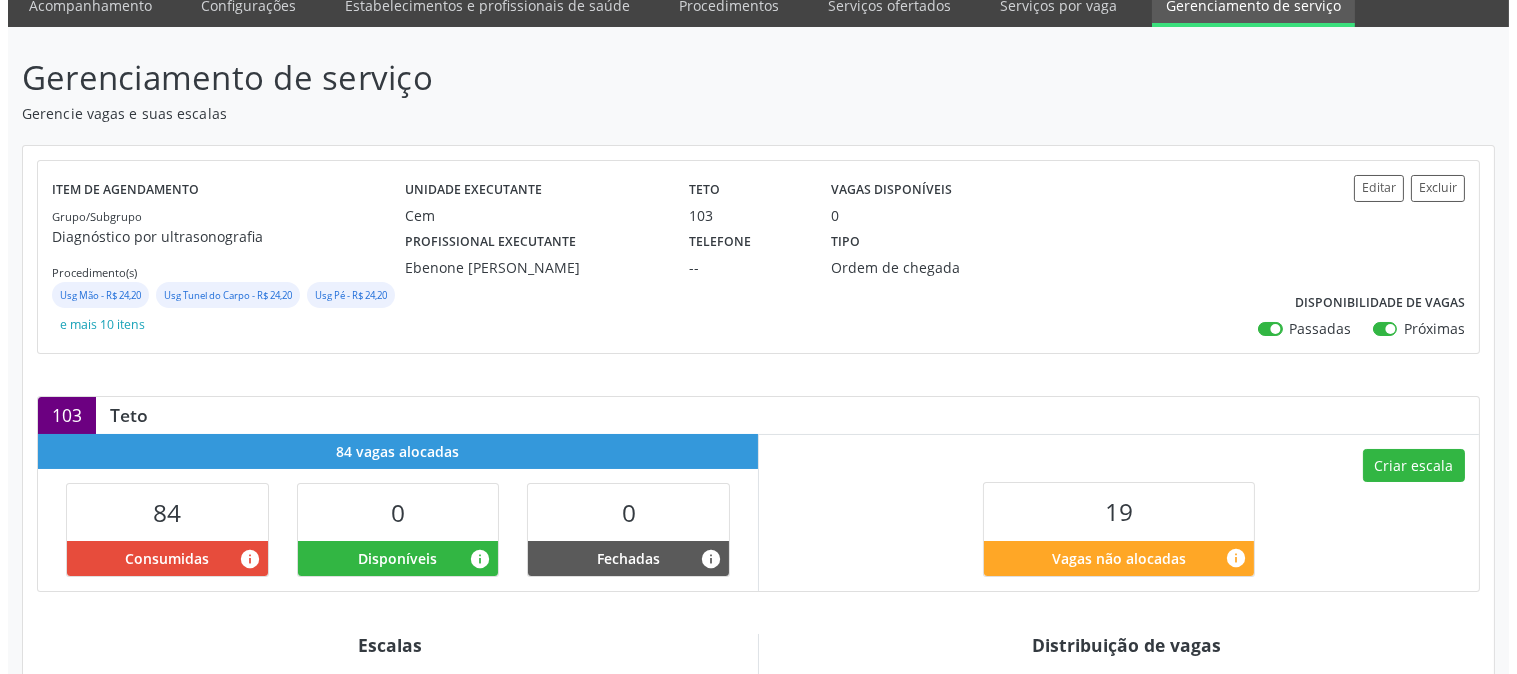 scroll, scrollTop: 222, scrollLeft: 0, axis: vertical 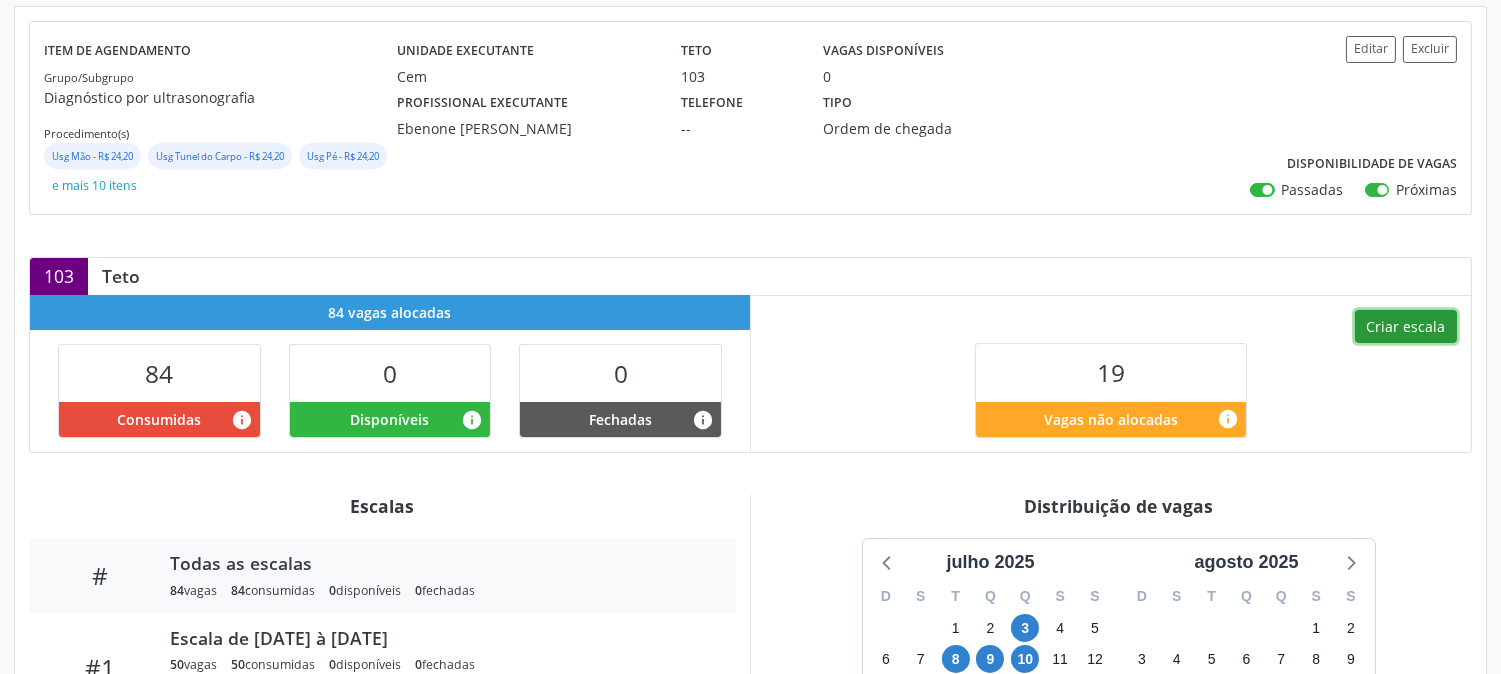 click on "Criar escala" at bounding box center [1406, 327] 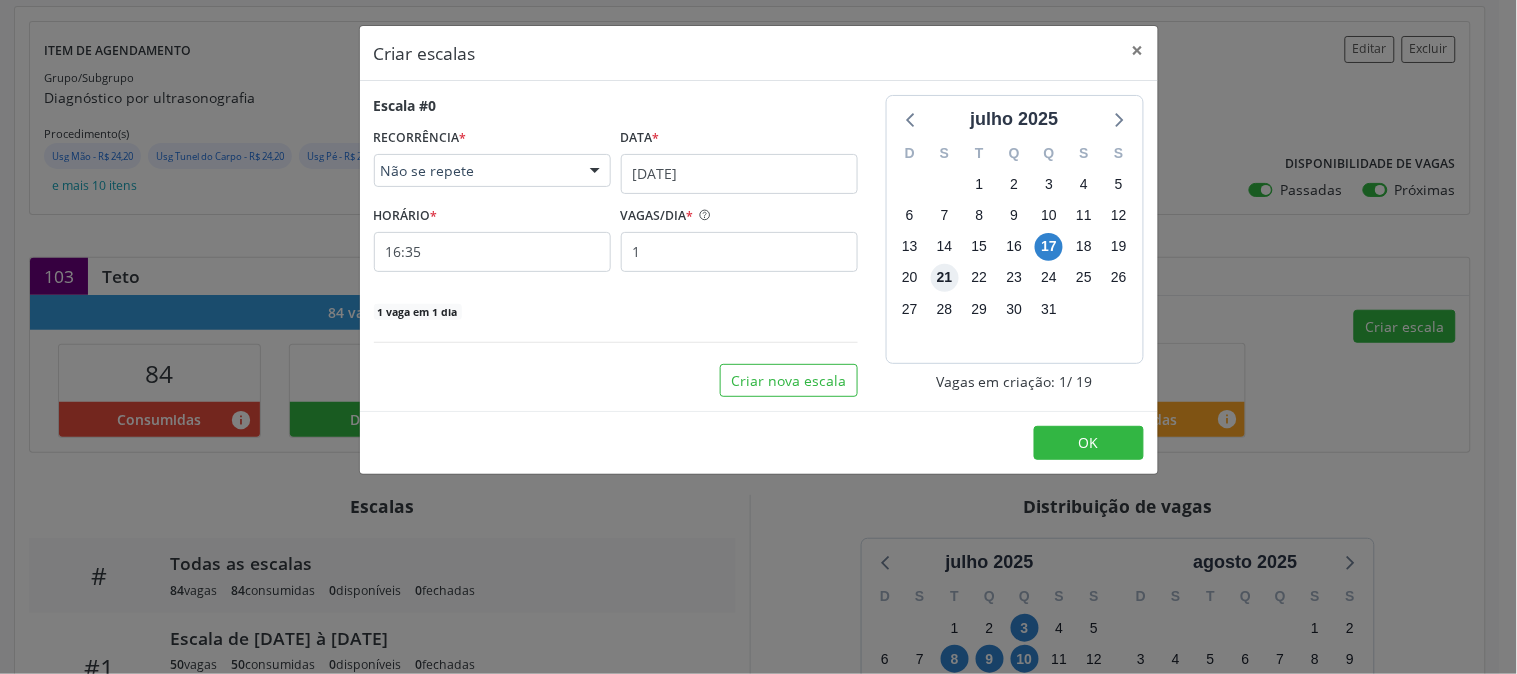 click on "21" at bounding box center (945, 278) 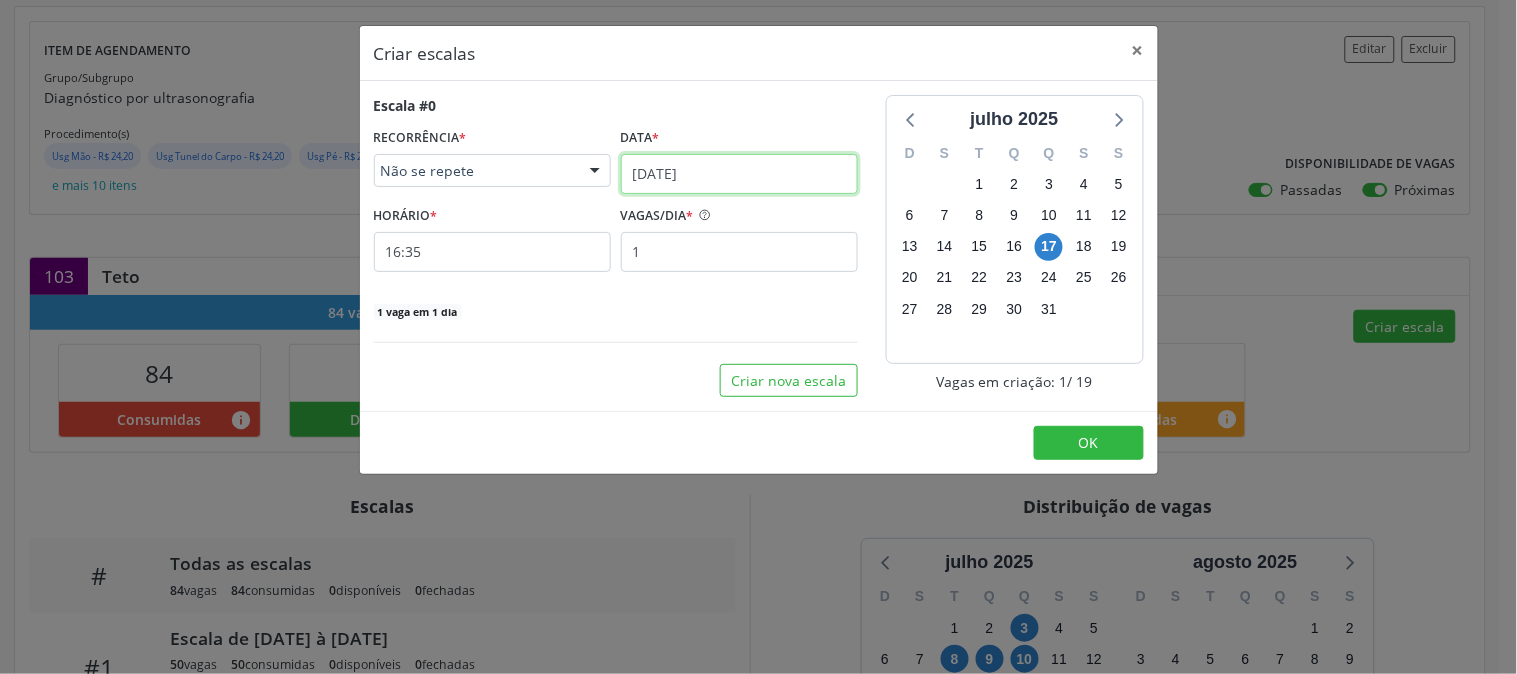click on "1[DATE]" at bounding box center [739, 174] 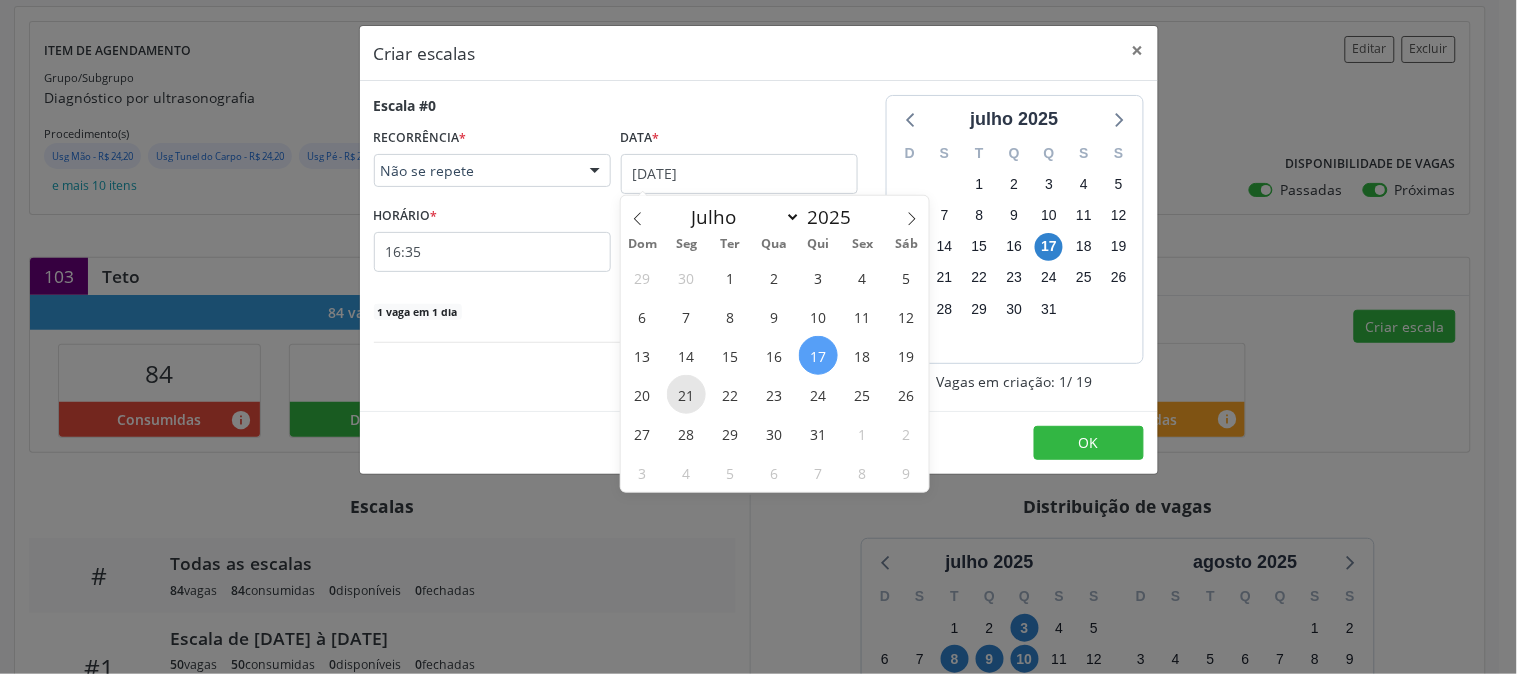 click on "21" at bounding box center (686, 394) 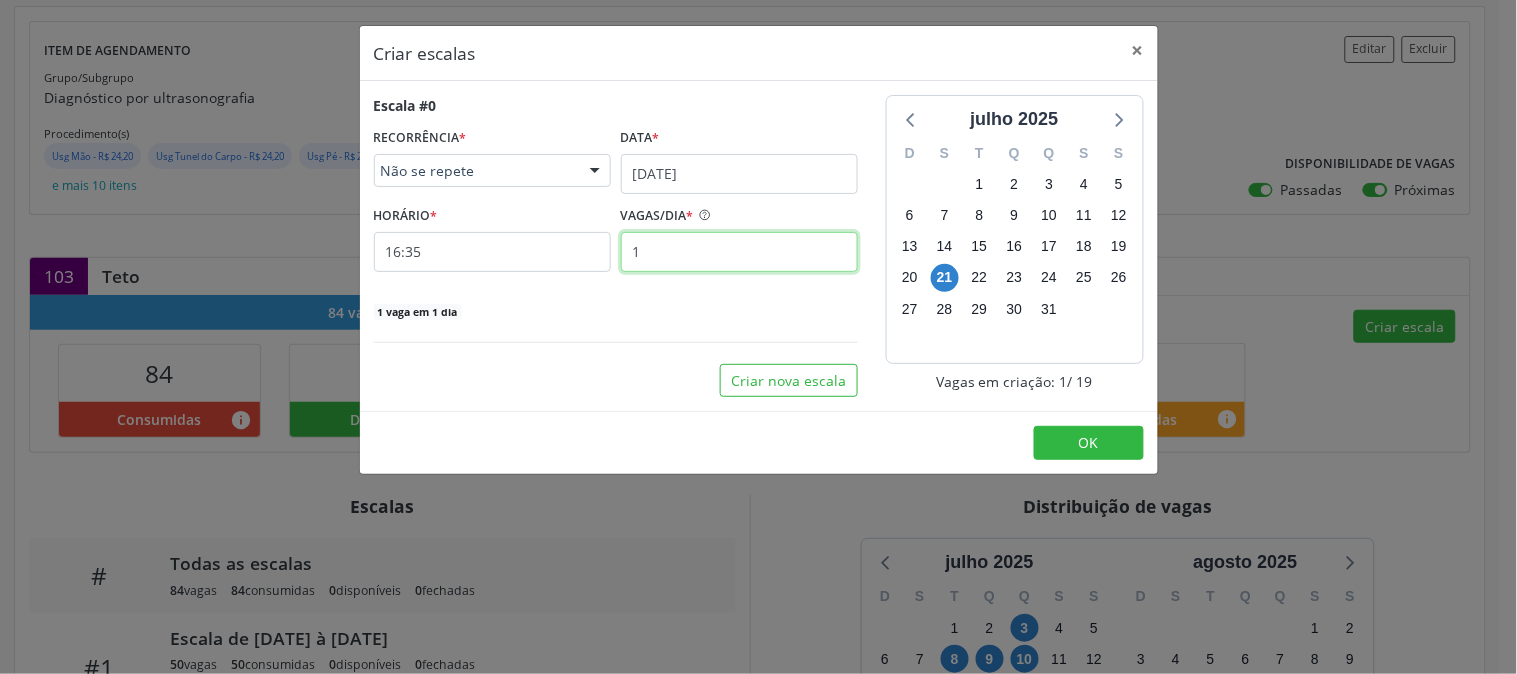 click on "1" at bounding box center (739, 252) 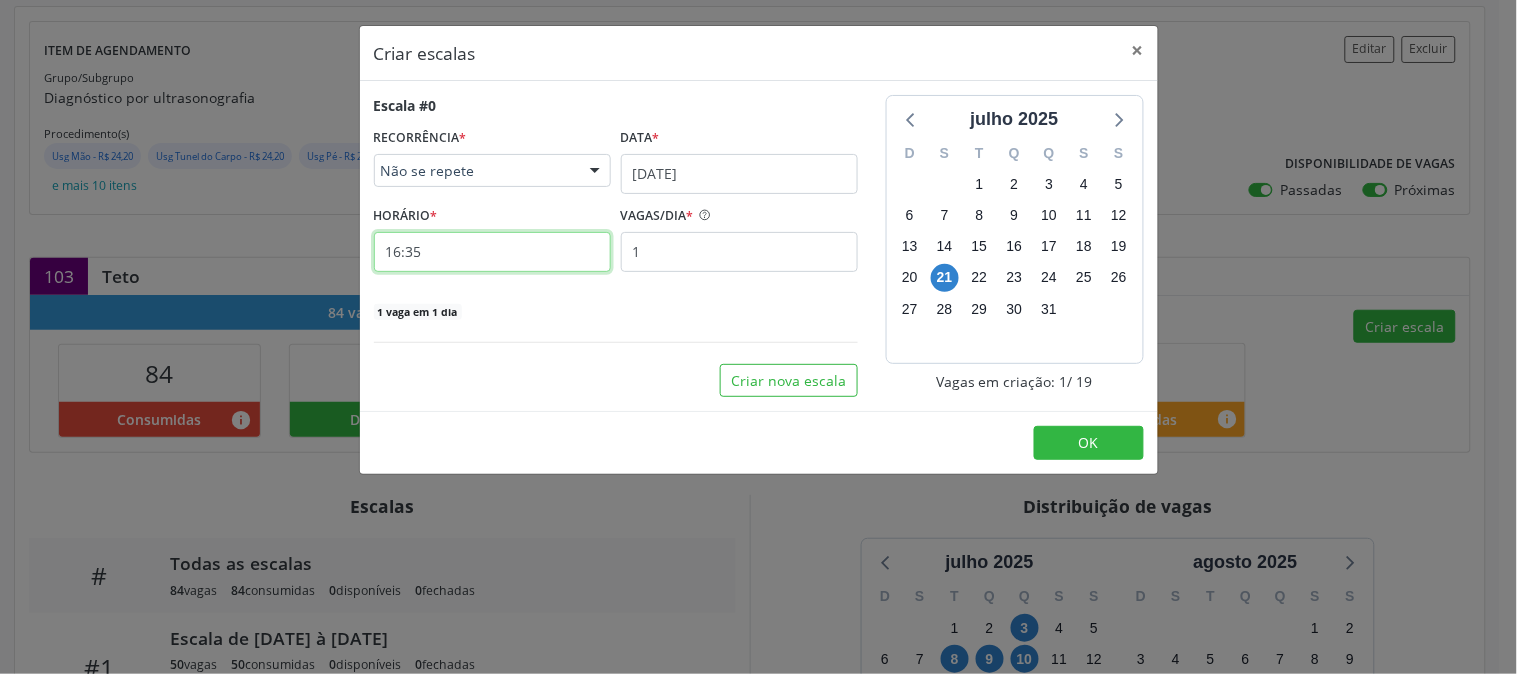 click on "16:35" at bounding box center (492, 252) 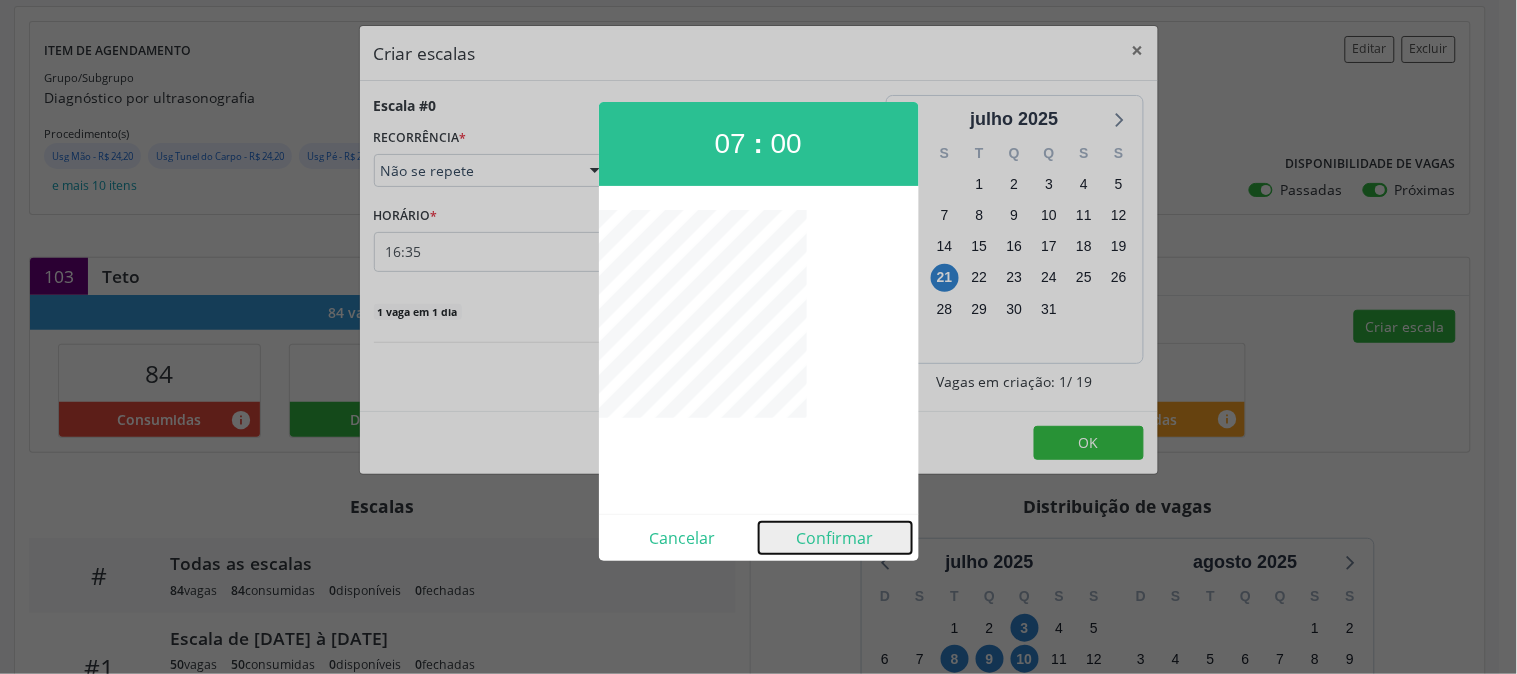 click on "Confirmar" at bounding box center [835, 538] 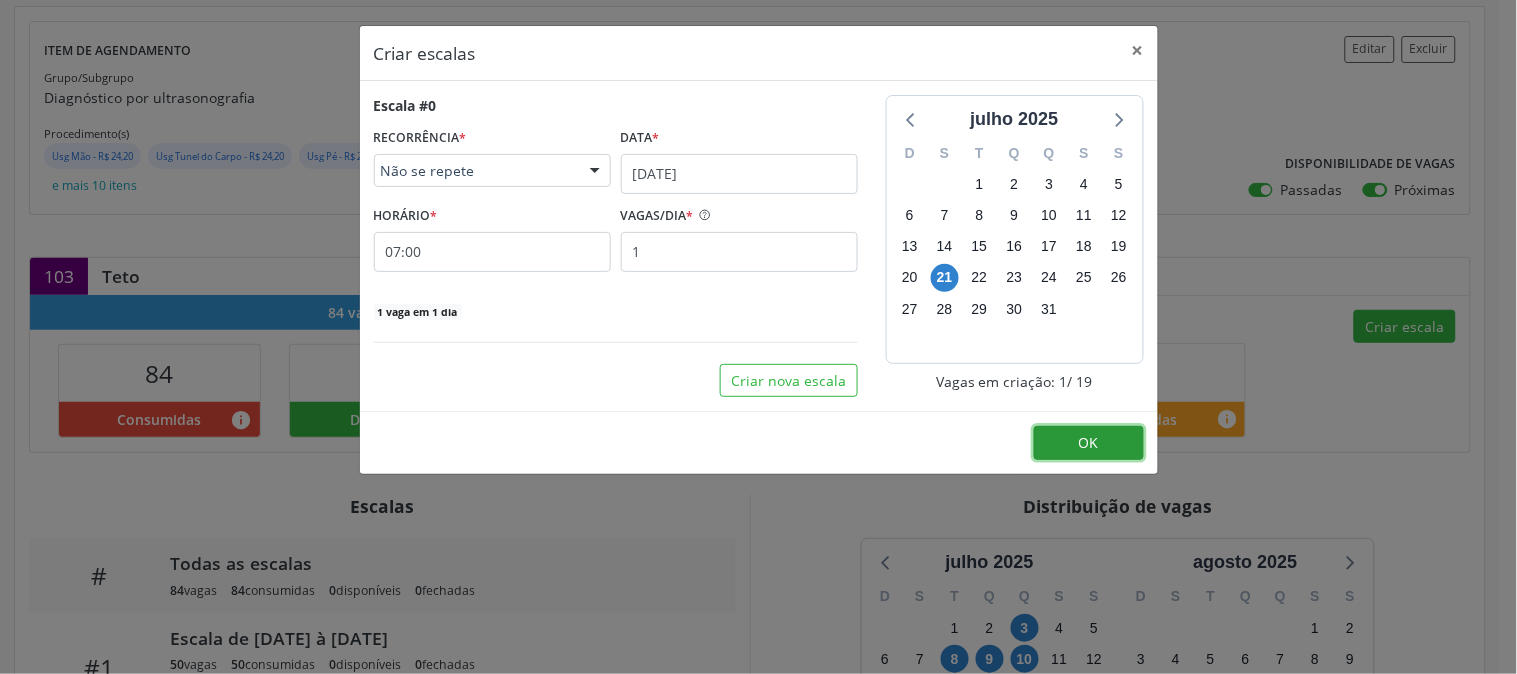 click on "OK" at bounding box center [1089, 442] 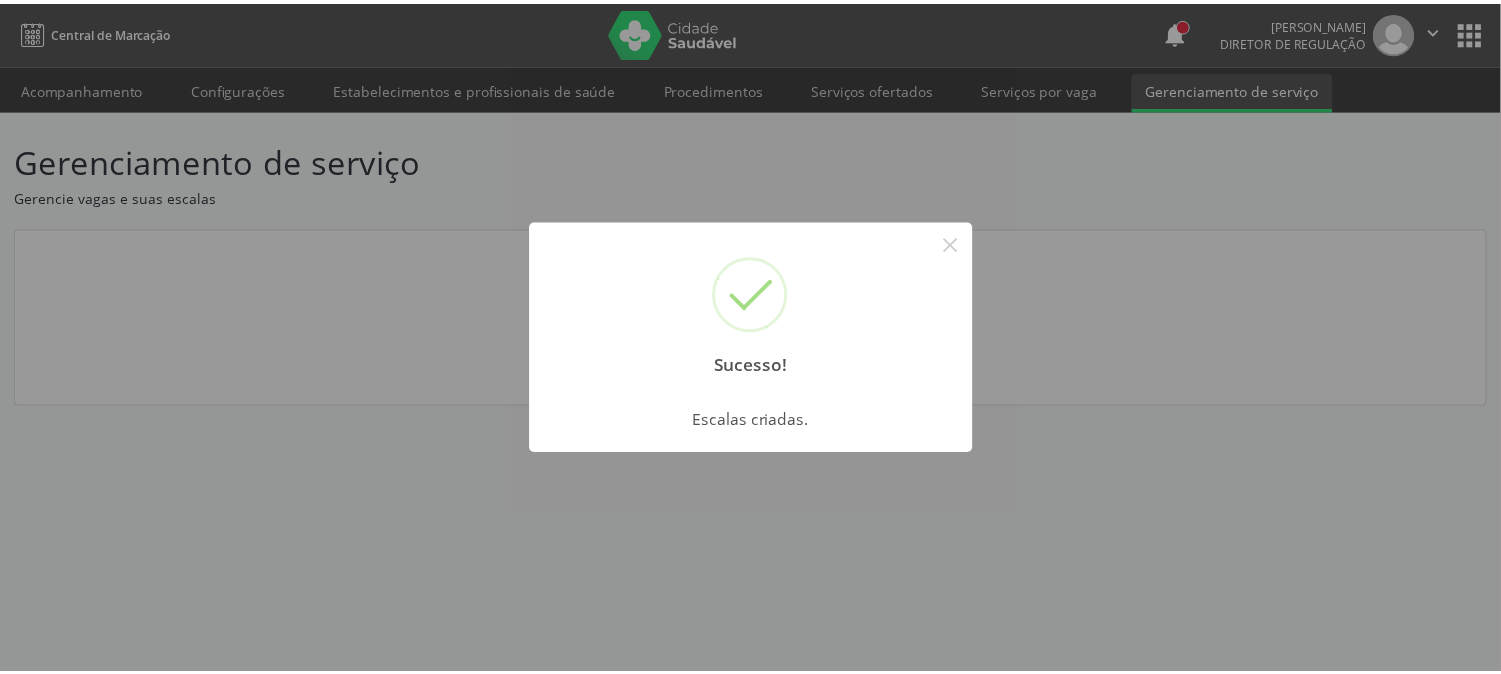 scroll, scrollTop: 0, scrollLeft: 0, axis: both 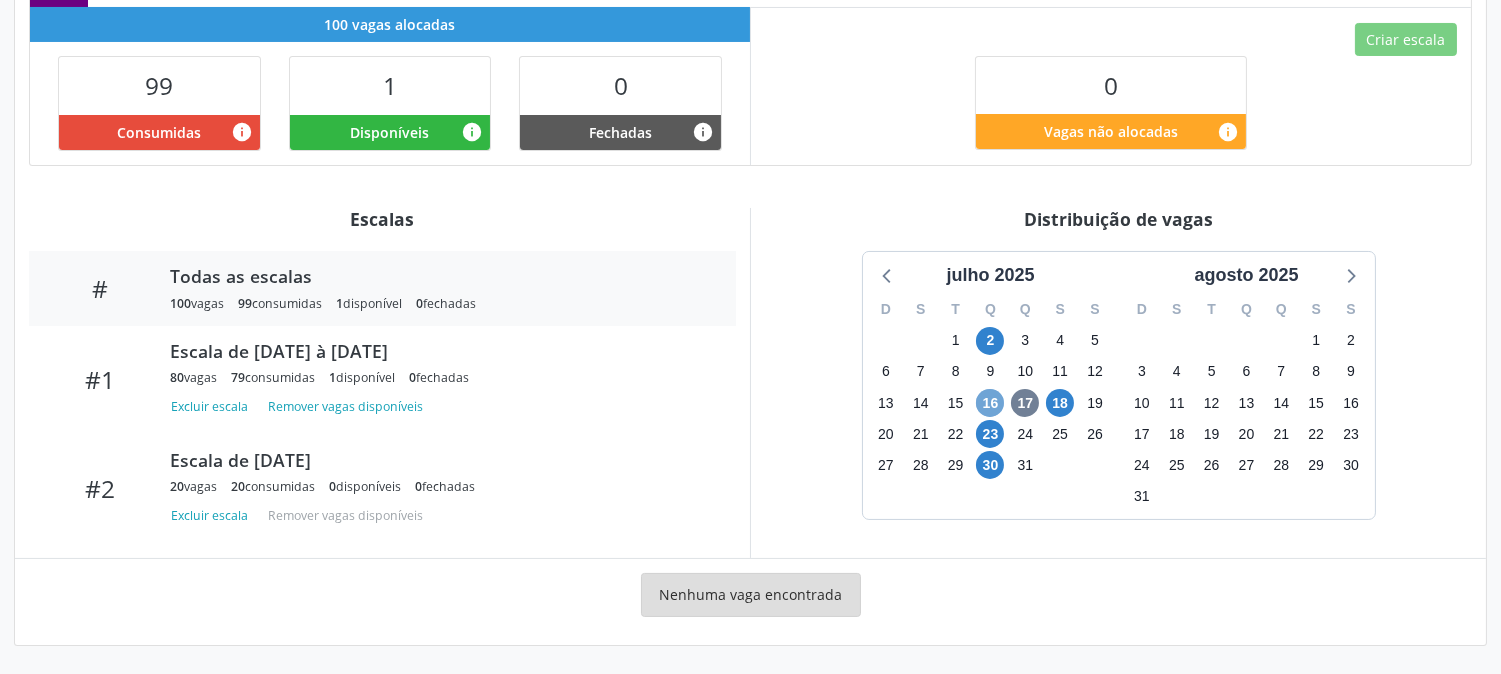click on "16" at bounding box center (990, 403) 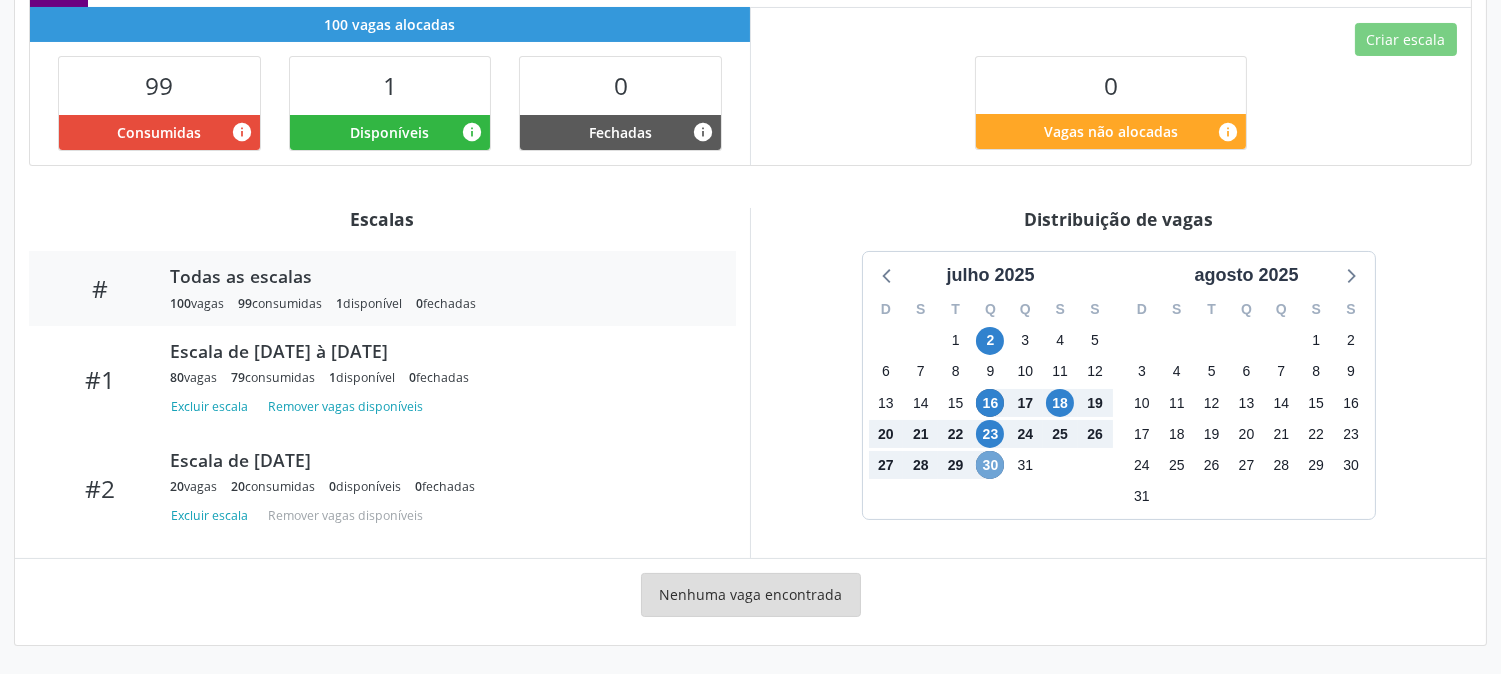 click on "30" at bounding box center [990, 465] 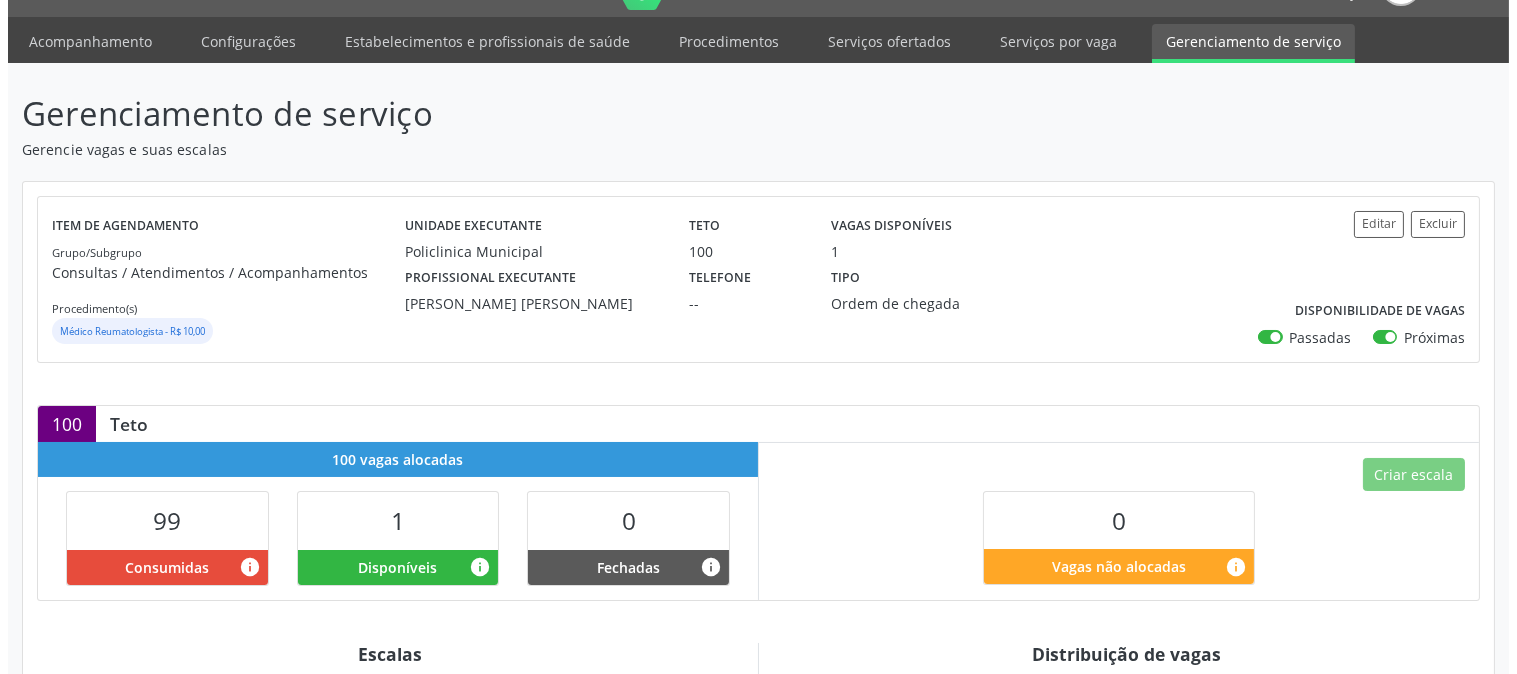 scroll, scrollTop: 22, scrollLeft: 0, axis: vertical 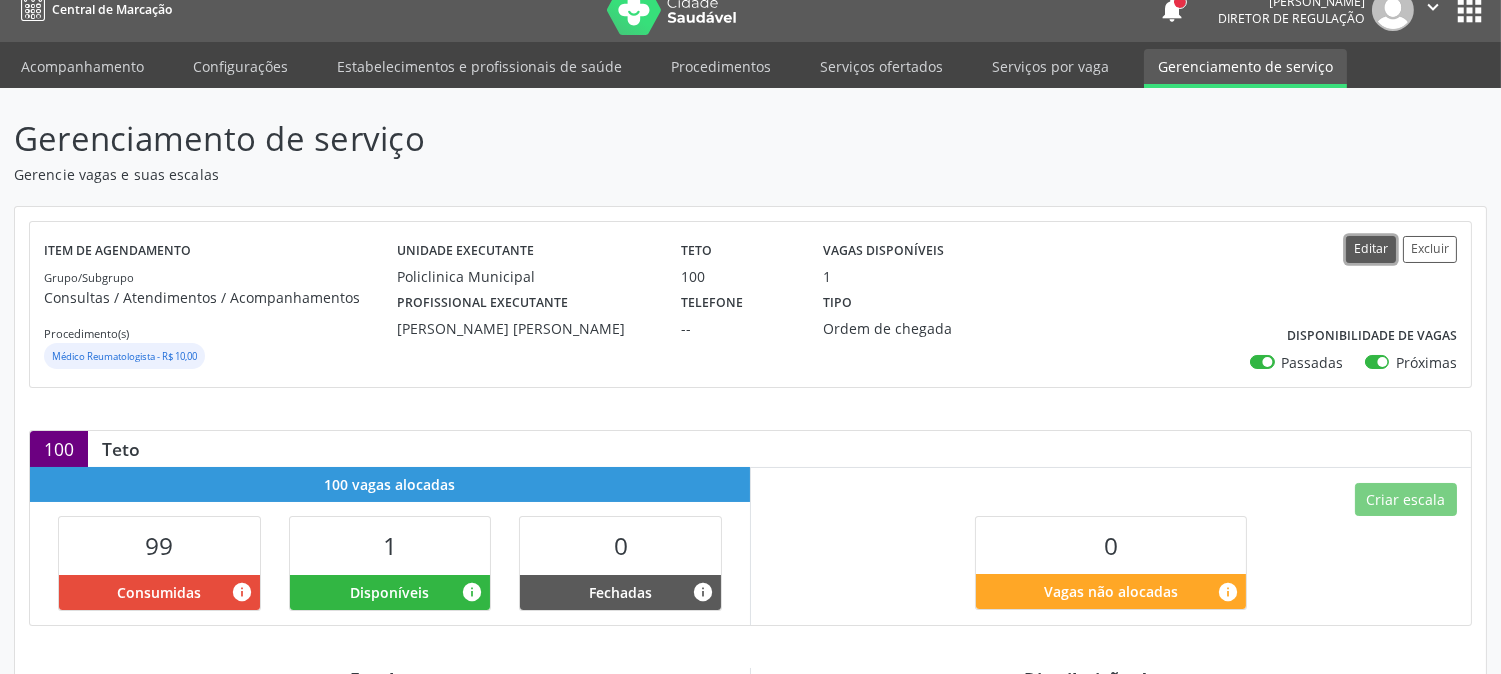 click on "Editar" at bounding box center (1371, 249) 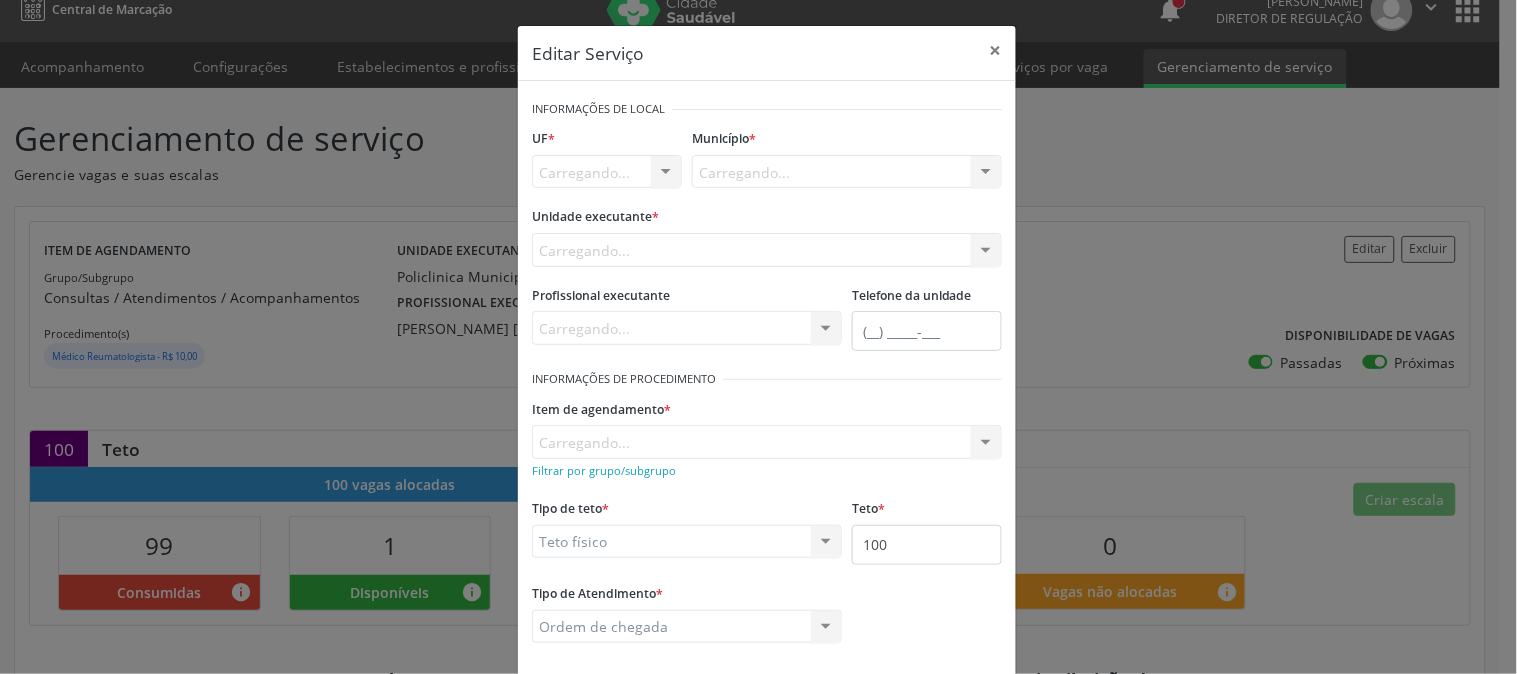 scroll, scrollTop: 0, scrollLeft: 0, axis: both 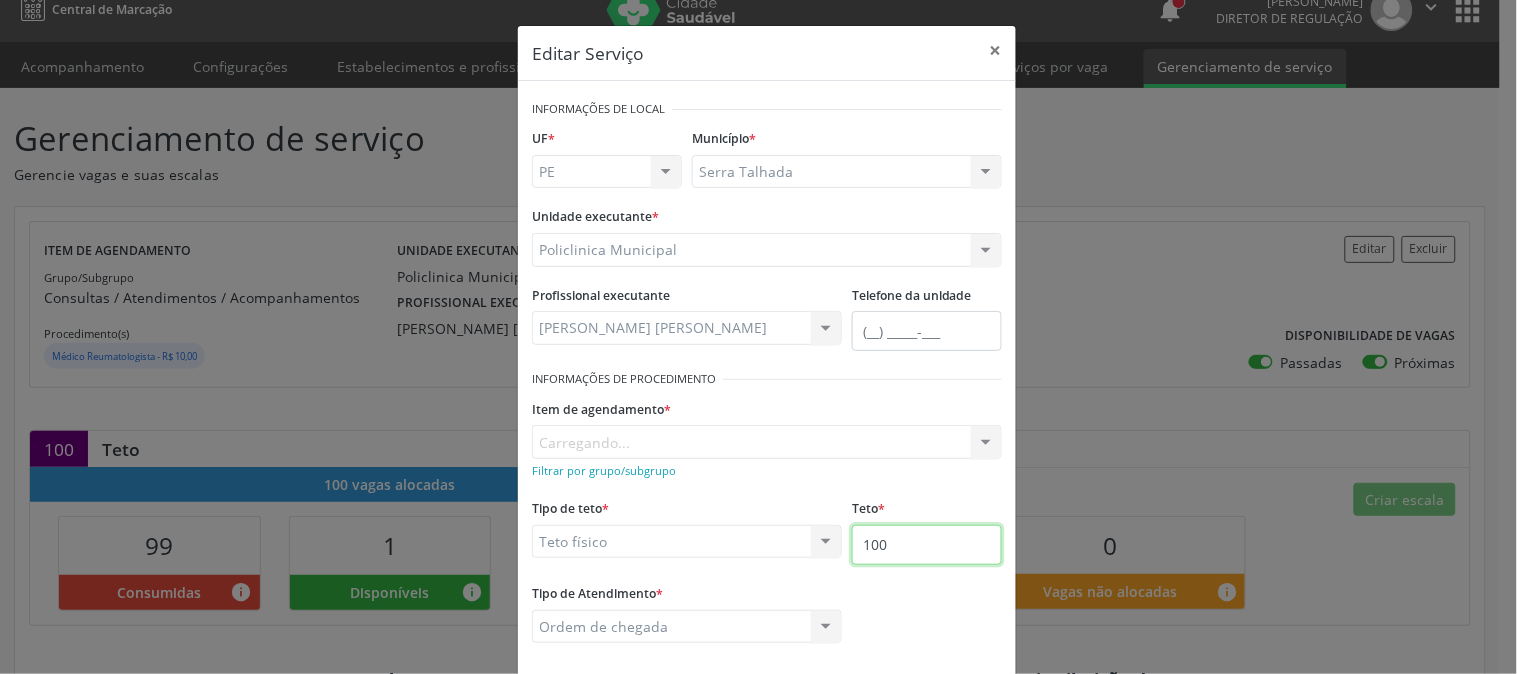 drag, startPoint x: 913, startPoint y: 557, endPoint x: 831, endPoint y: 545, distance: 82.8734 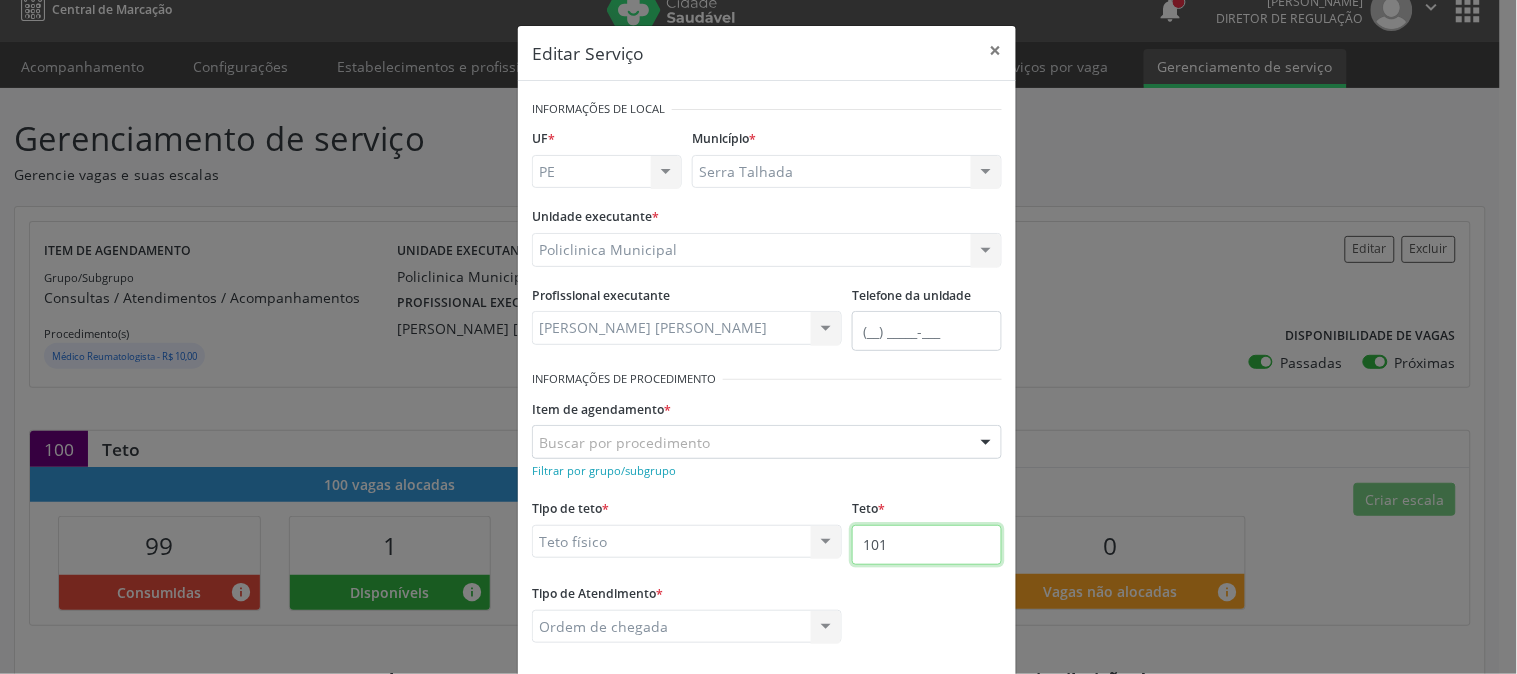 type on "101" 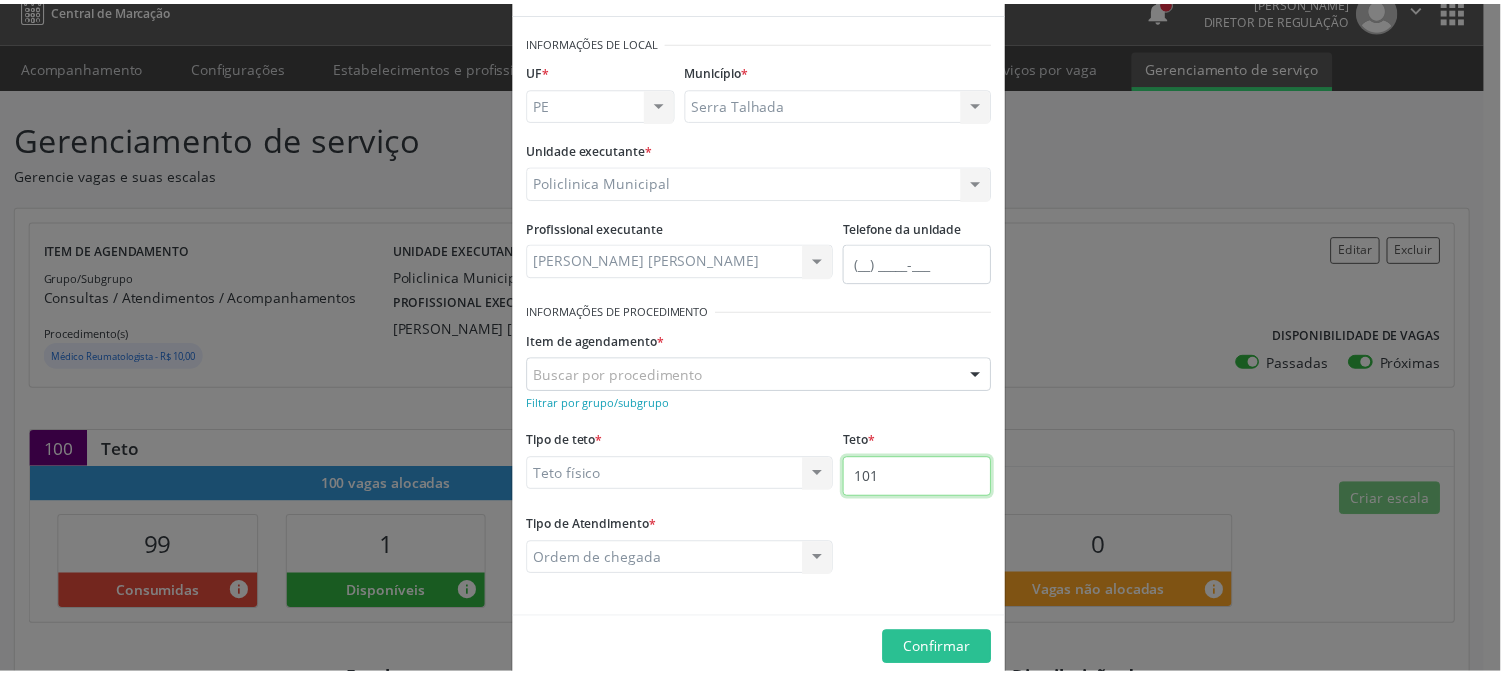 scroll, scrollTop: 98, scrollLeft: 0, axis: vertical 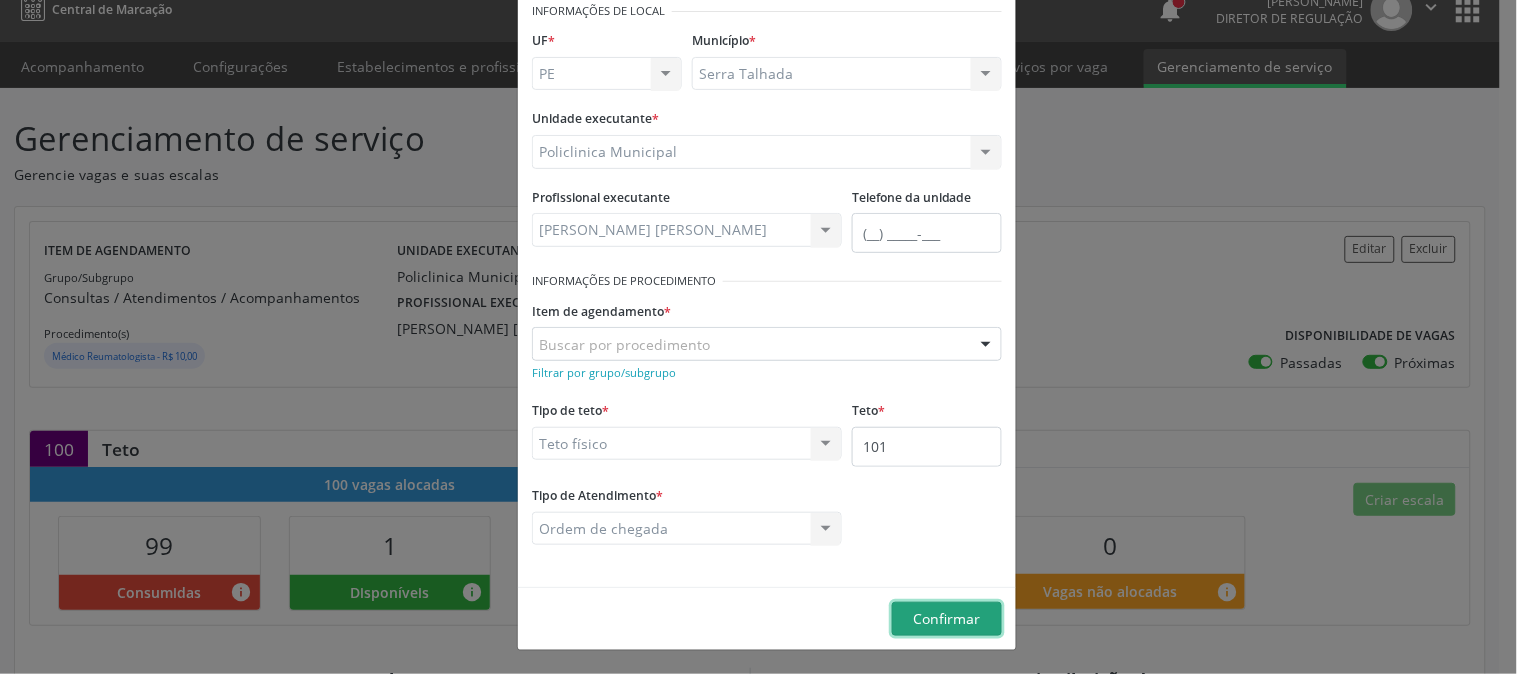 click on "Confirmar" at bounding box center [947, 619] 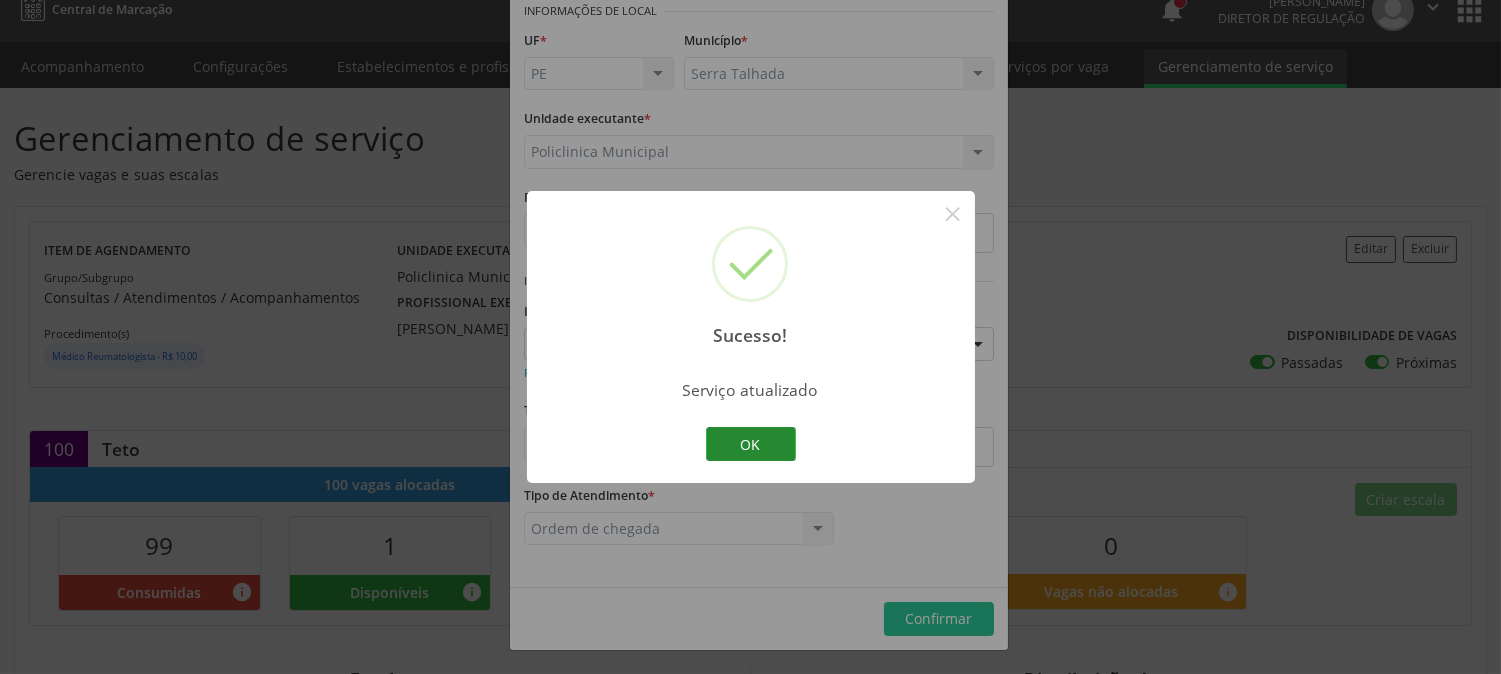 click on "OK" at bounding box center (751, 444) 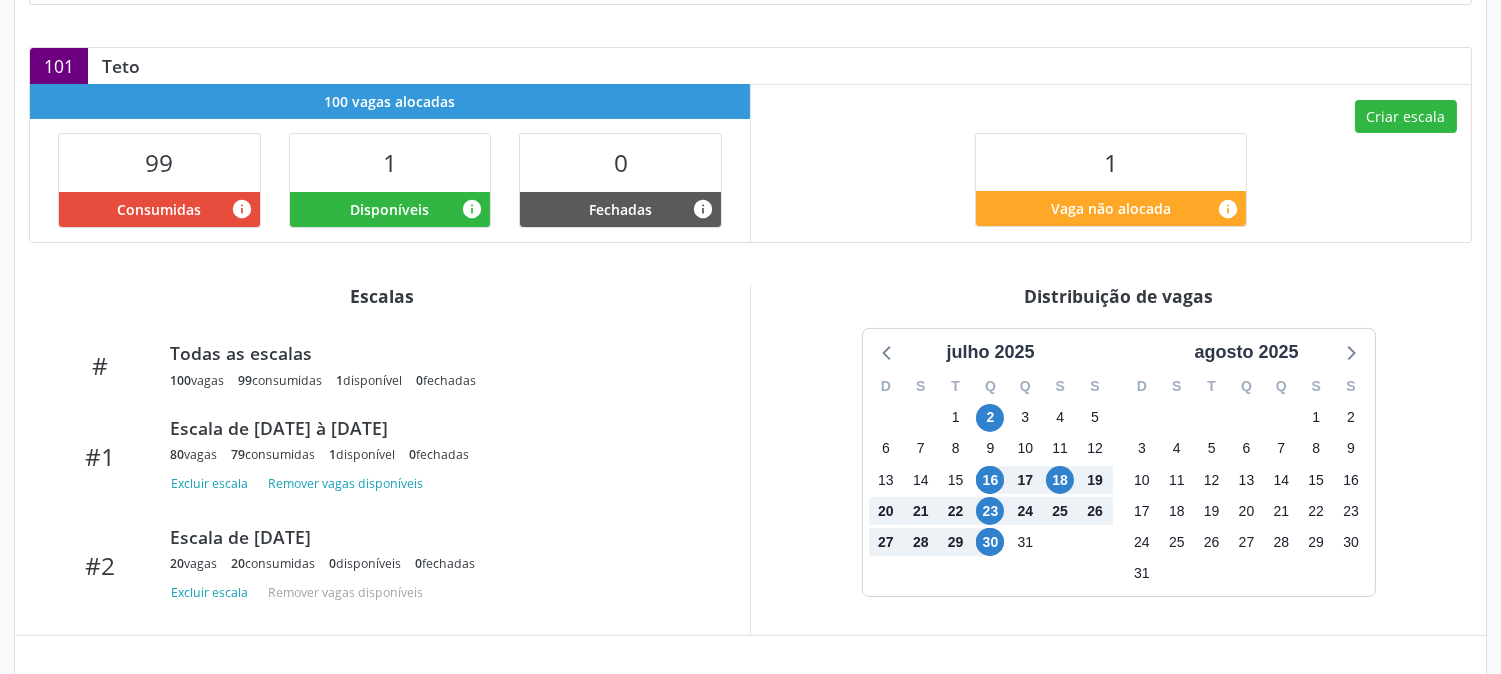 scroll, scrollTop: 444, scrollLeft: 0, axis: vertical 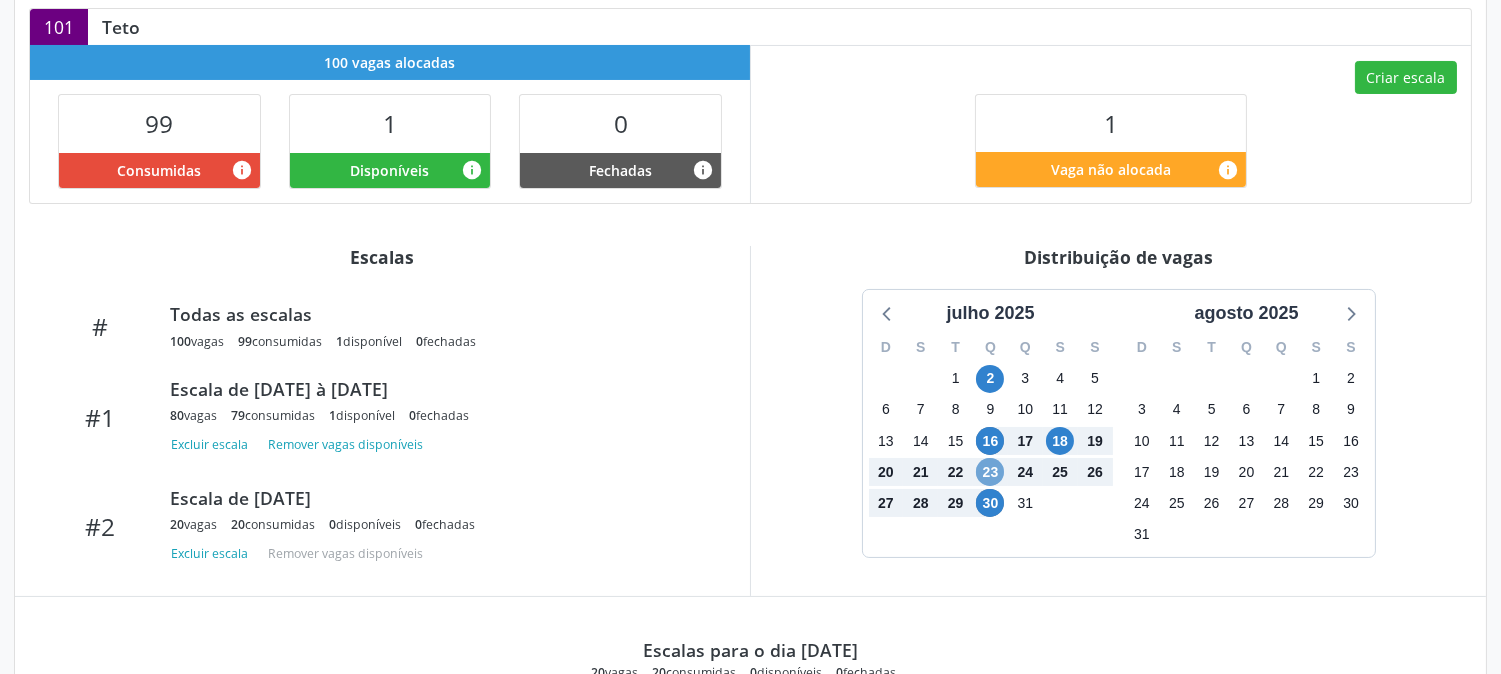 click on "23" at bounding box center [990, 472] 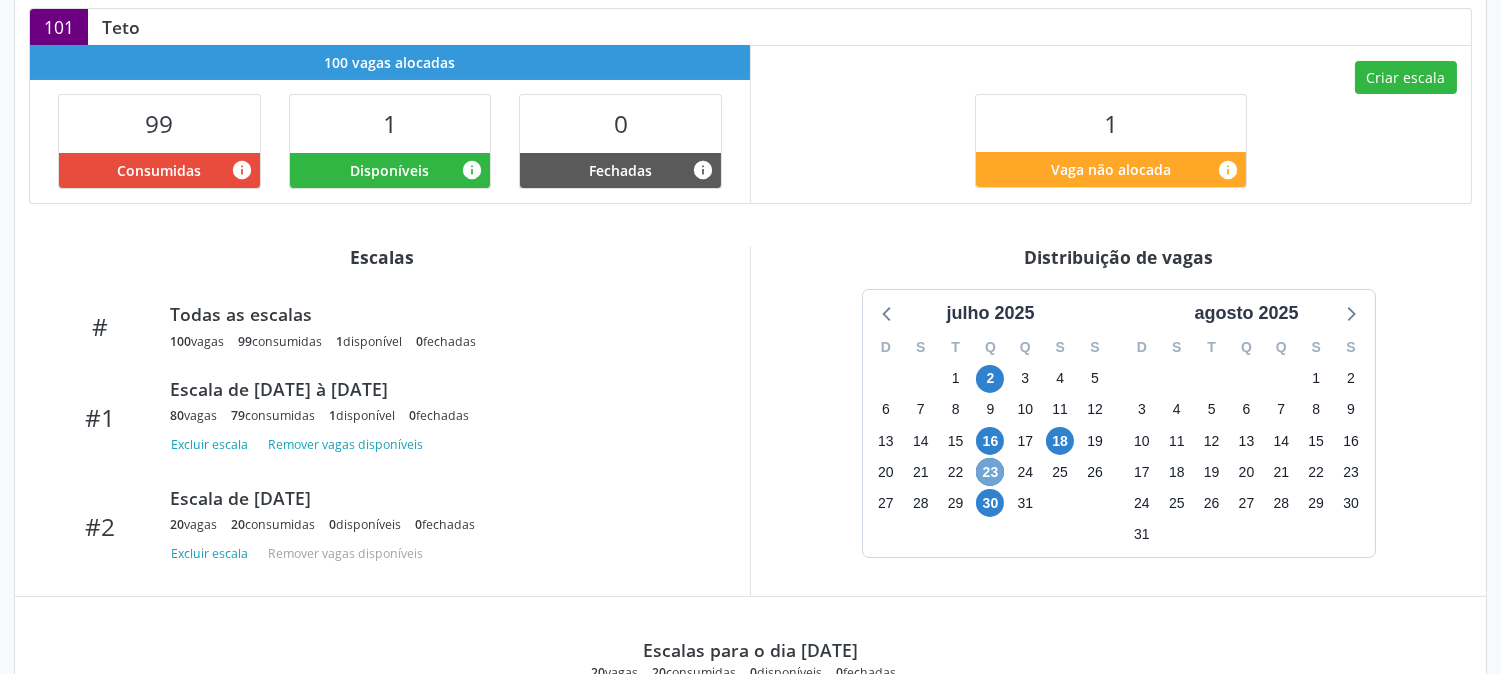 click on "23" at bounding box center (990, 472) 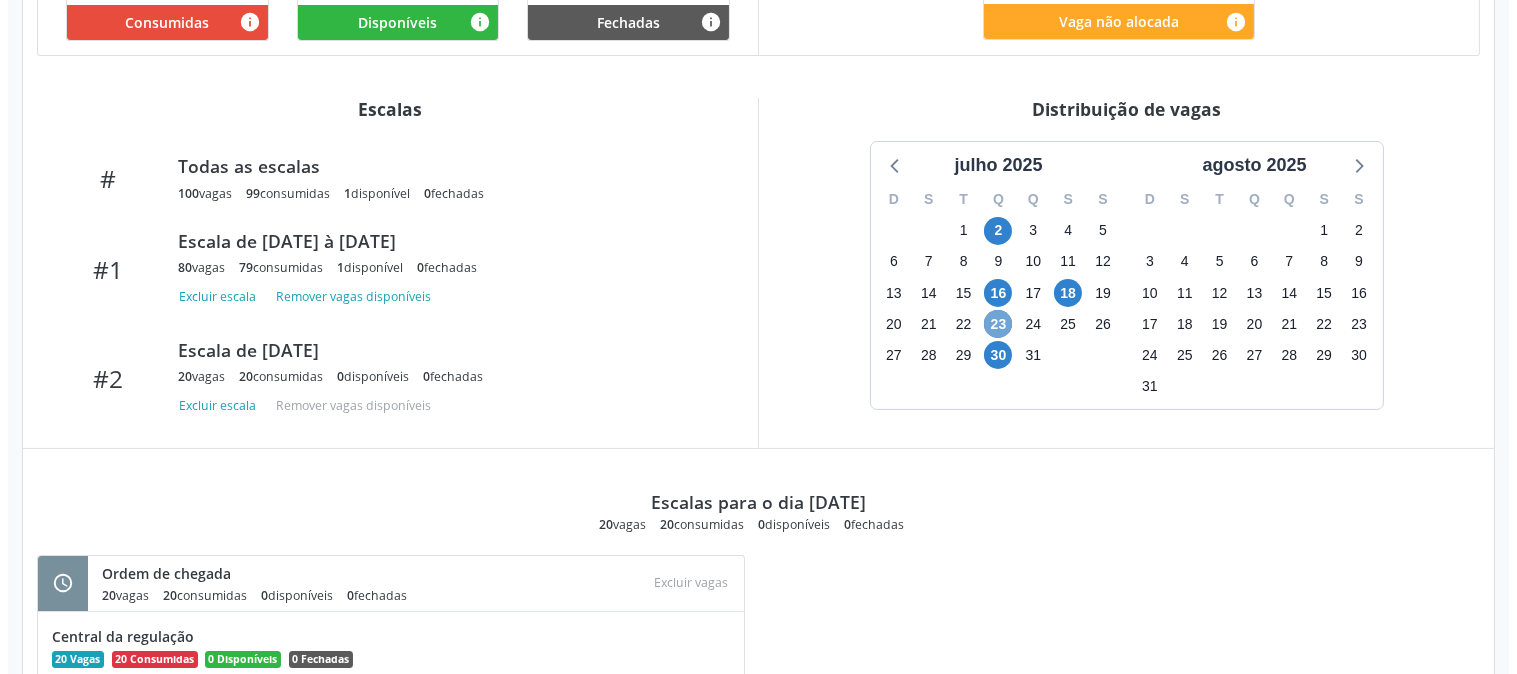 scroll, scrollTop: 481, scrollLeft: 0, axis: vertical 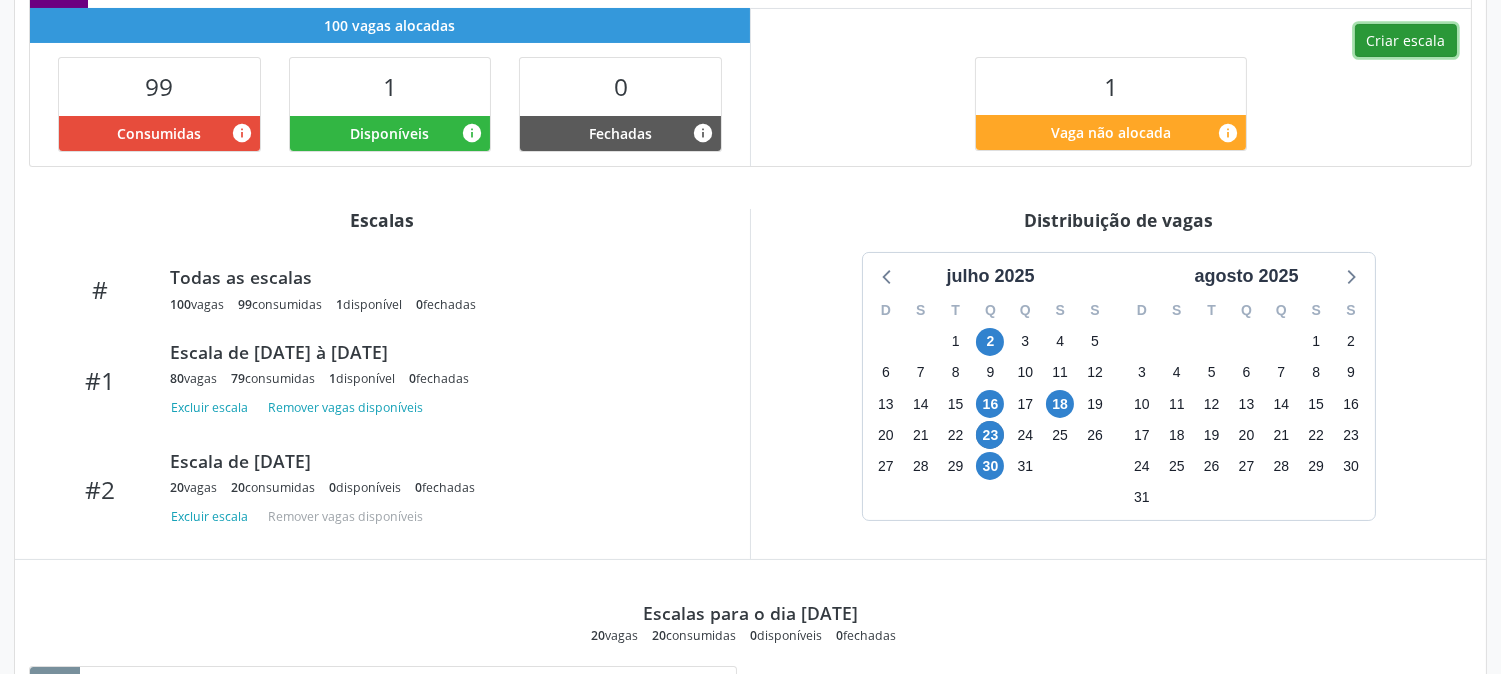 click on "Criar escala" at bounding box center [1406, 41] 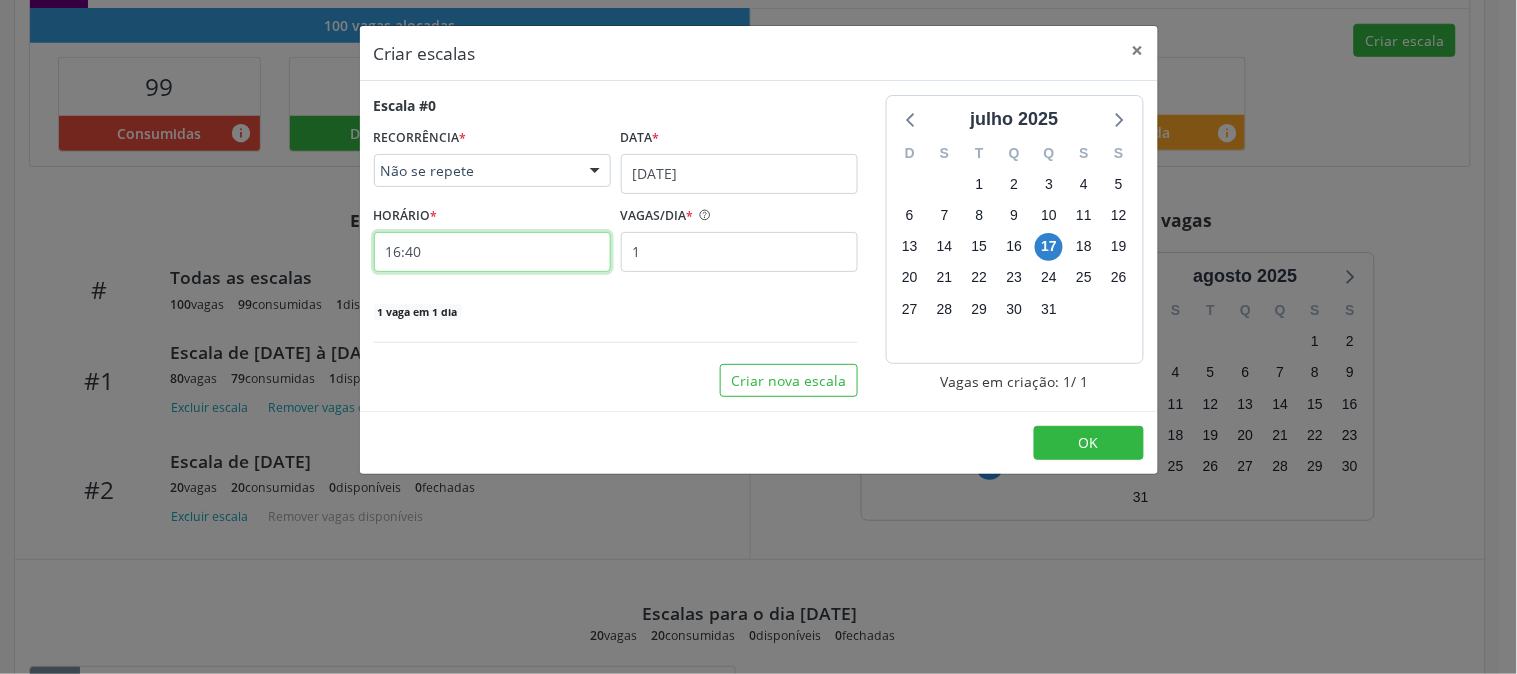 click on "16:40" at bounding box center [492, 252] 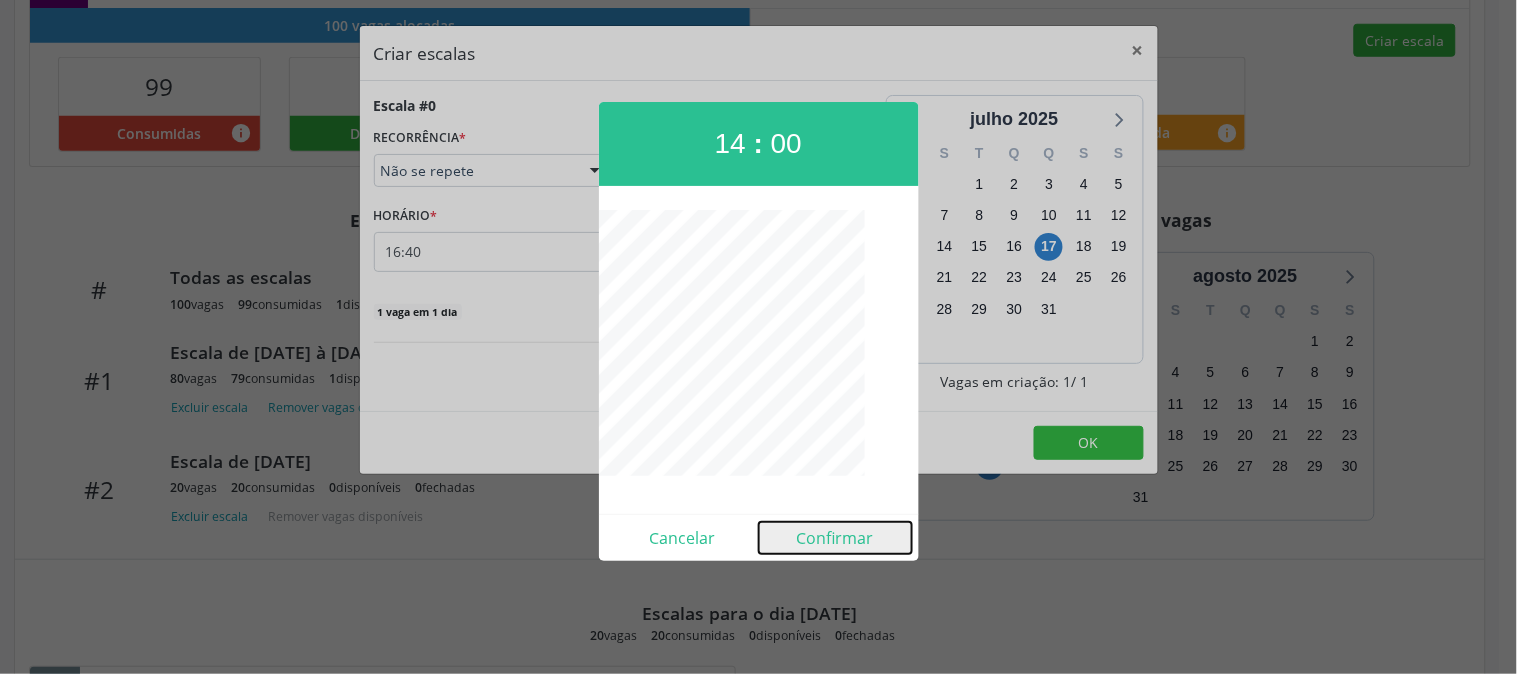 click on "Confirmar" at bounding box center (835, 538) 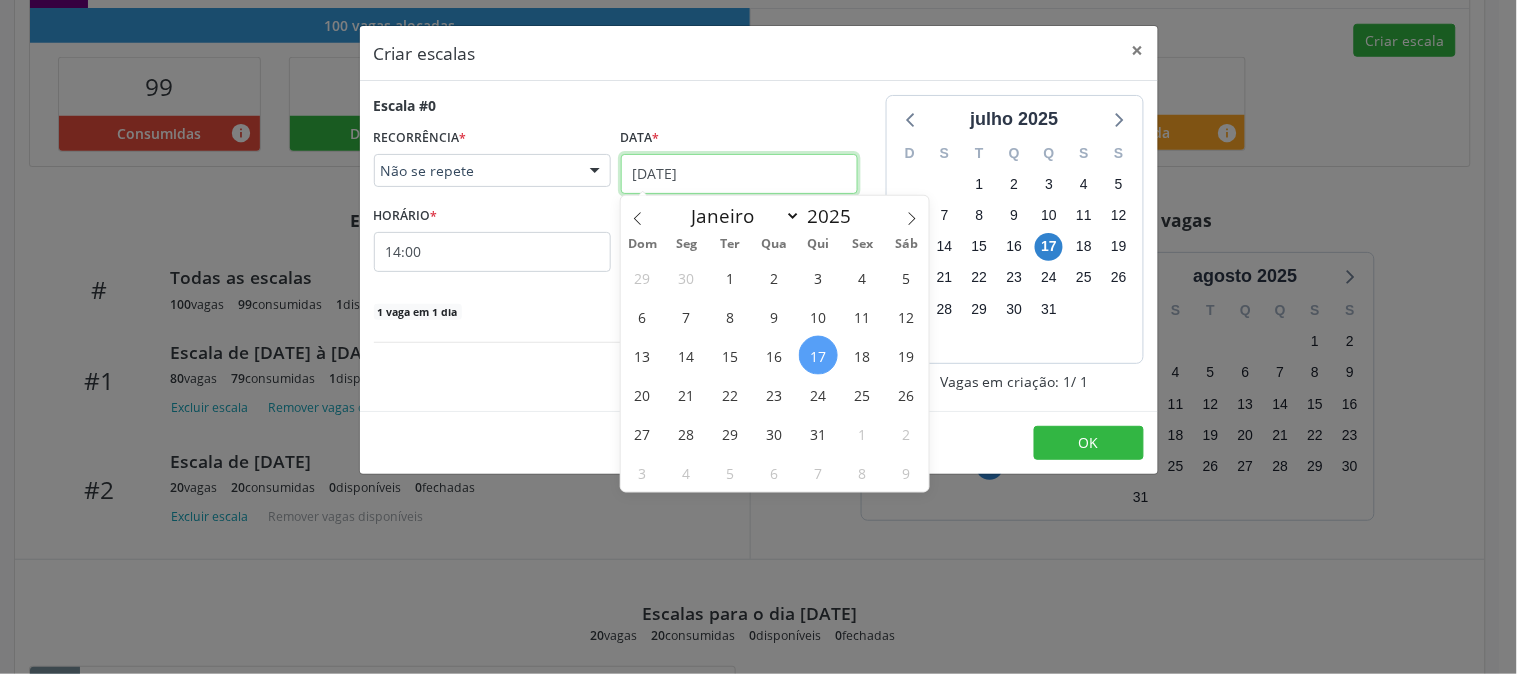 click on "1[DATE]" at bounding box center (739, 174) 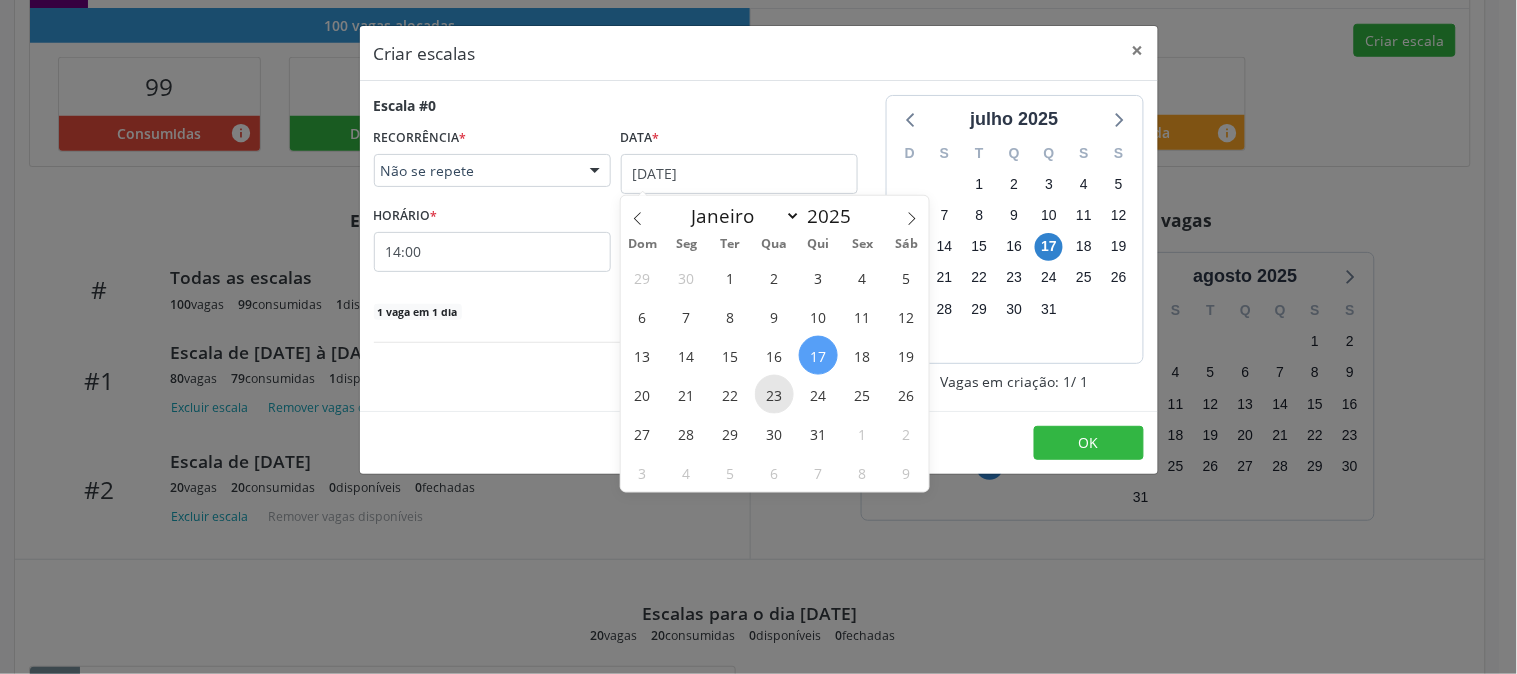 click on "23" at bounding box center (774, 394) 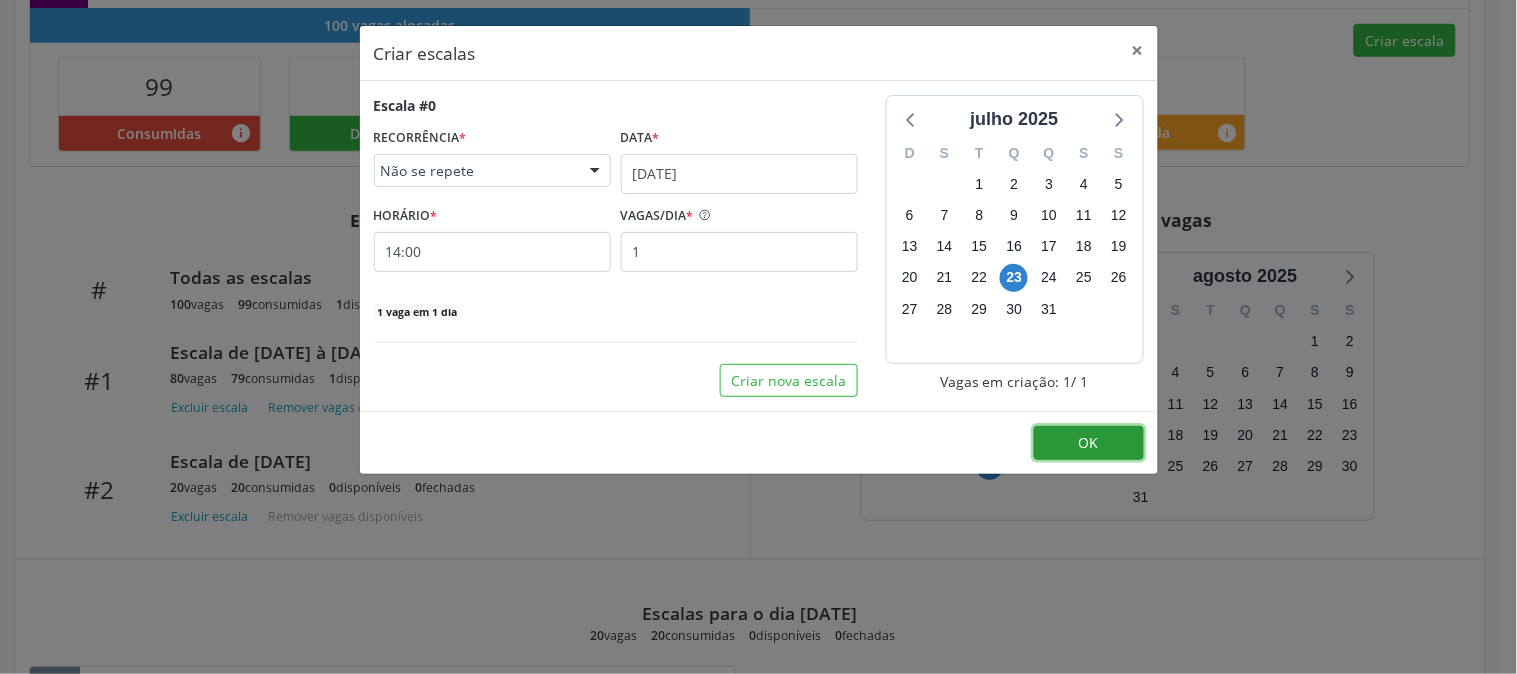 click on "OK" at bounding box center (1089, 443) 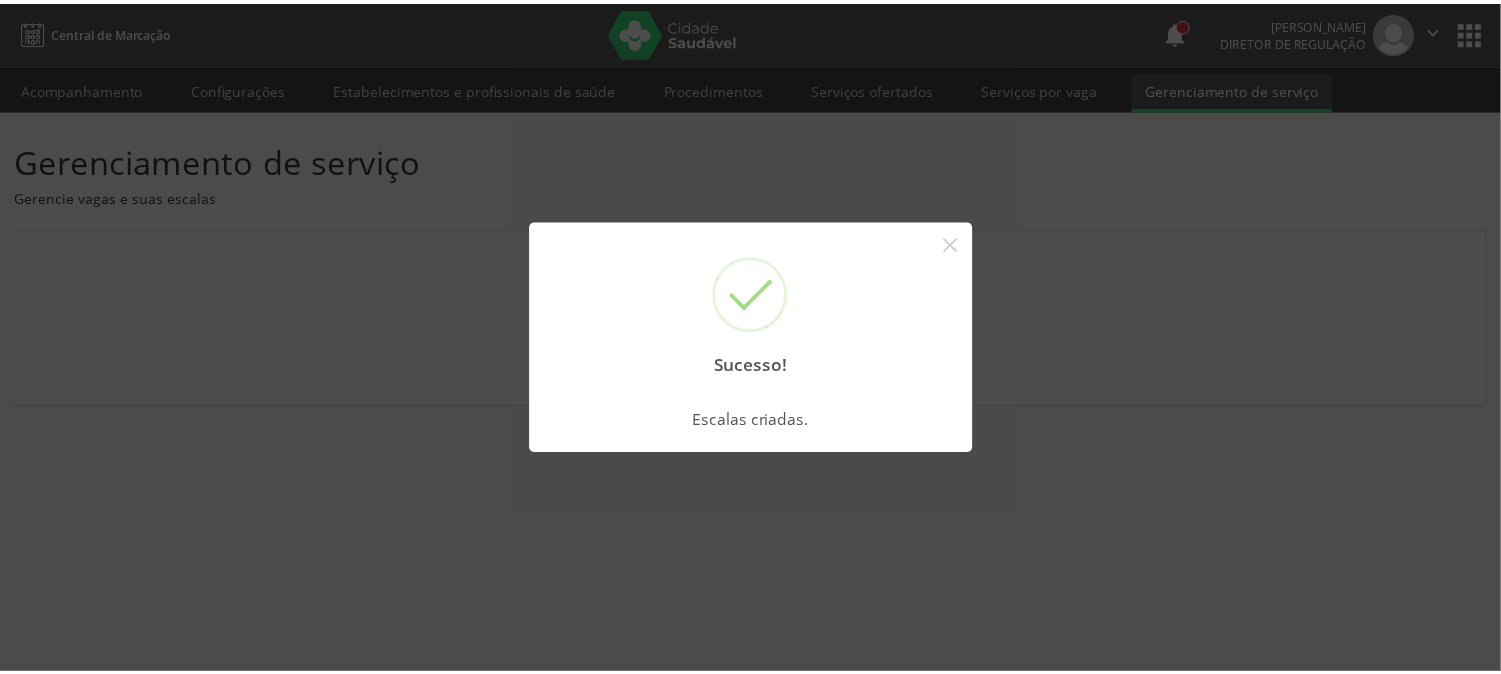 scroll, scrollTop: 0, scrollLeft: 0, axis: both 